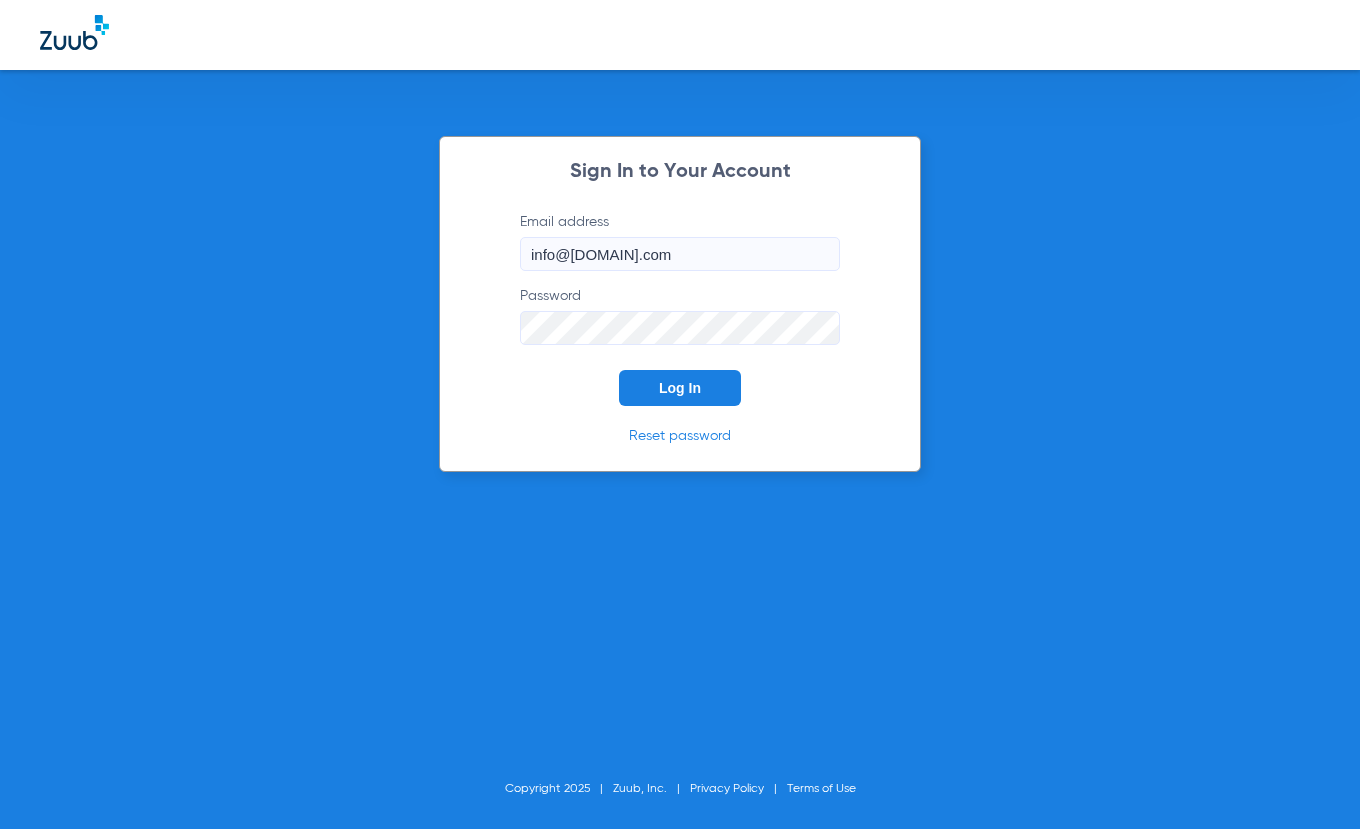 scroll, scrollTop: 0, scrollLeft: 0, axis: both 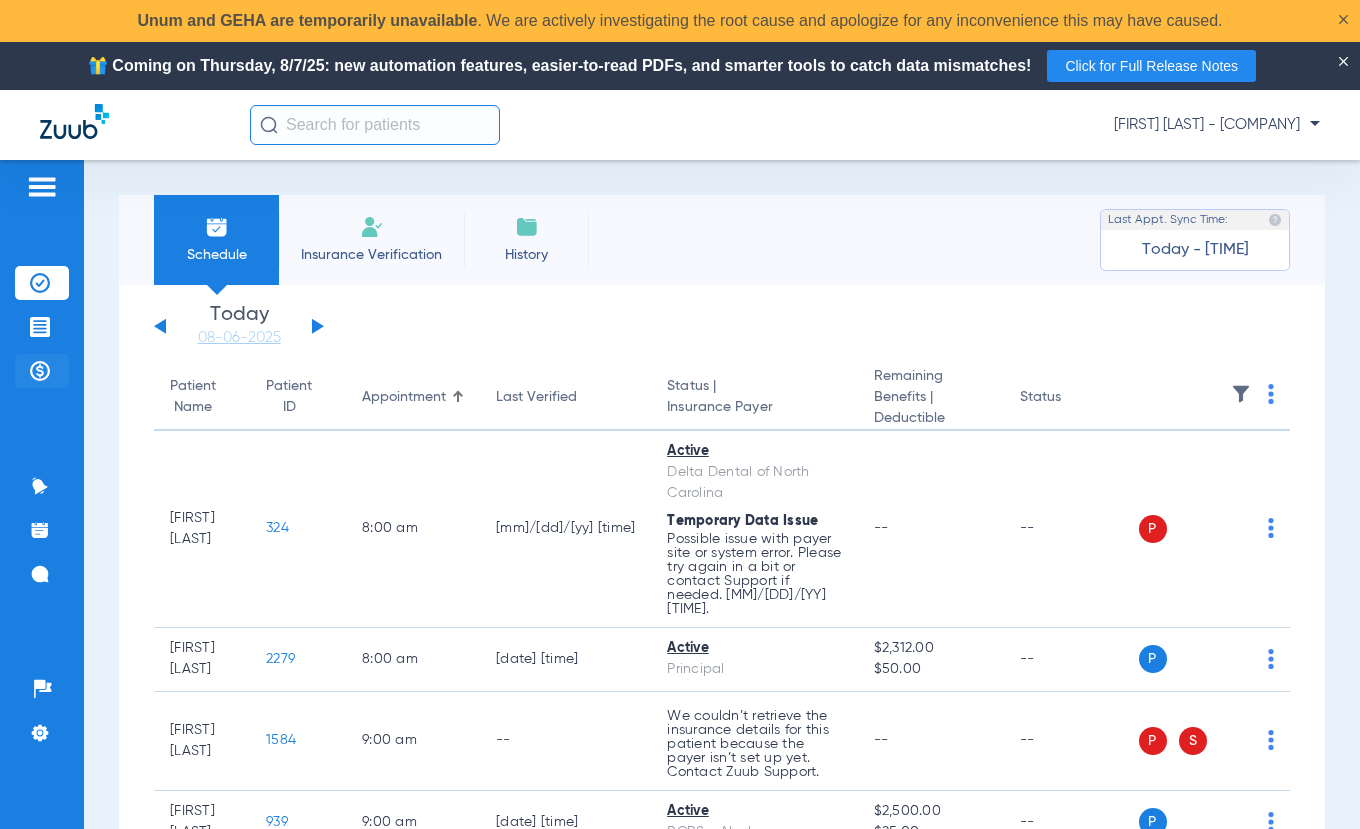 click on "Payments & A/R" 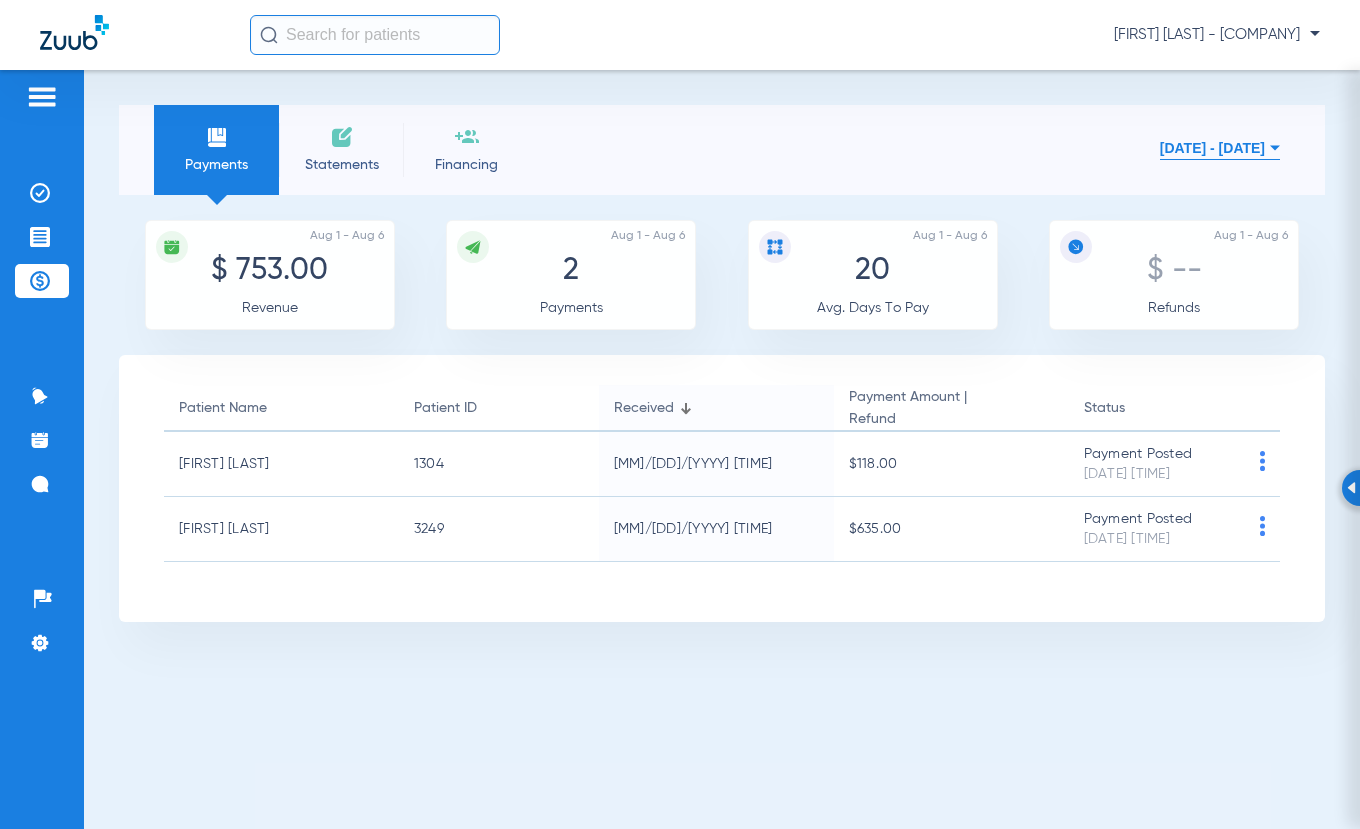 click on "Statements" 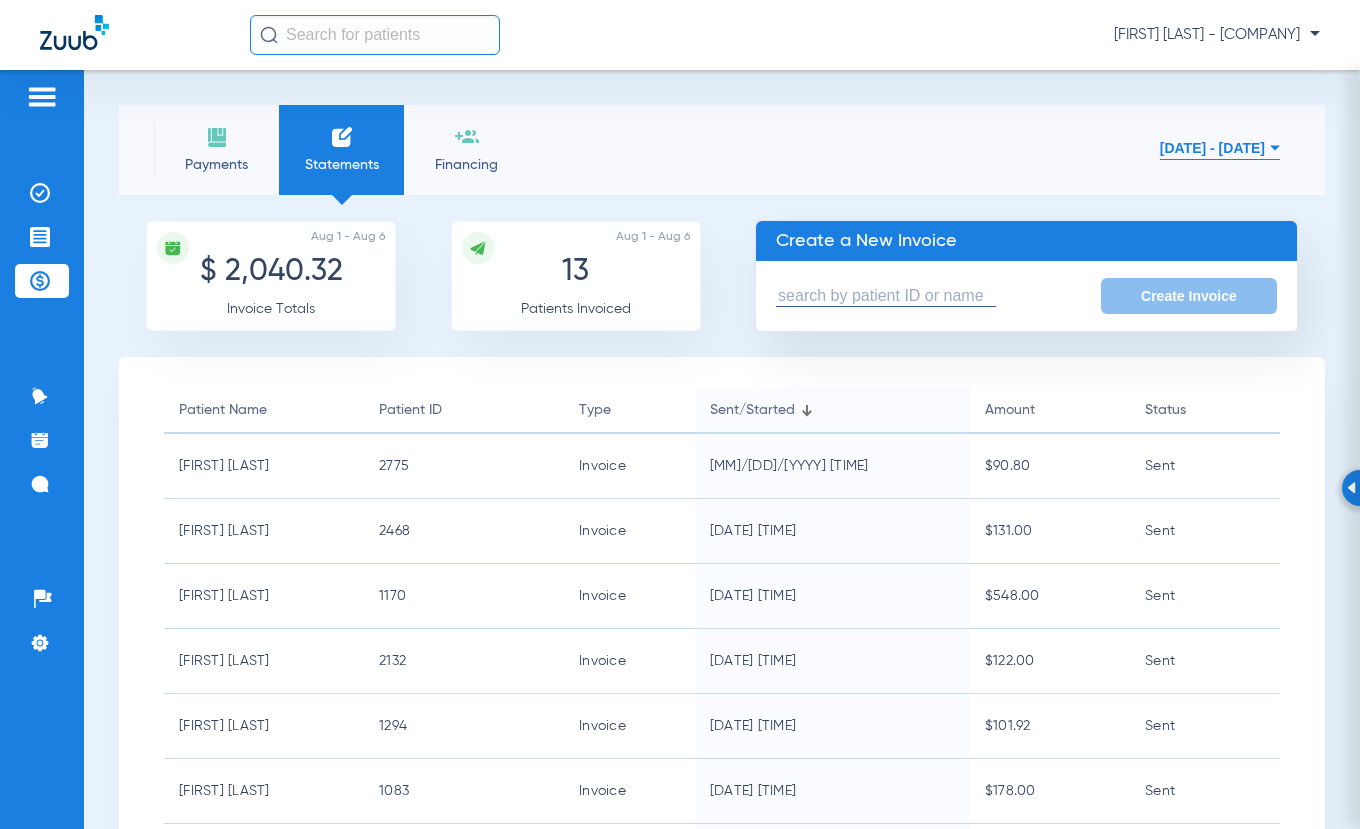 click at bounding box center (886, 296) 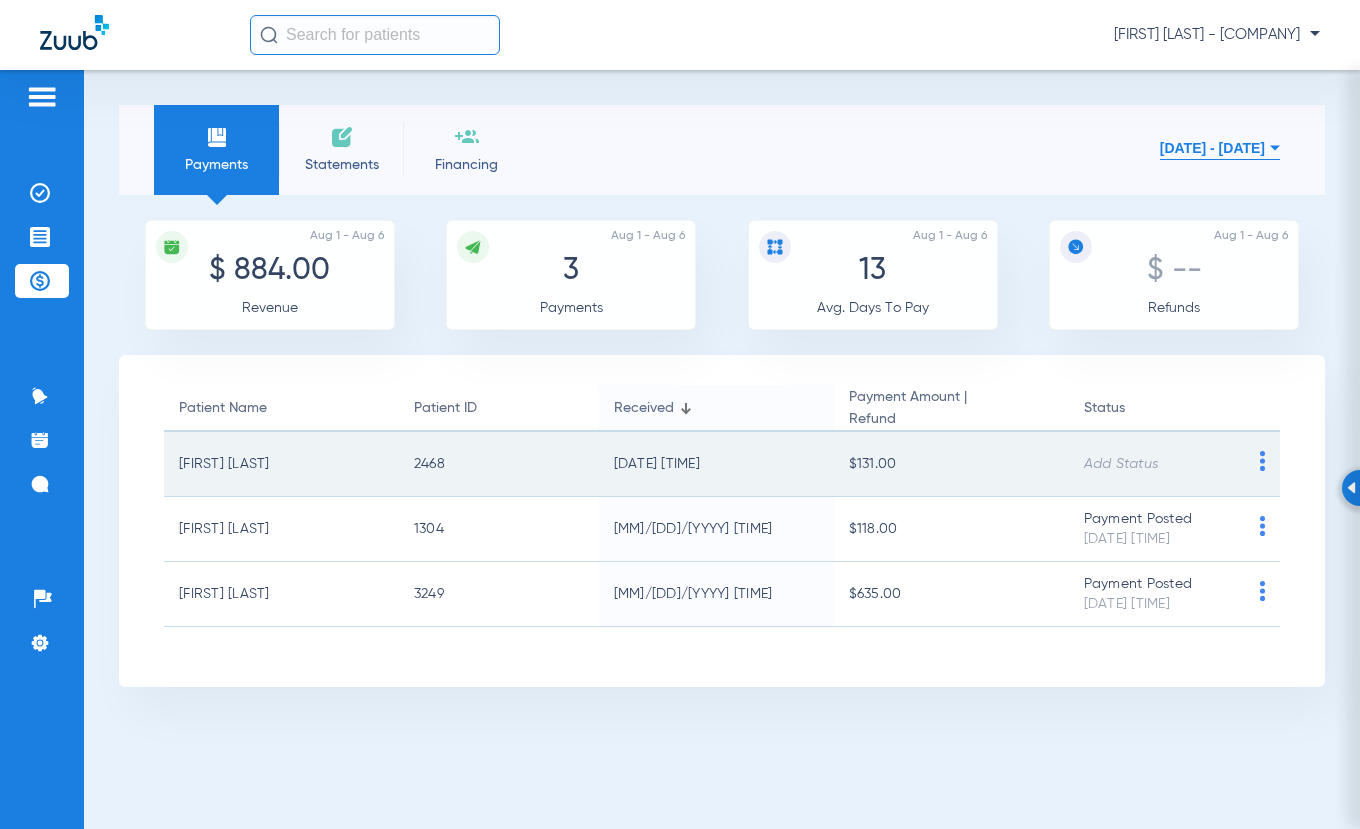 click 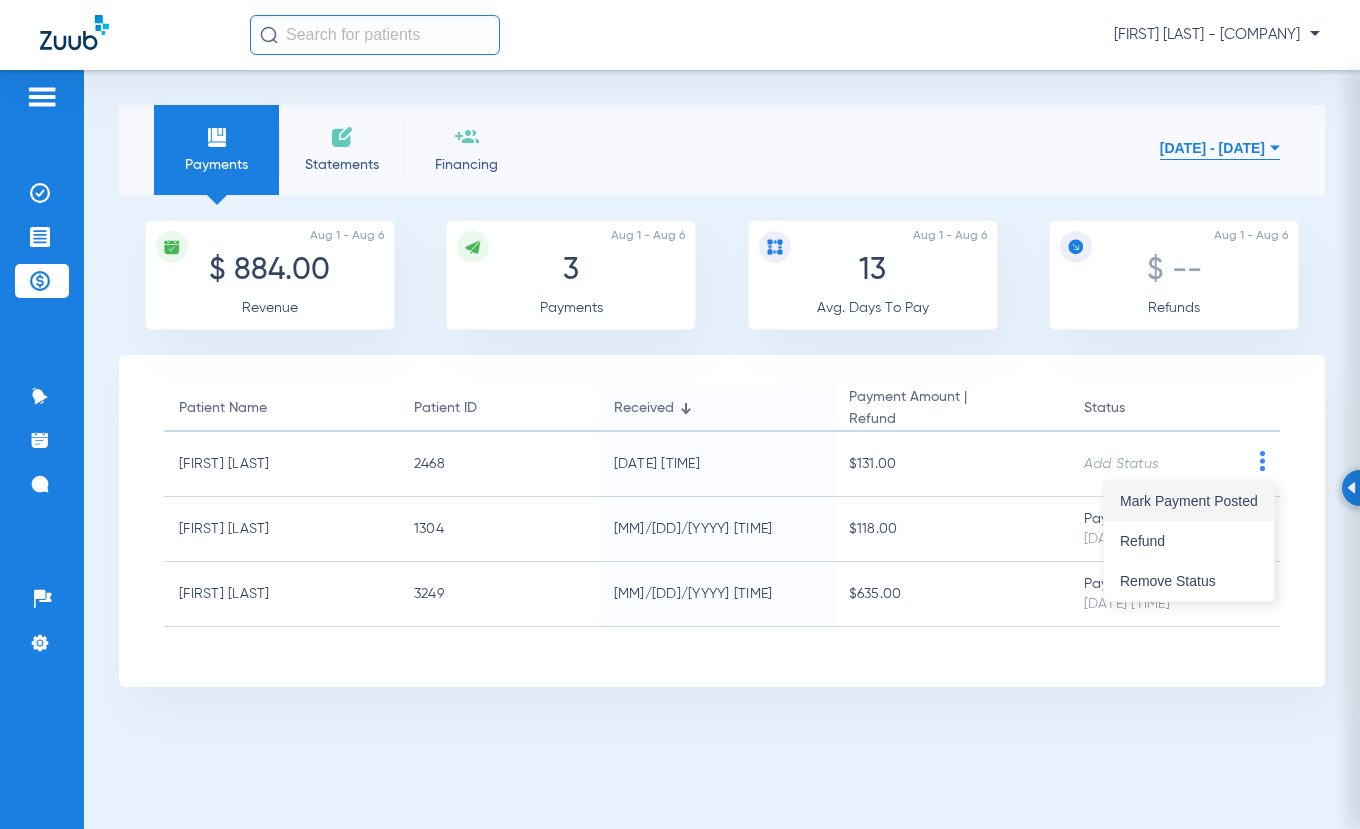 click on "Mark Payment Posted" at bounding box center [1189, 501] 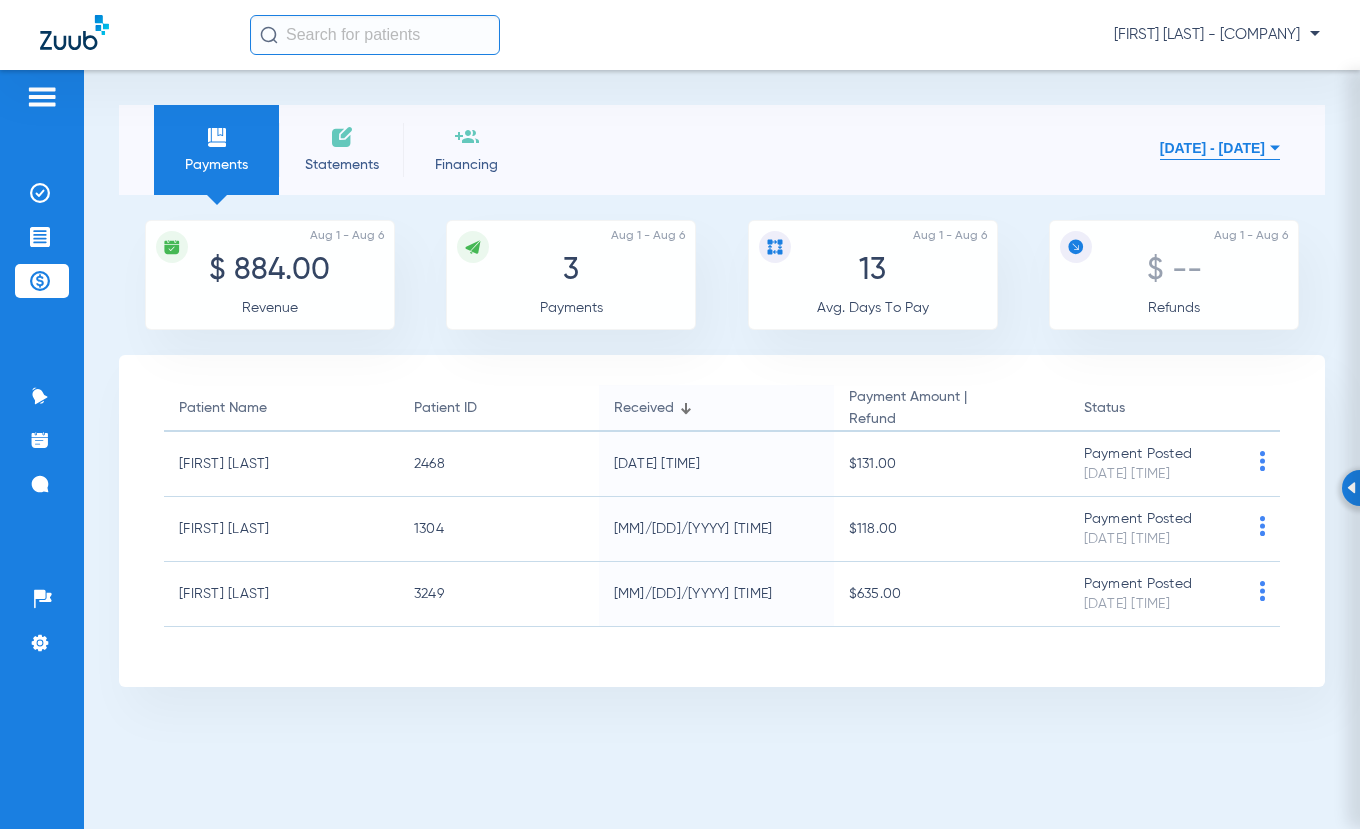 click on "Statements" 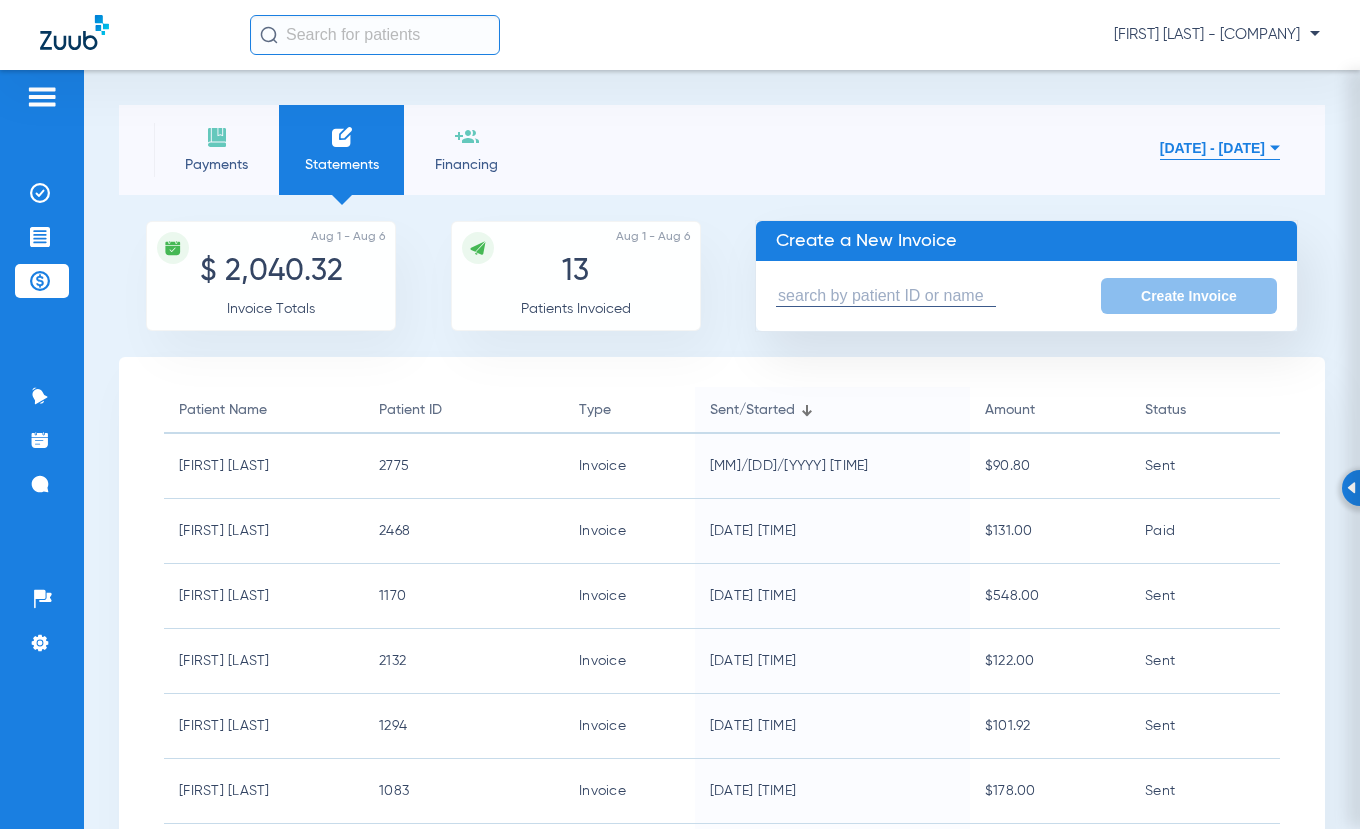 click at bounding box center (886, 296) 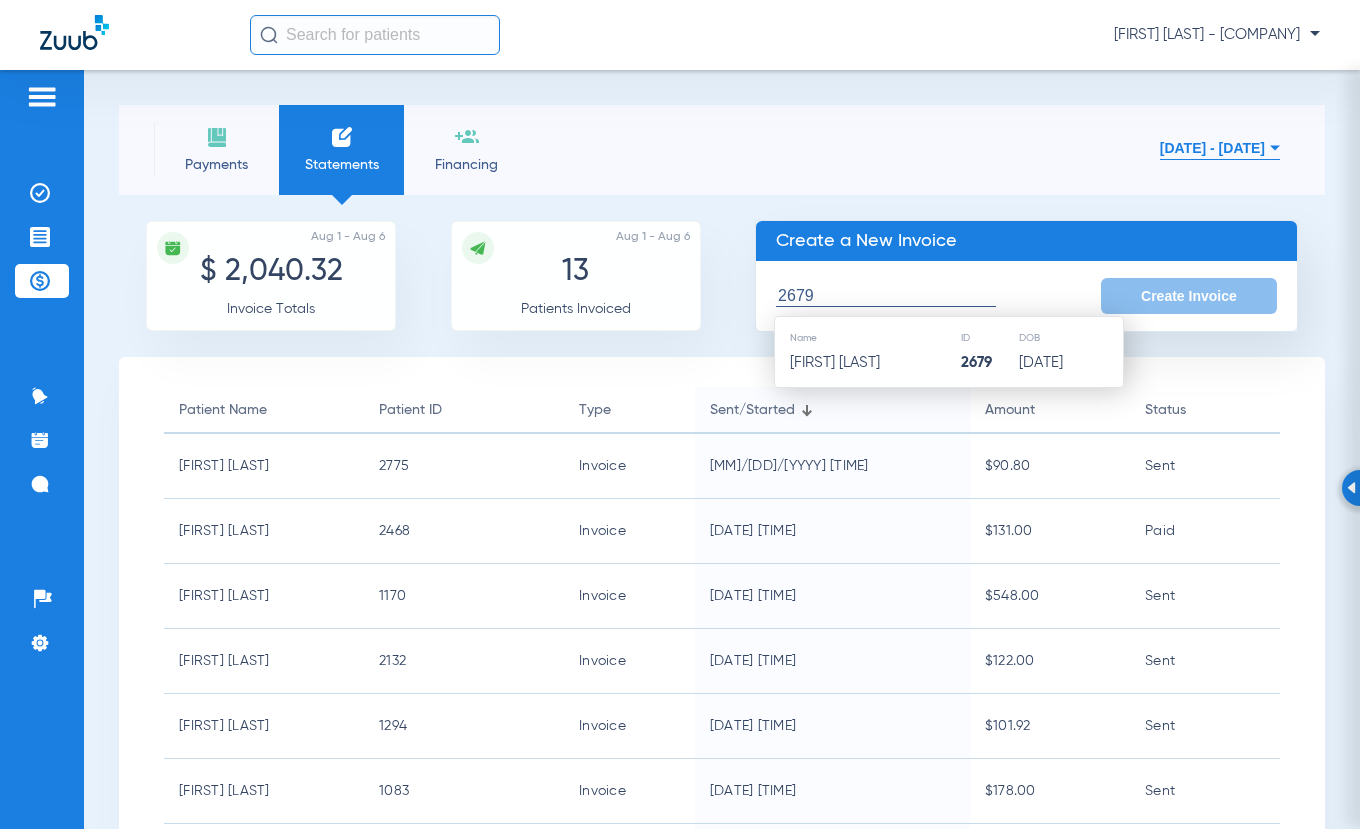 drag, startPoint x: 902, startPoint y: 300, endPoint x: 642, endPoint y: 288, distance: 260.27676 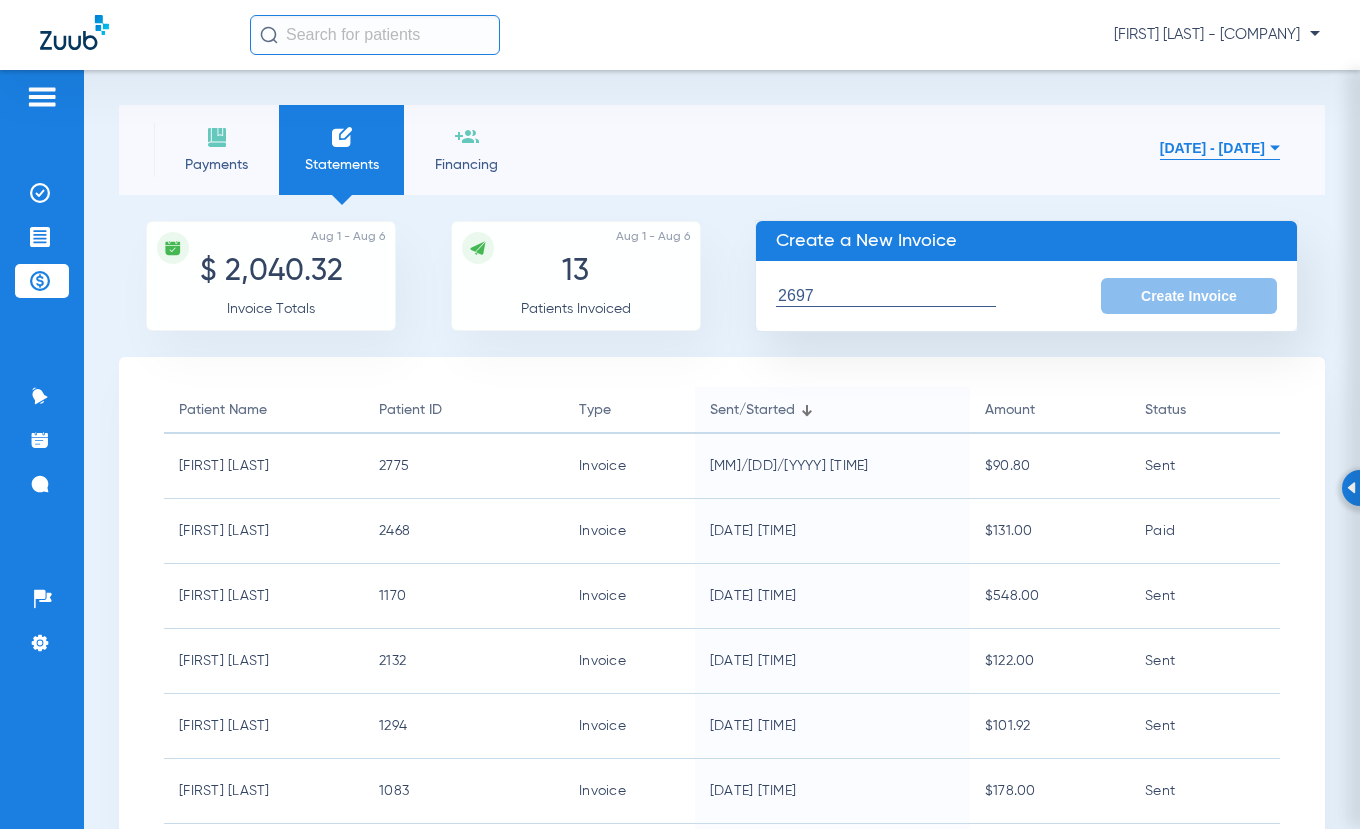 click on "2697" at bounding box center (886, 296) 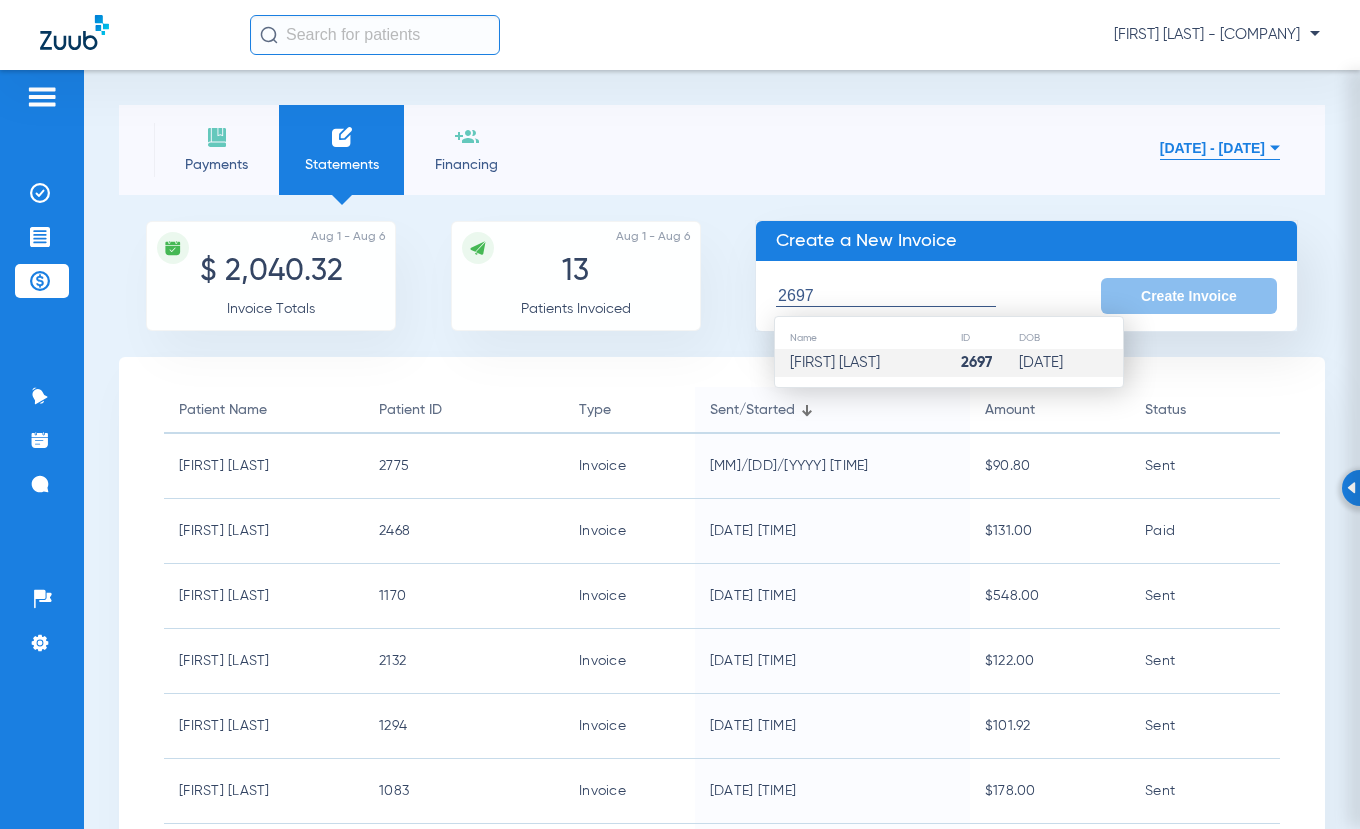 click on "[FIRST] [LAST]" 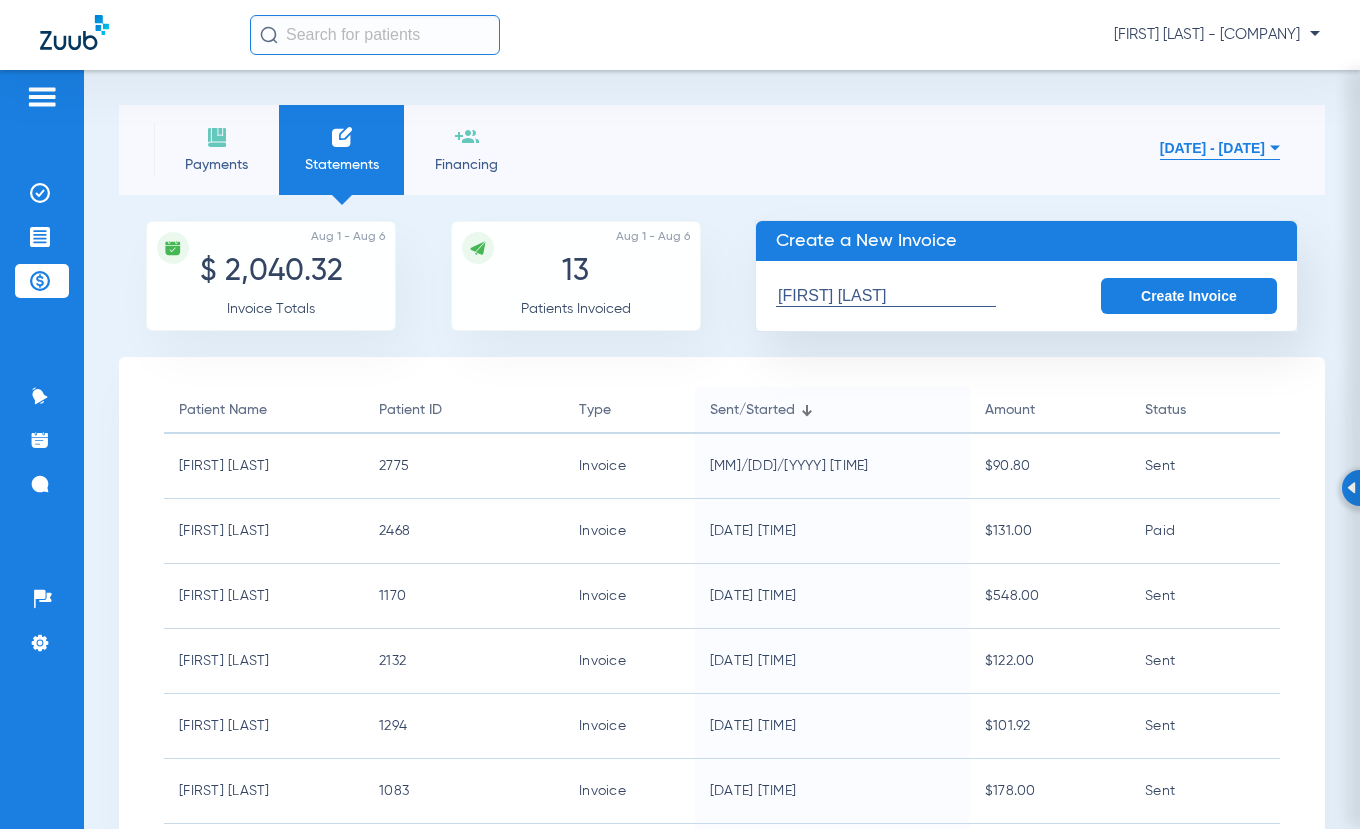 click on "Create Invoice" 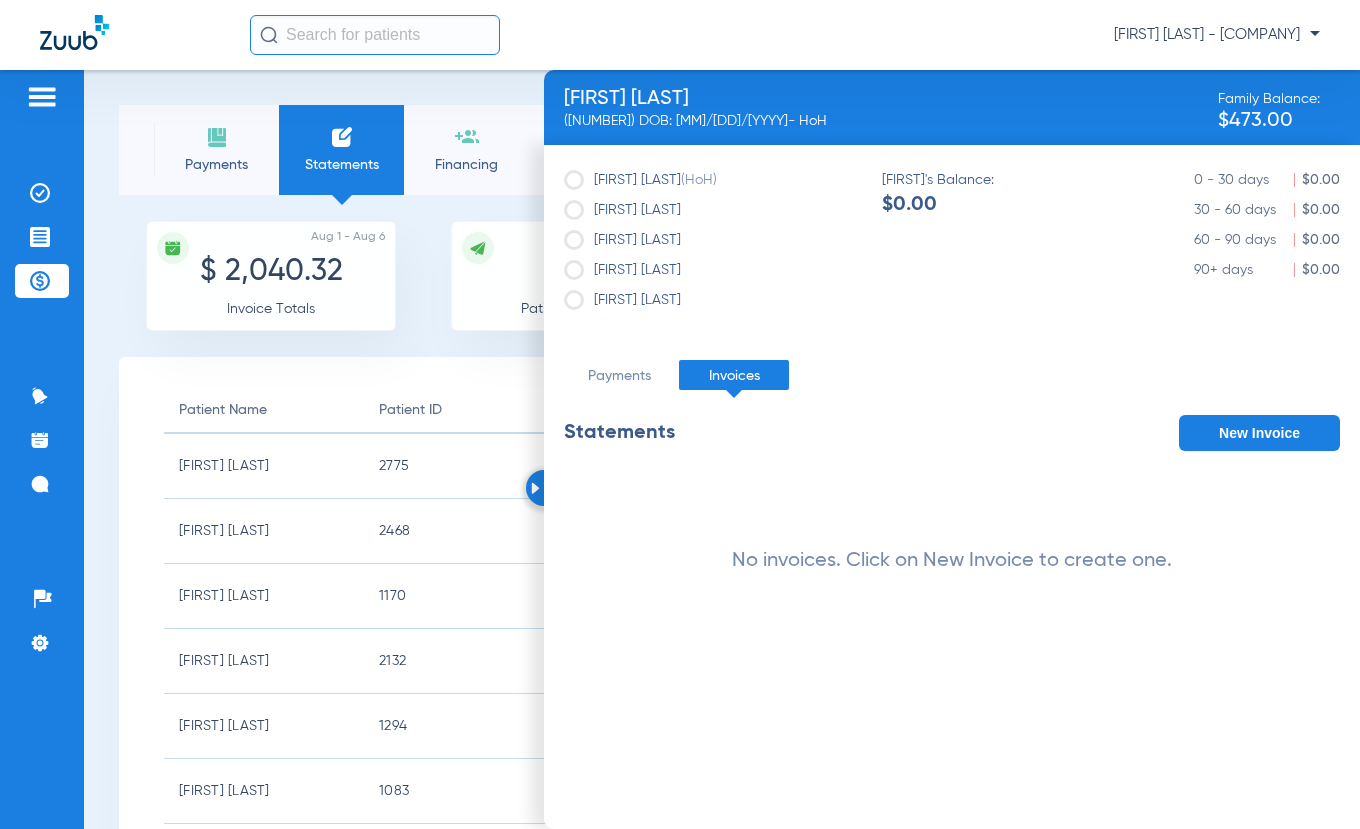 click on "New Invoice" 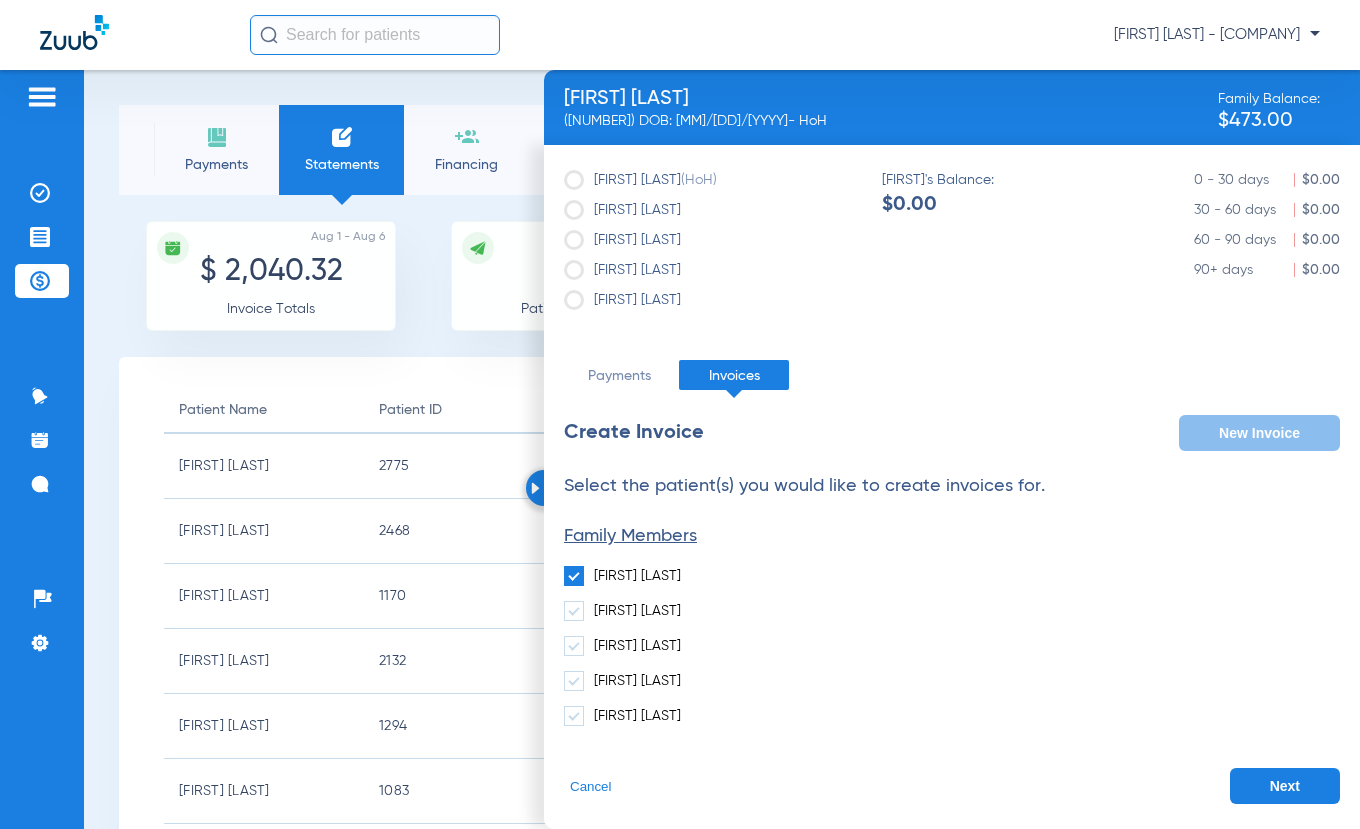 click on "Next" 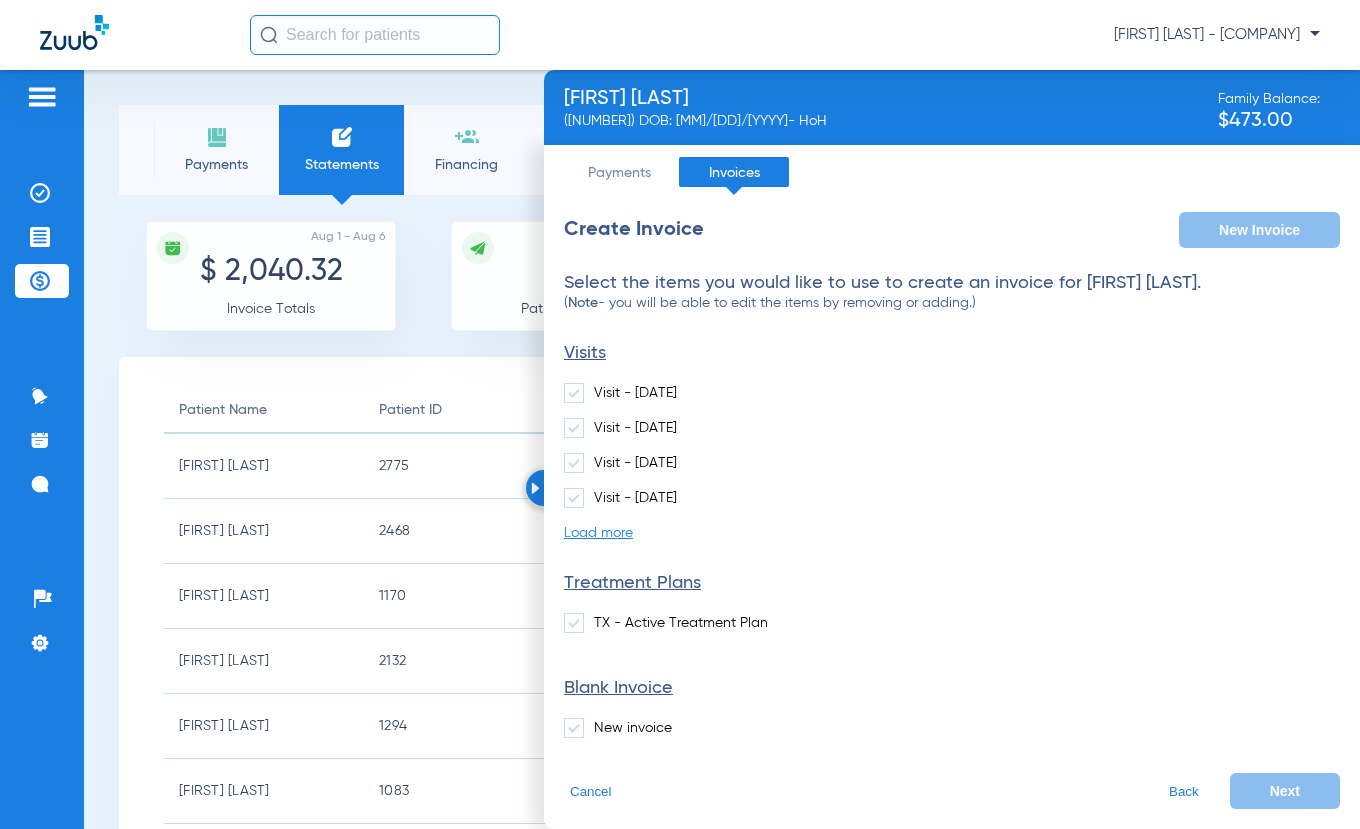 scroll, scrollTop: 208, scrollLeft: 0, axis: vertical 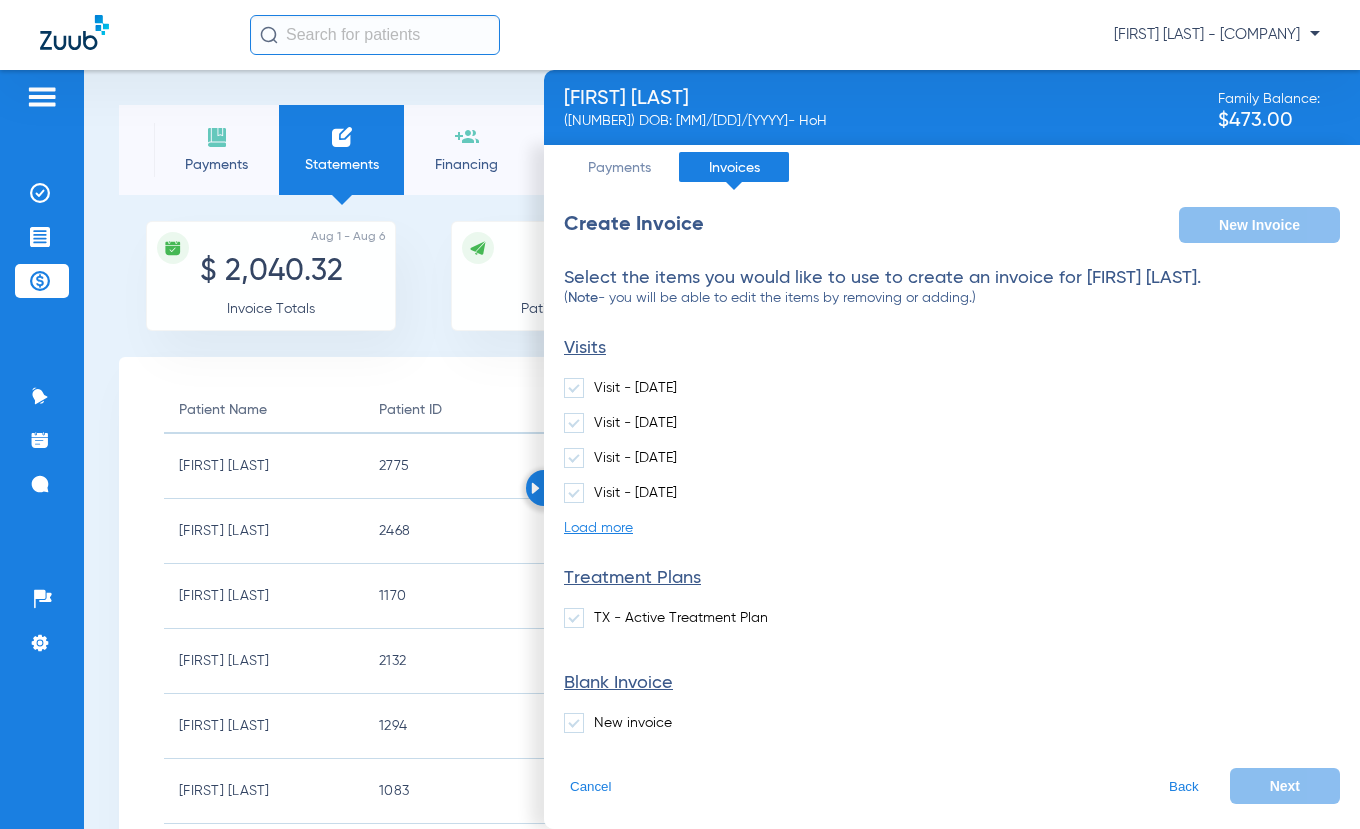 click 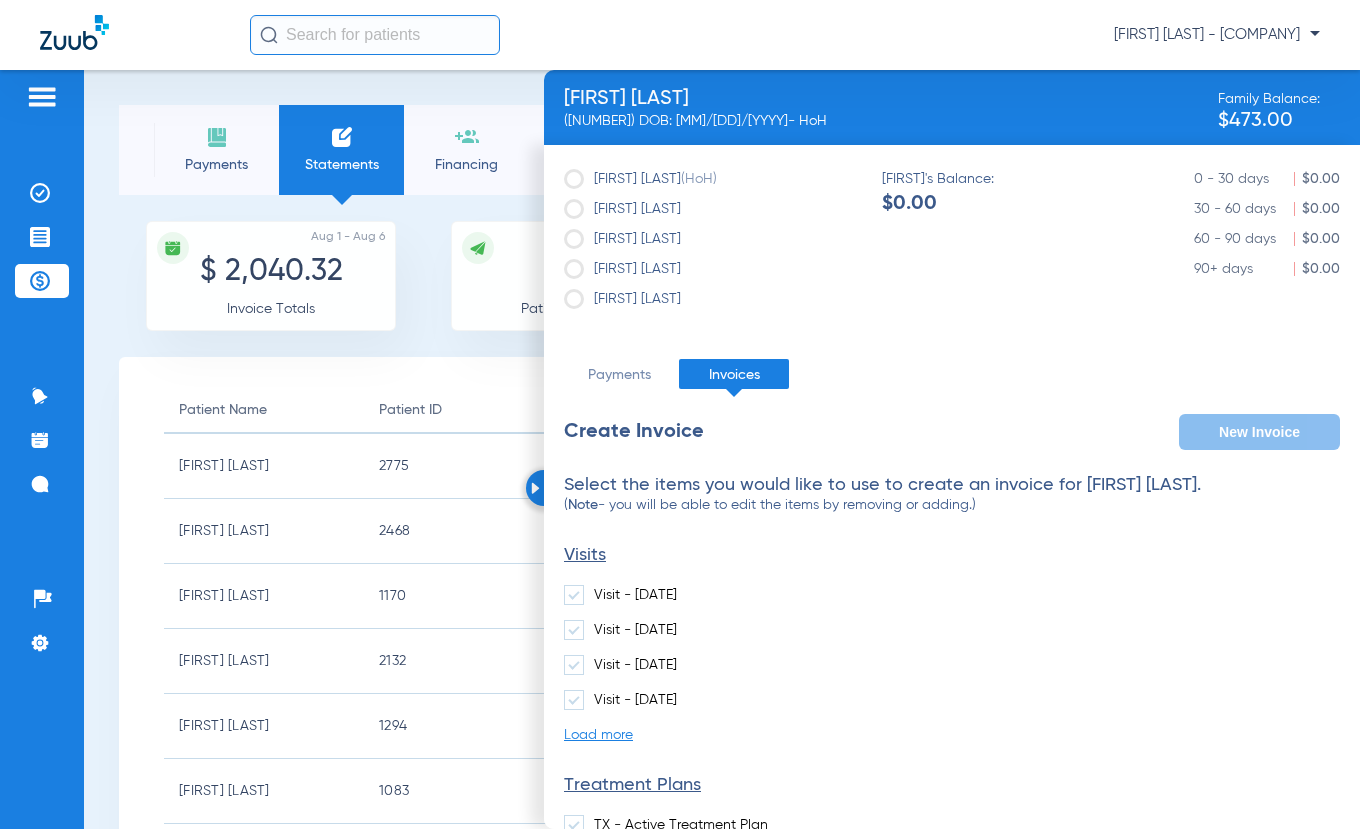 scroll, scrollTop: 0, scrollLeft: 0, axis: both 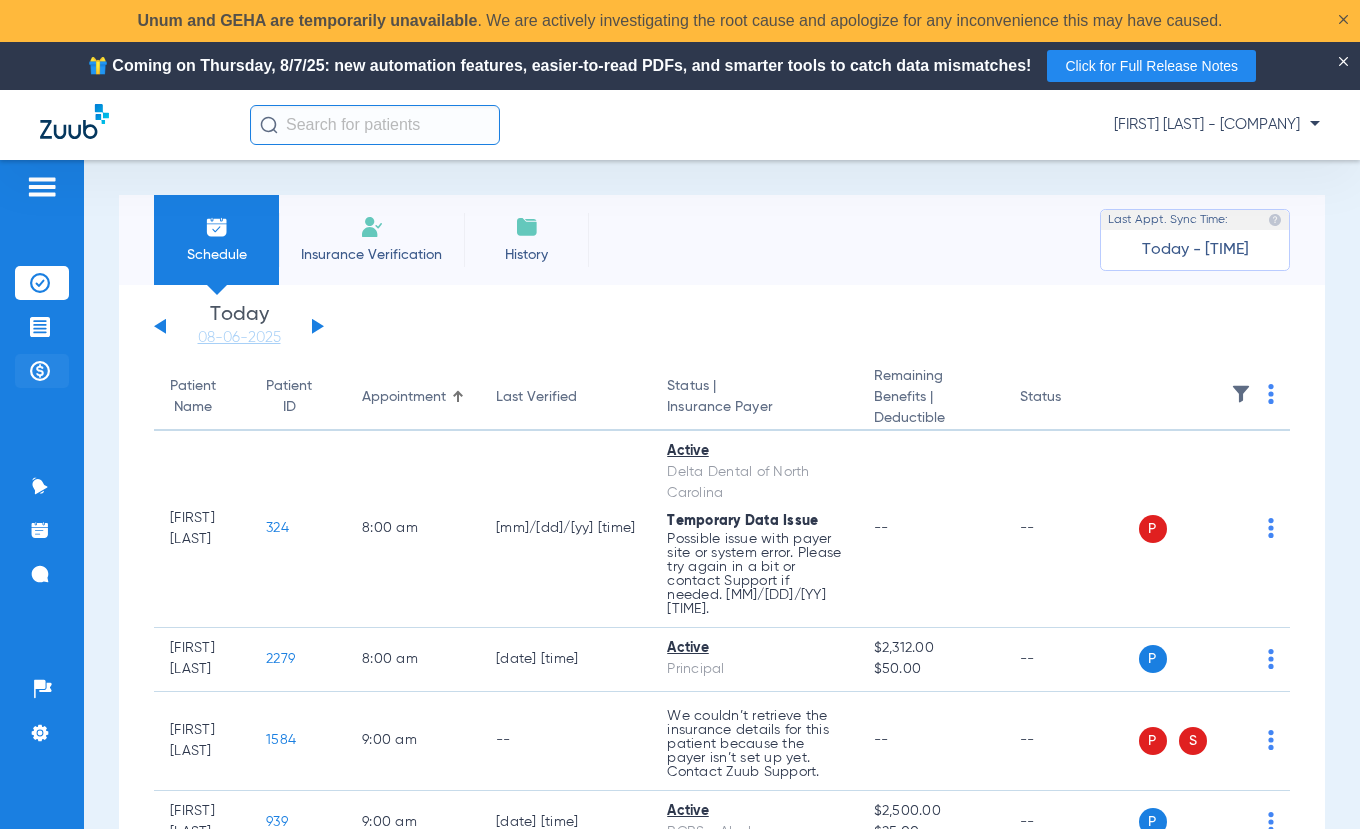 click on "Payments & A/R" 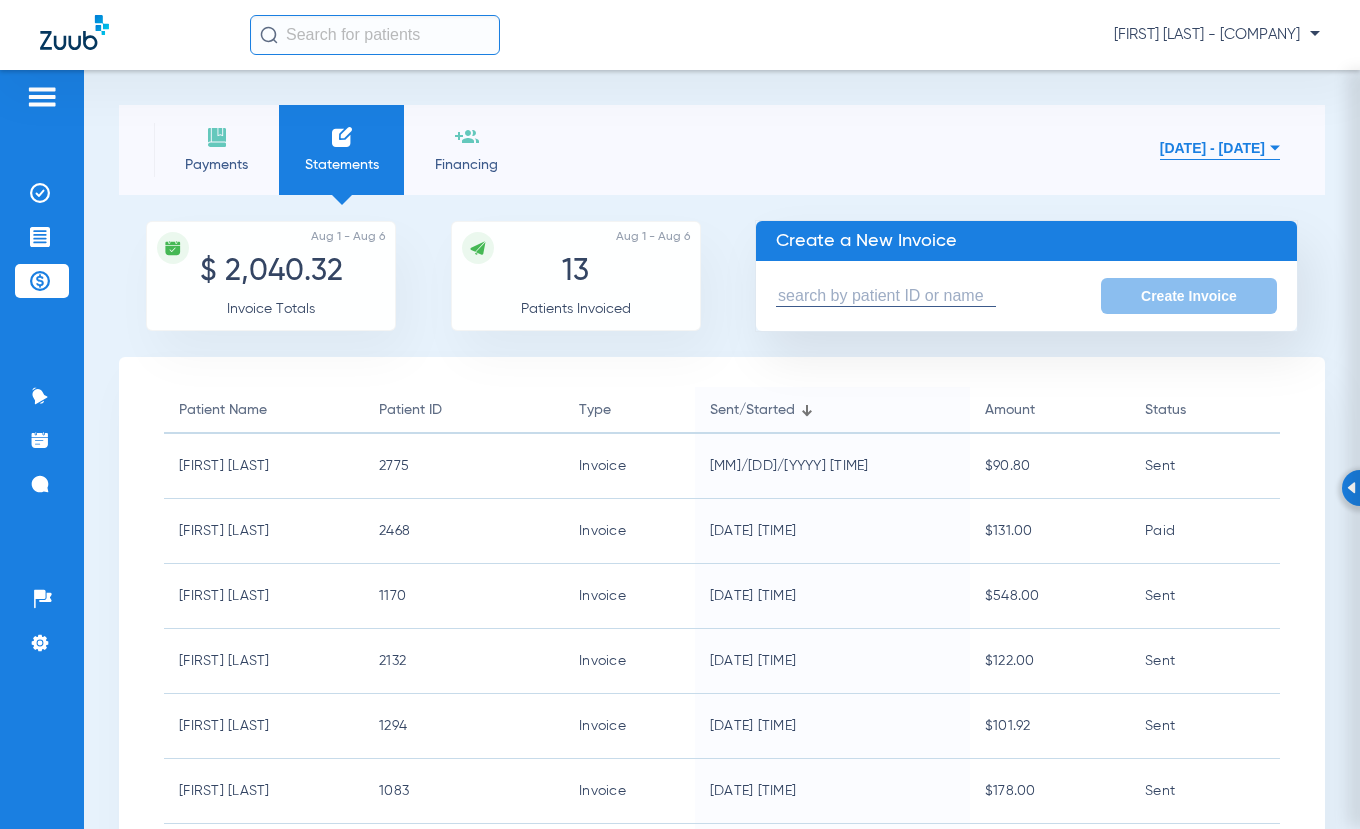 click at bounding box center [886, 296] 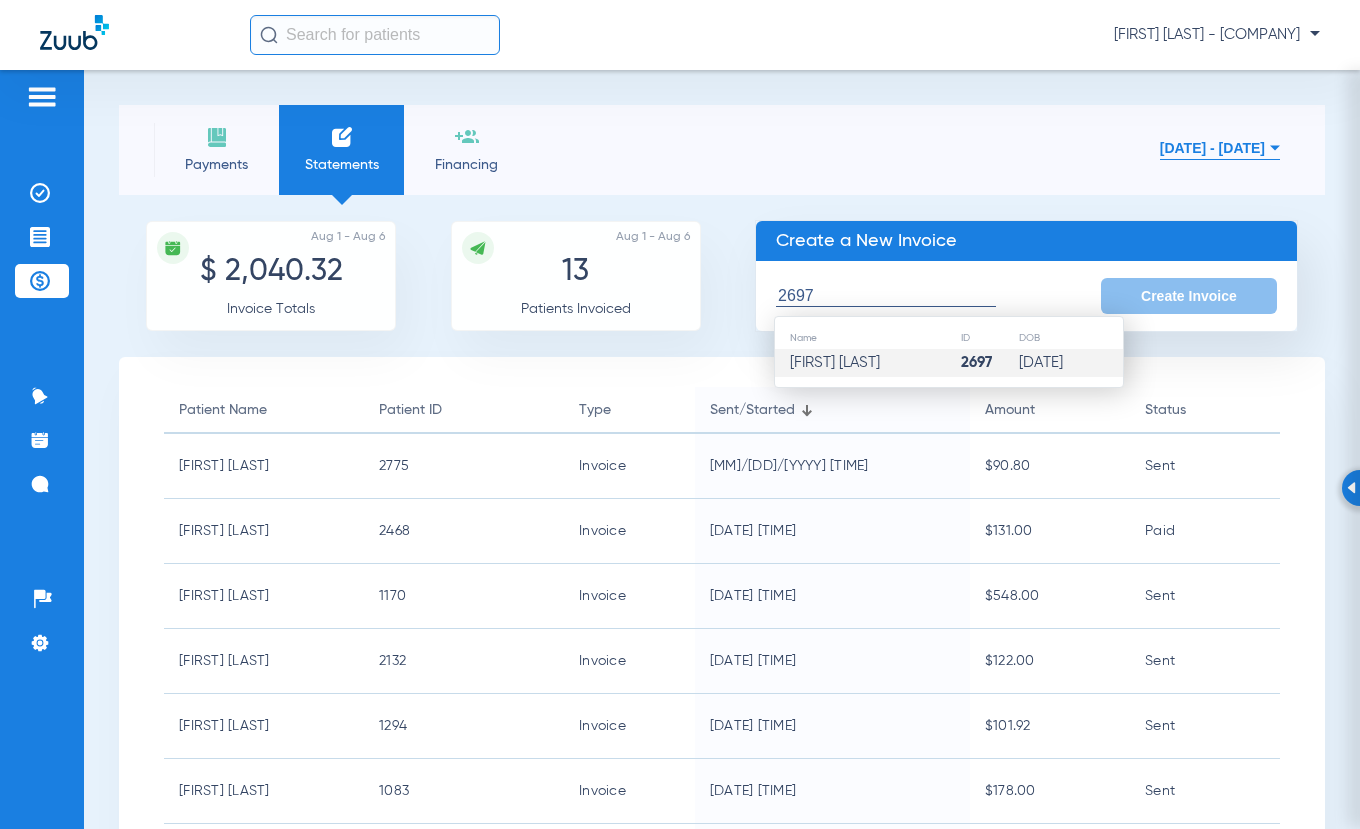 click on "[FIRST] [LAST]" 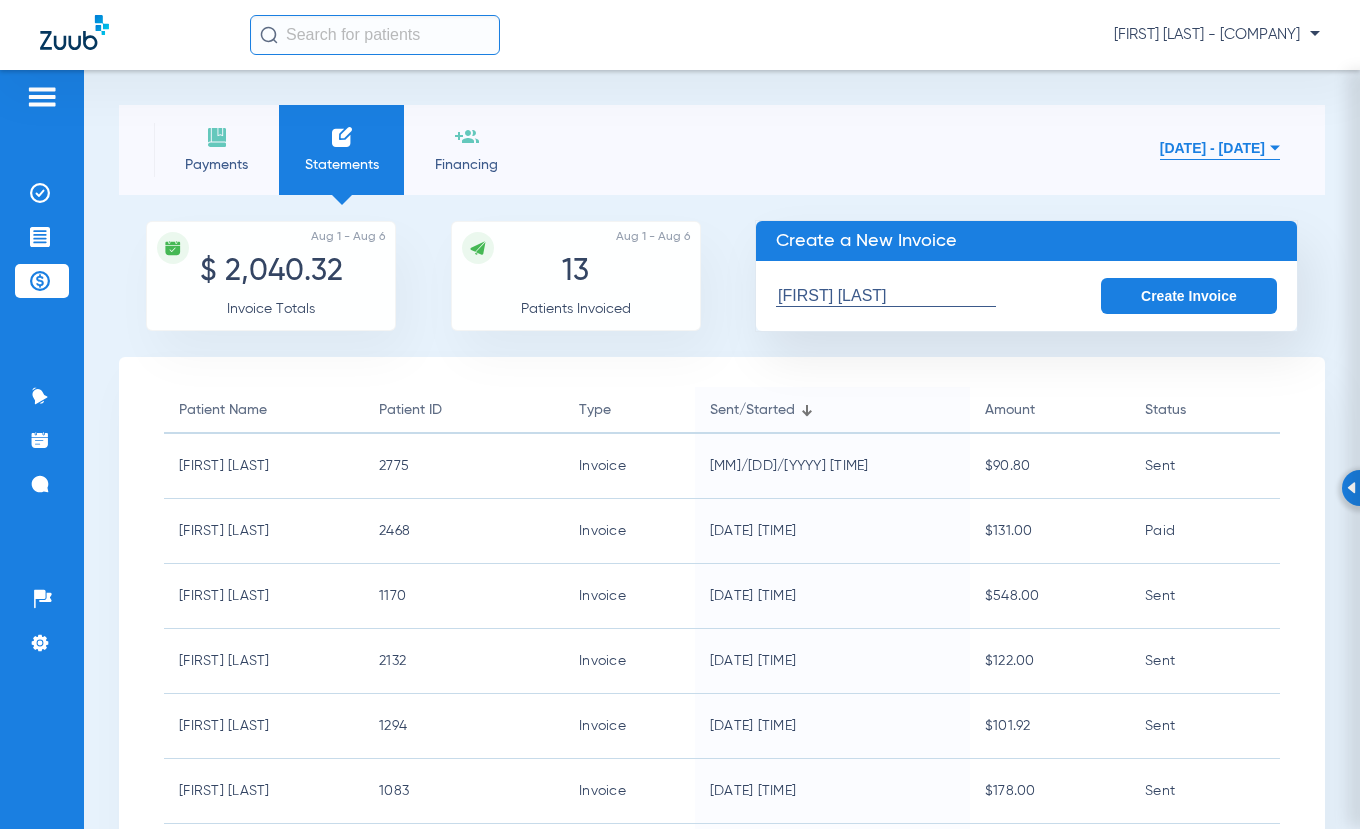 click on "Create Invoice" 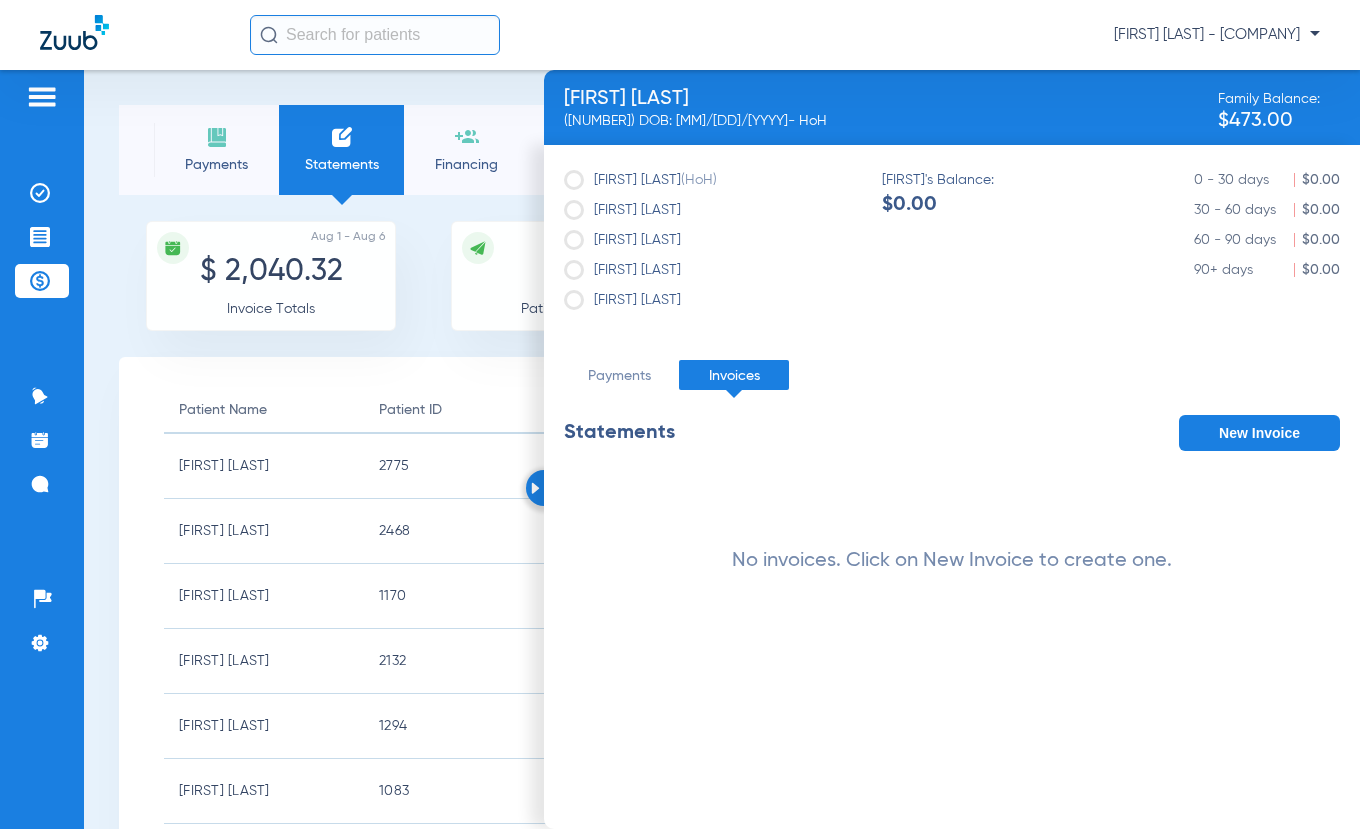 click on "No invoices. Click on New Invoice to create one." 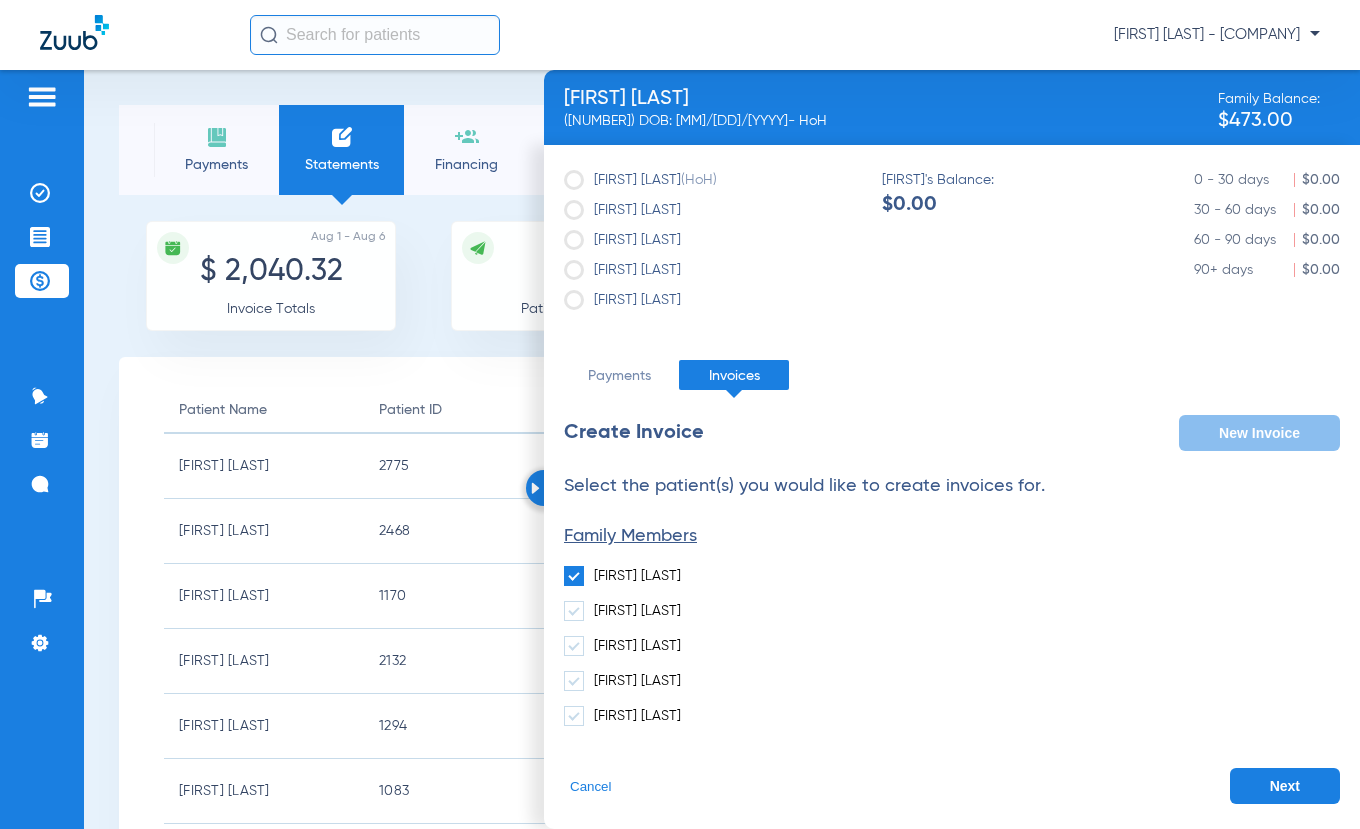 click on "Next" 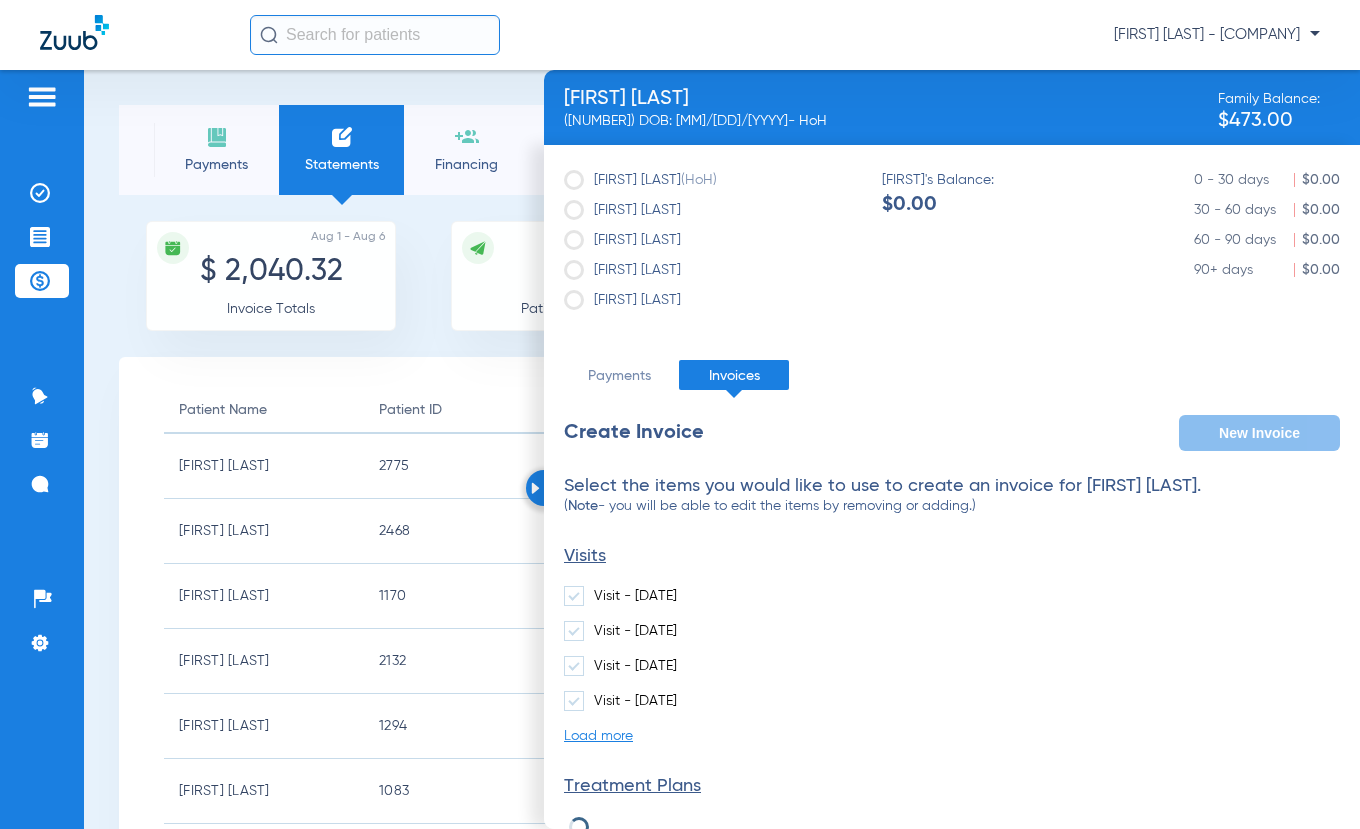 scroll, scrollTop: 195, scrollLeft: 0, axis: vertical 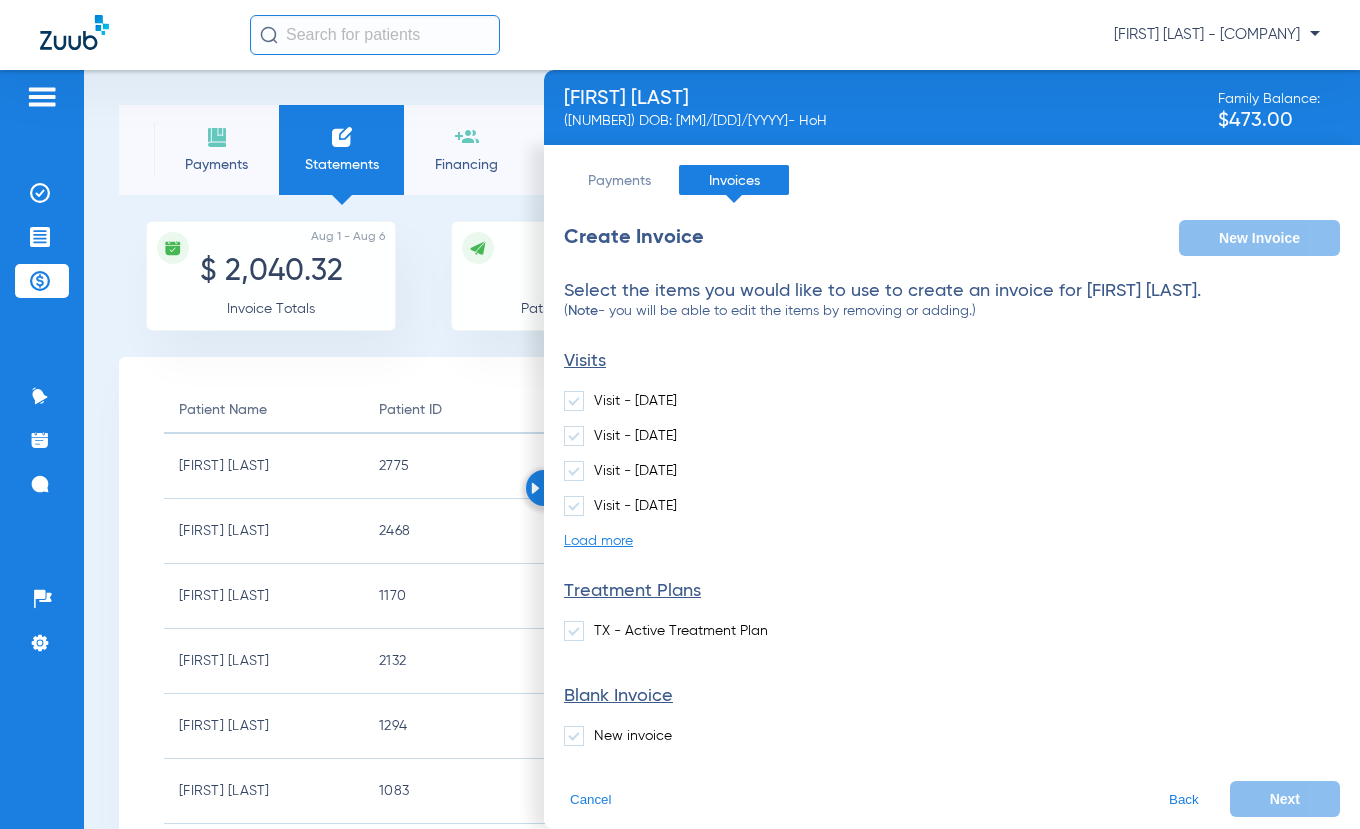 click 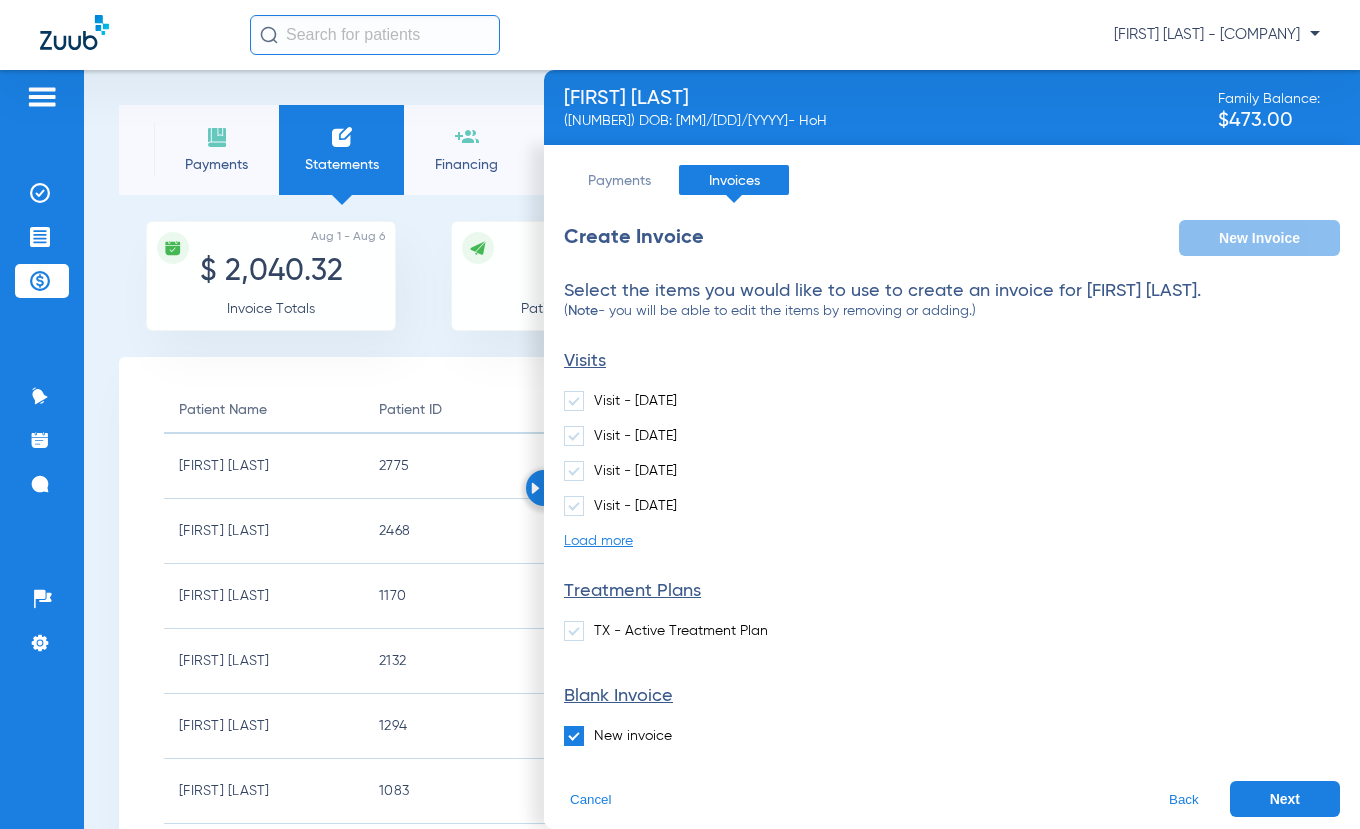 click on "Next" 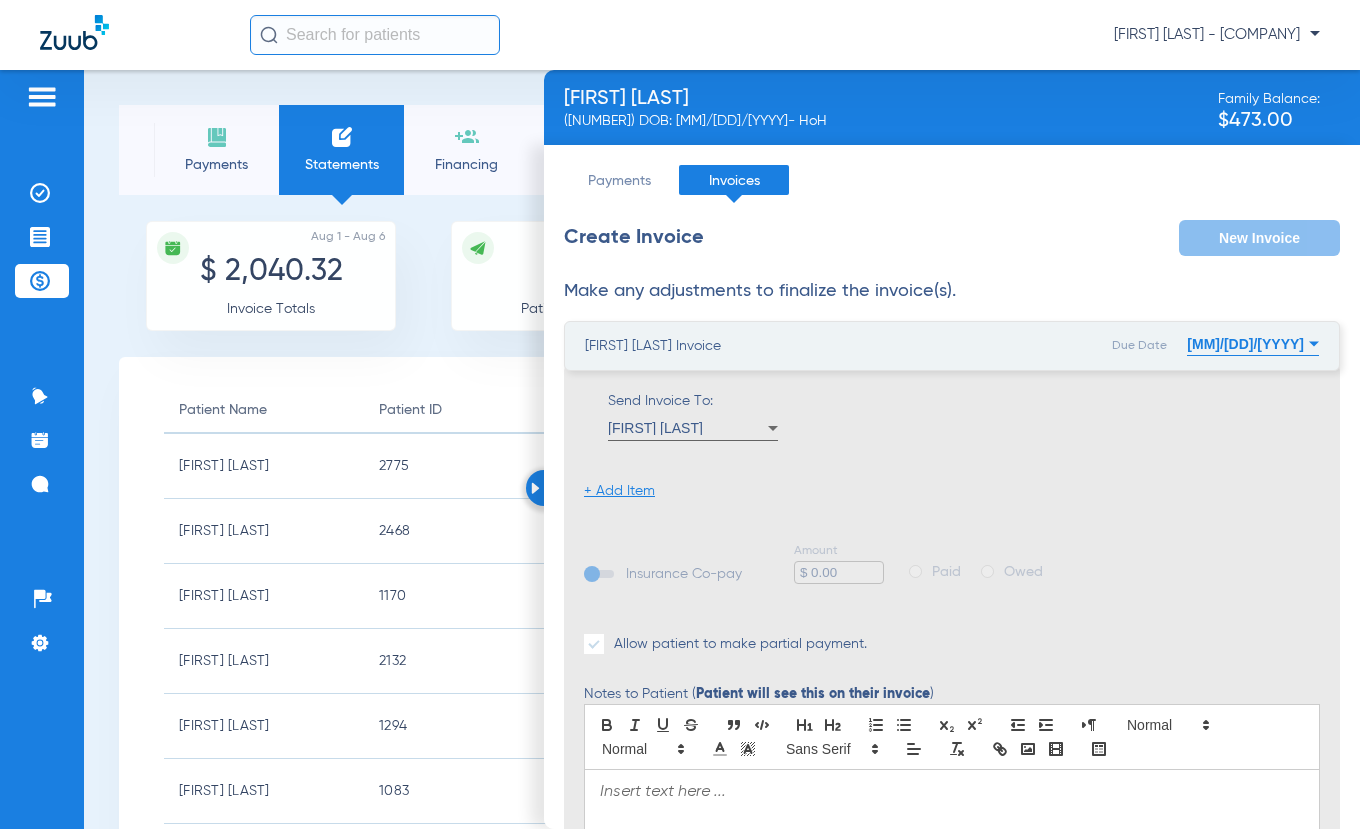 click on "+ Add Item" 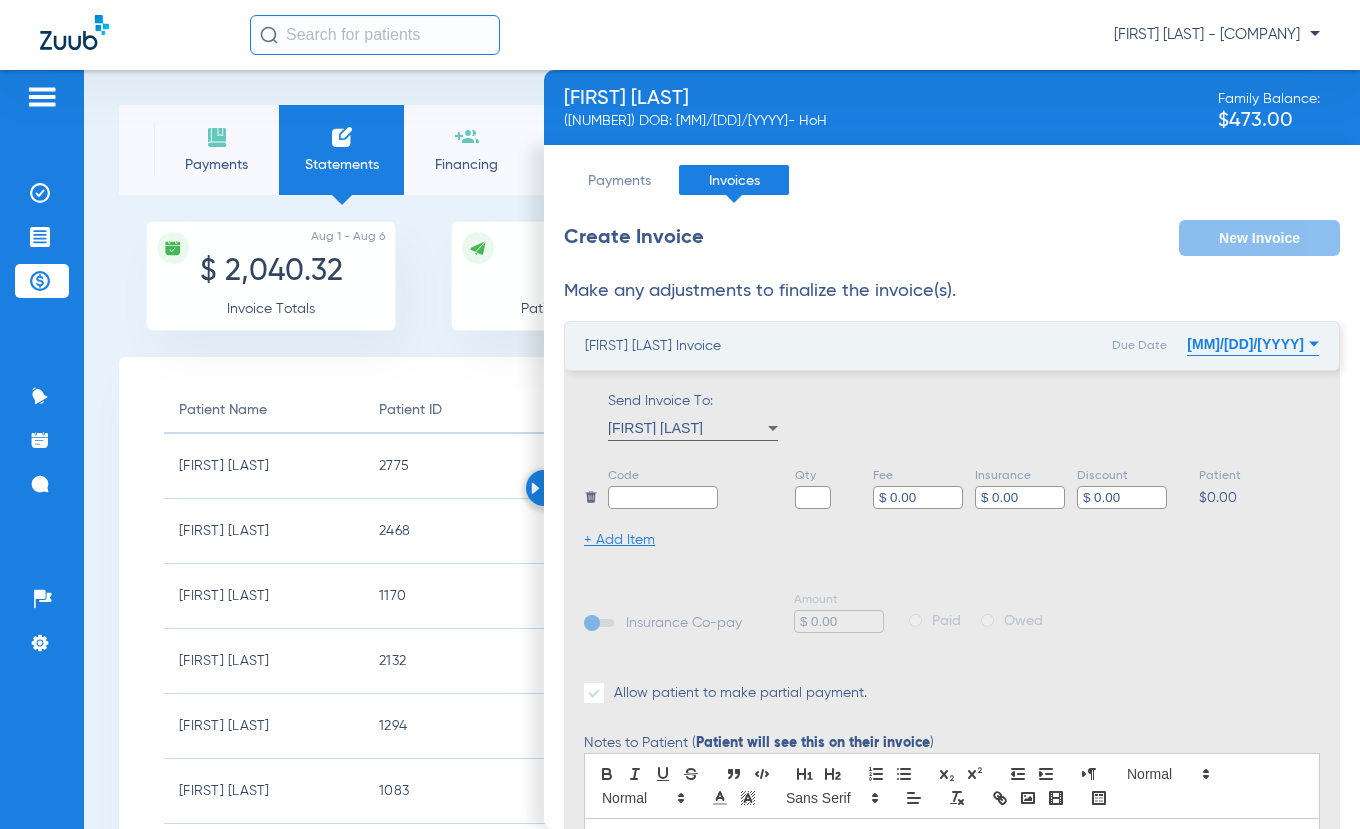 click 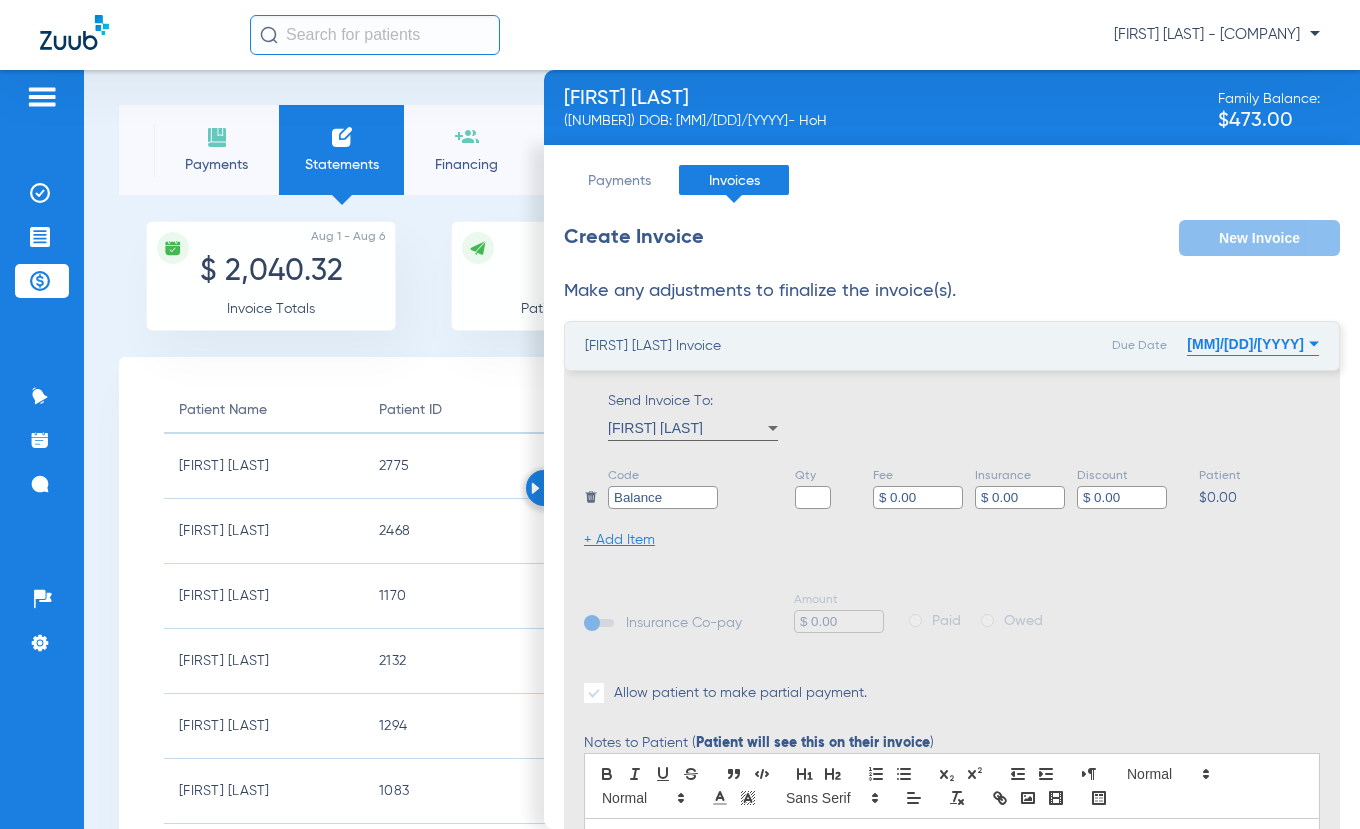 type on "Balance" 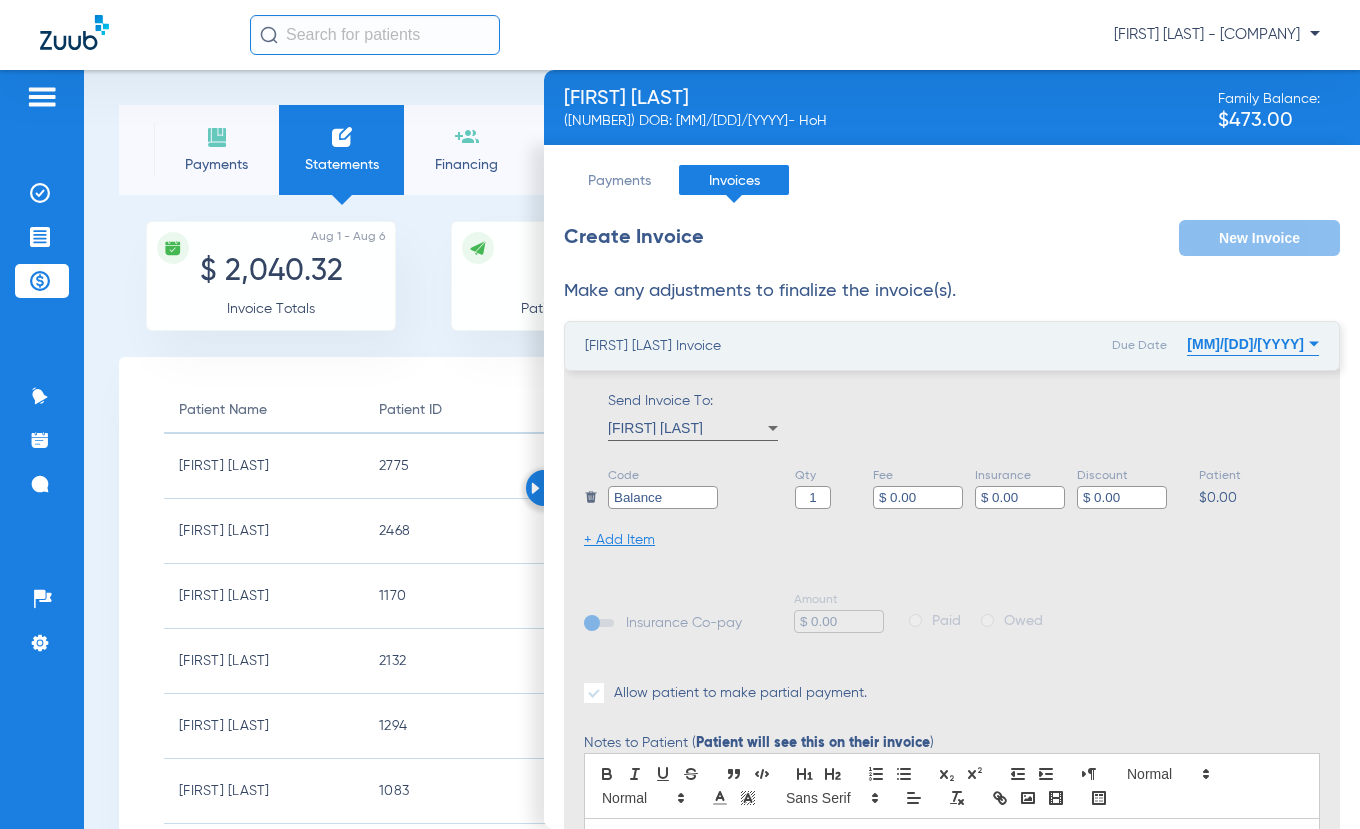 type on "1" 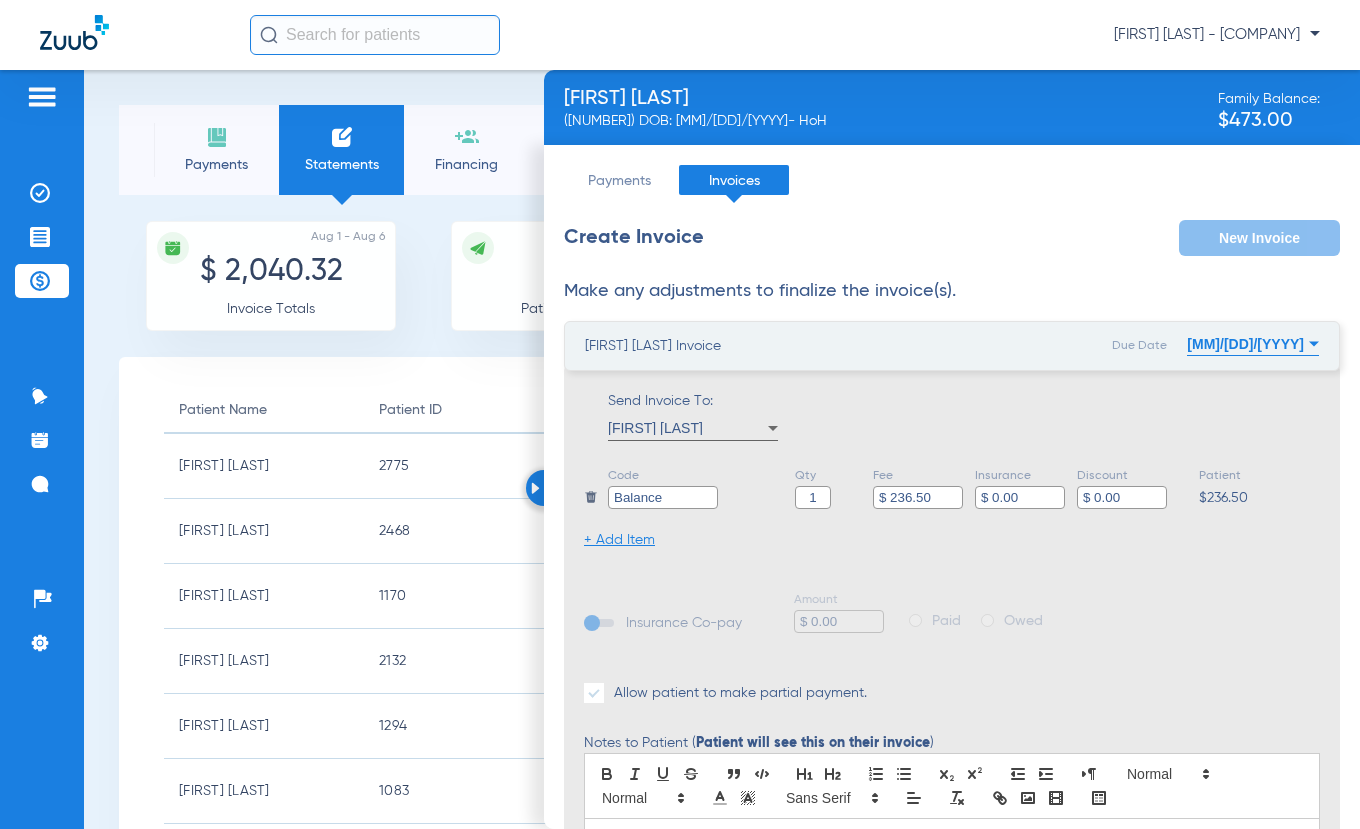 scroll, scrollTop: 437, scrollLeft: 0, axis: vertical 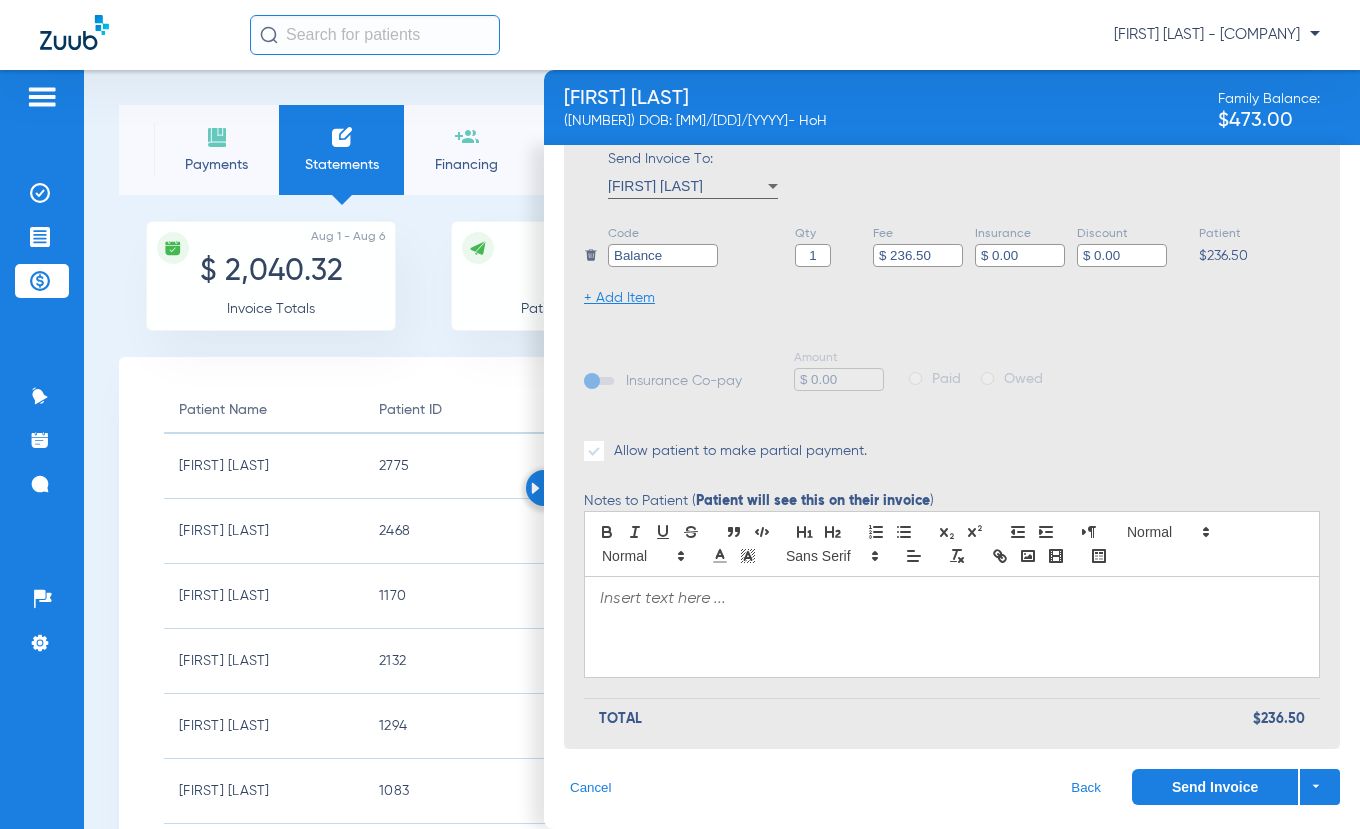 type on "$ 236.50" 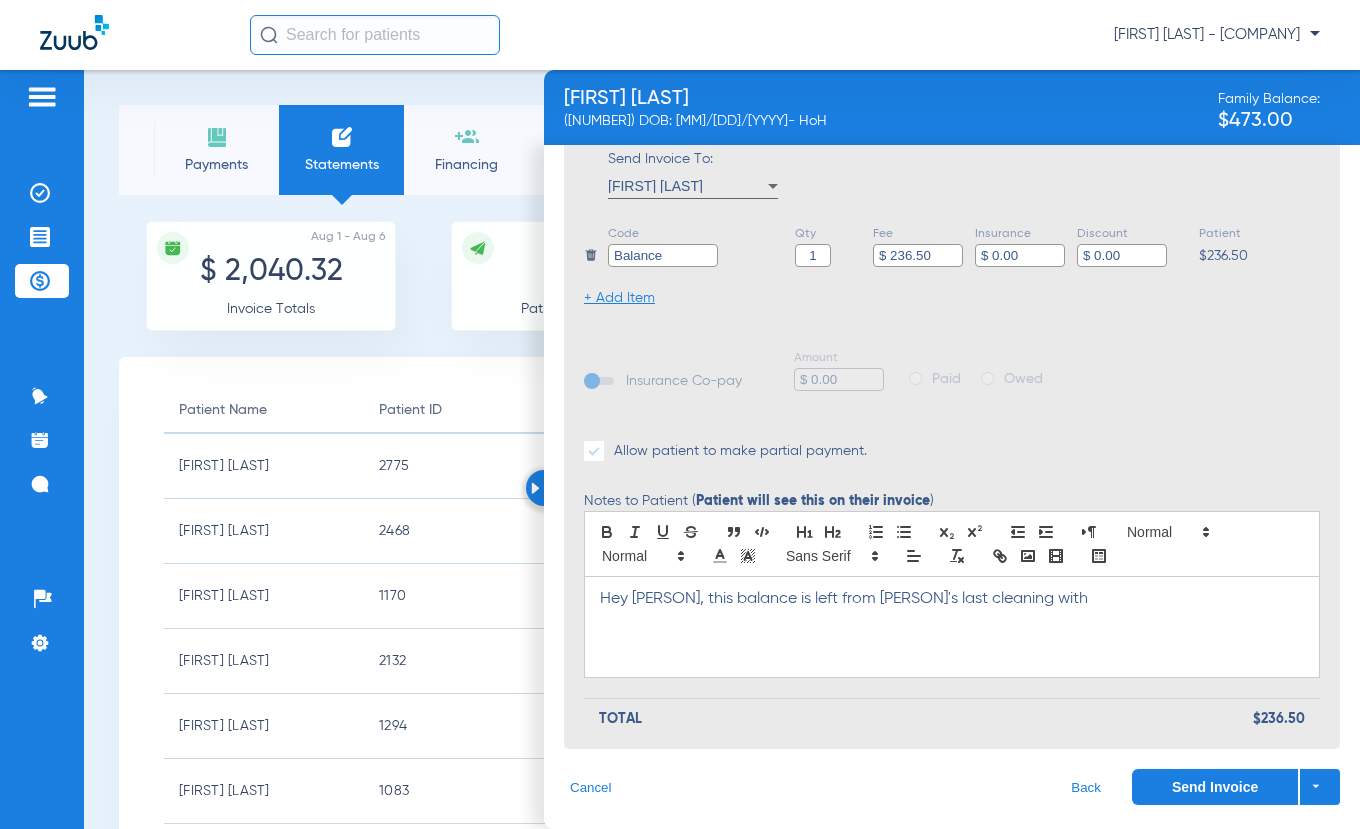 drag, startPoint x: 1078, startPoint y: 607, endPoint x: 1023, endPoint y: 592, distance: 57.00877 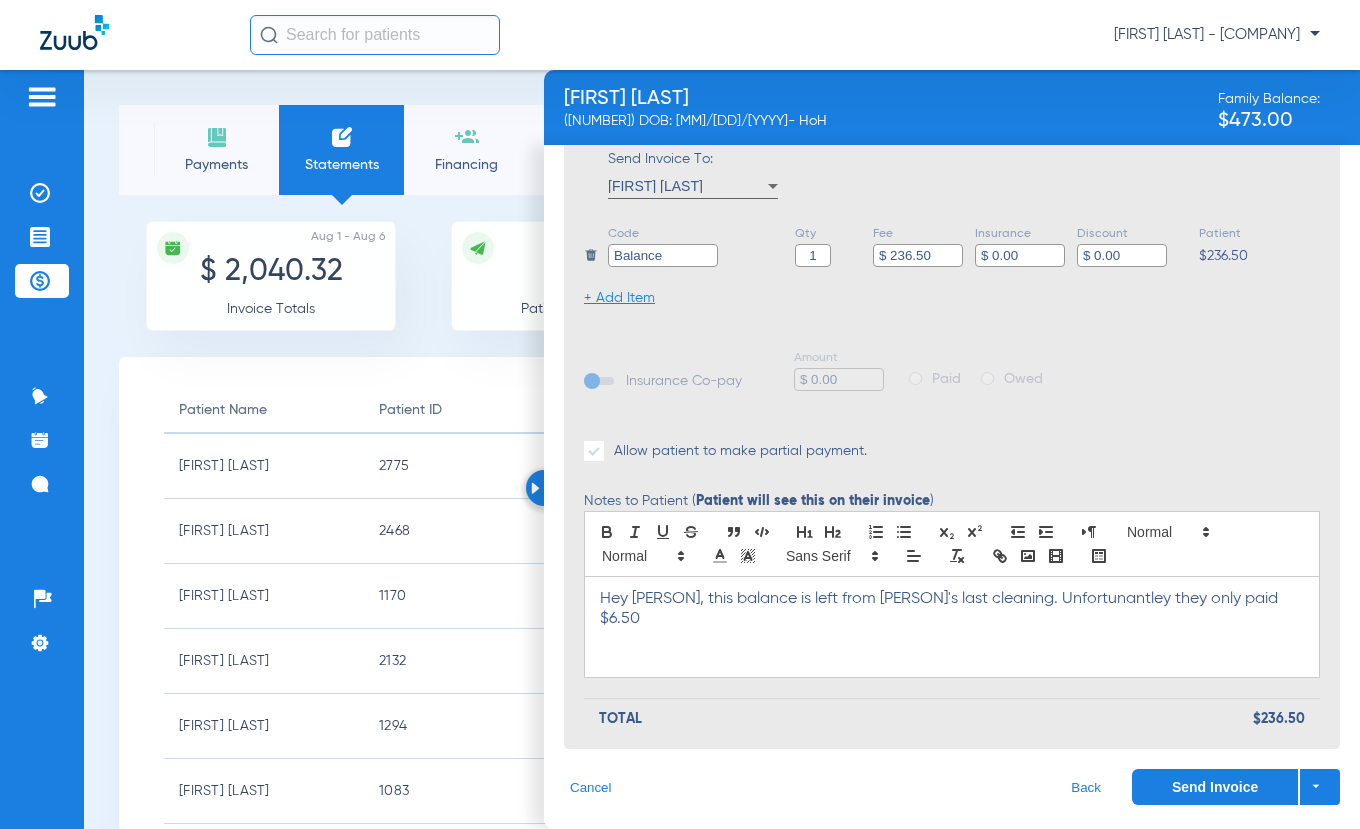 click on "Hey [PERSON], this balance is left from [PERSON]'s last cleaning. Unfortunantley they only paid $6.50" at bounding box center (952, 609) 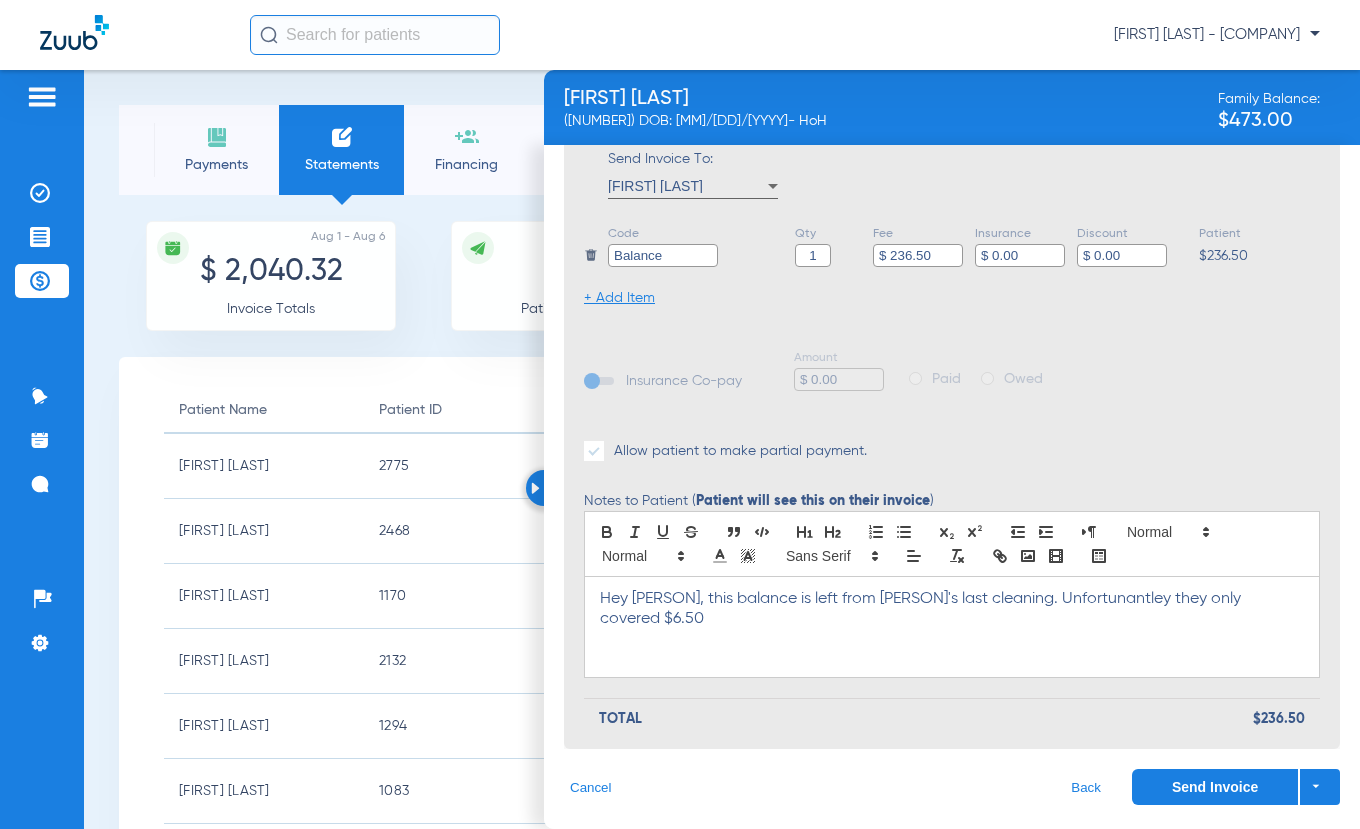 click on "Hey [PERSON], this balance is left from [PERSON]'s last cleaning. Unfortunantley they only covered $6.50" at bounding box center (952, 609) 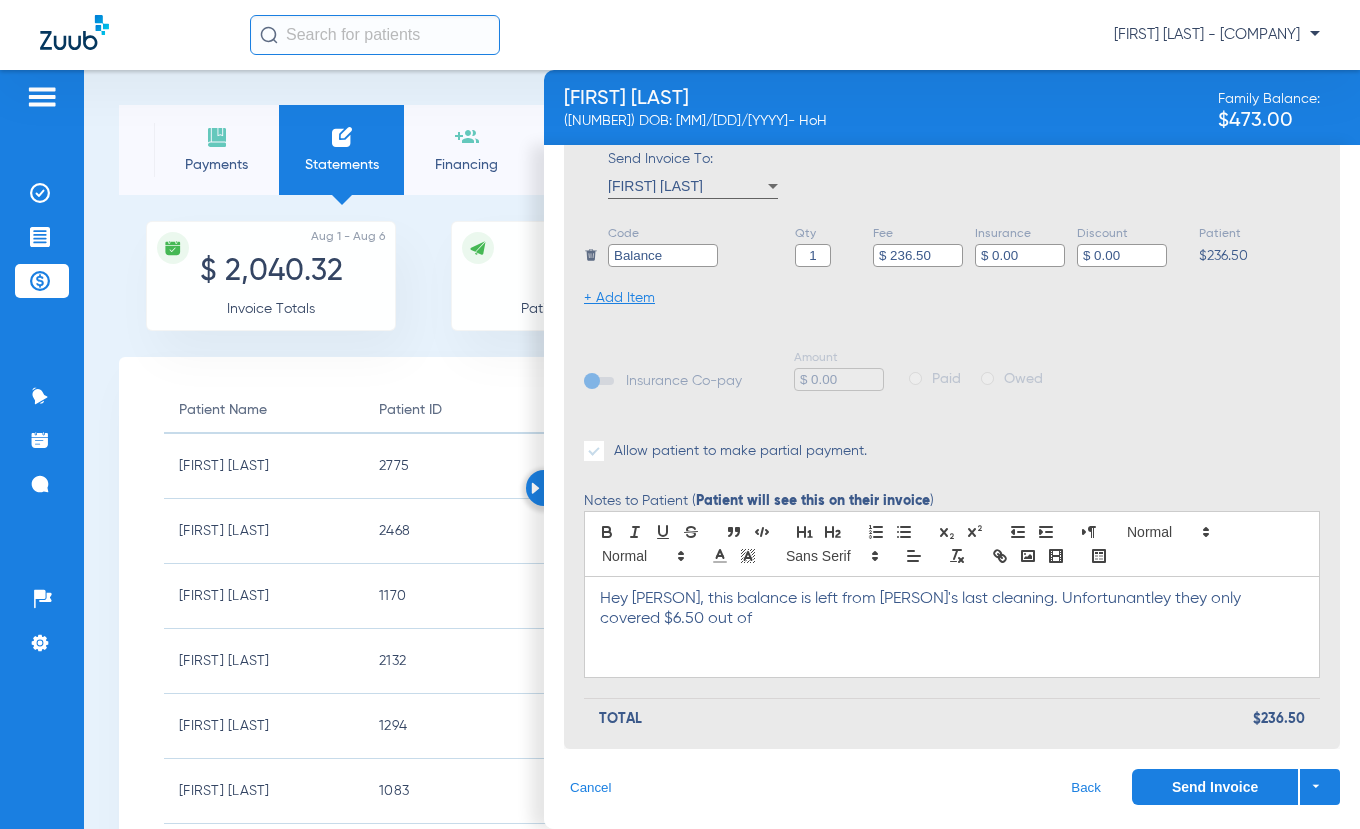 drag, startPoint x: 740, startPoint y: 636, endPoint x: 1025, endPoint y: 586, distance: 289.35272 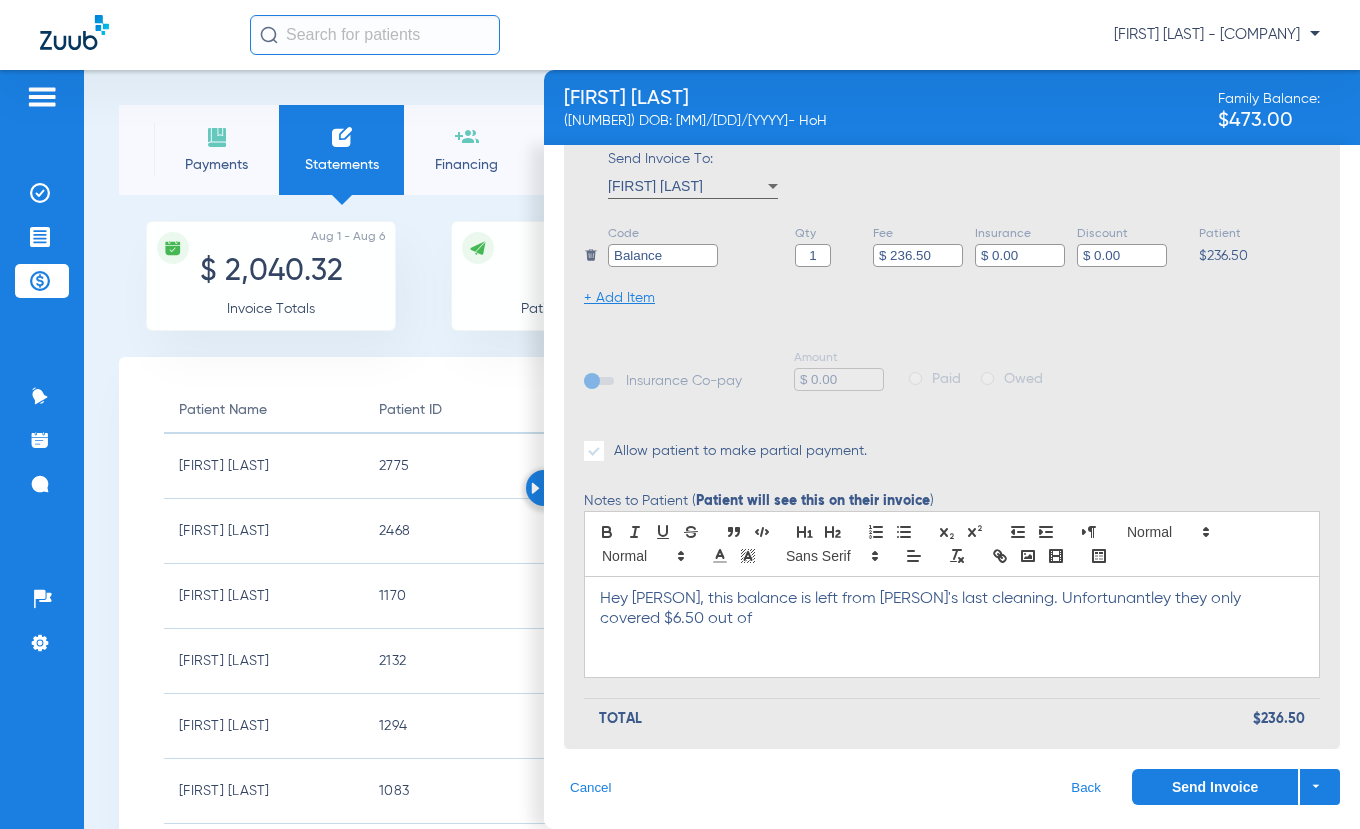 click on "Hey [PERSON], this balance is left from [PERSON]'s last cleaning. Unfortunantley they only covered $6.50 out of" at bounding box center [952, 627] 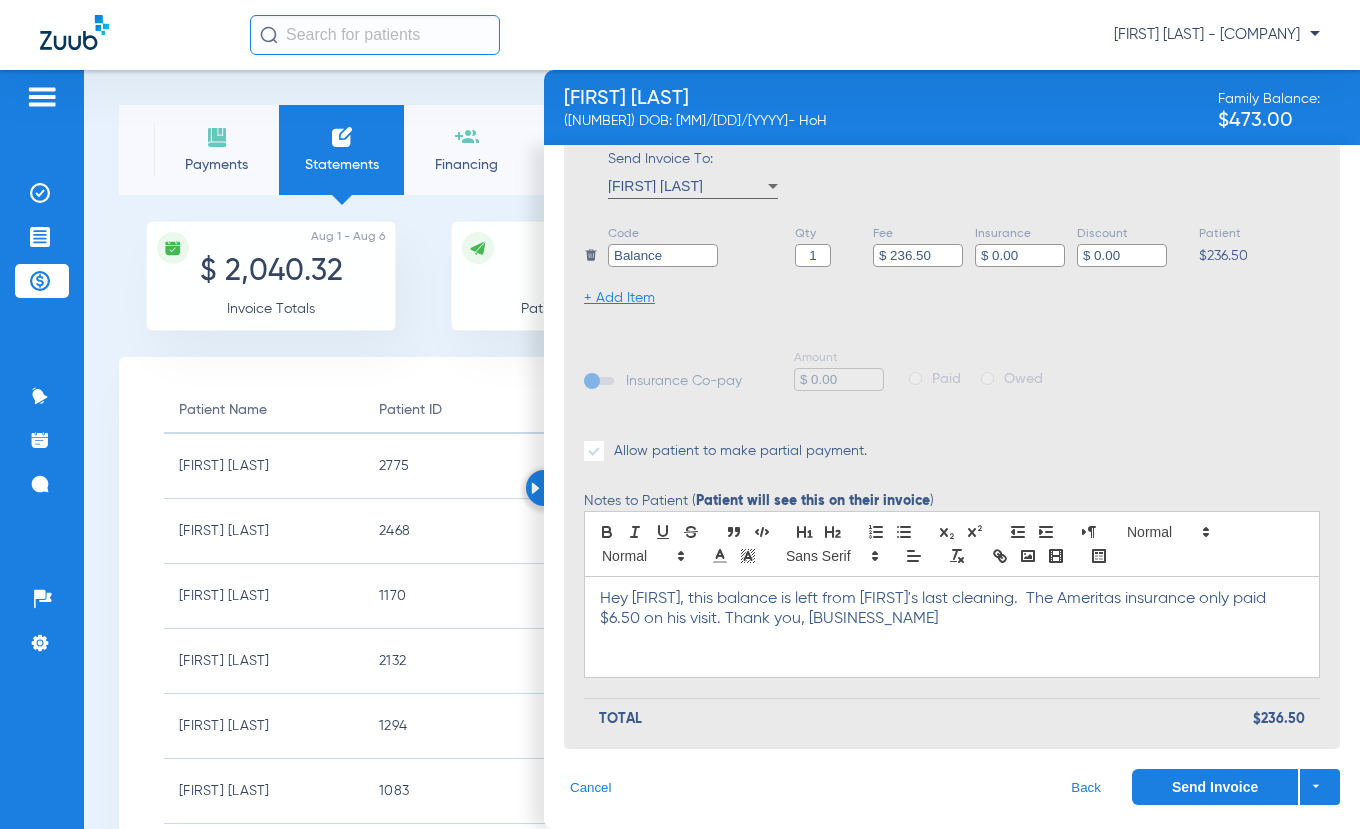 drag, startPoint x: 1054, startPoint y: 597, endPoint x: 1036, endPoint y: 598, distance: 18.027756 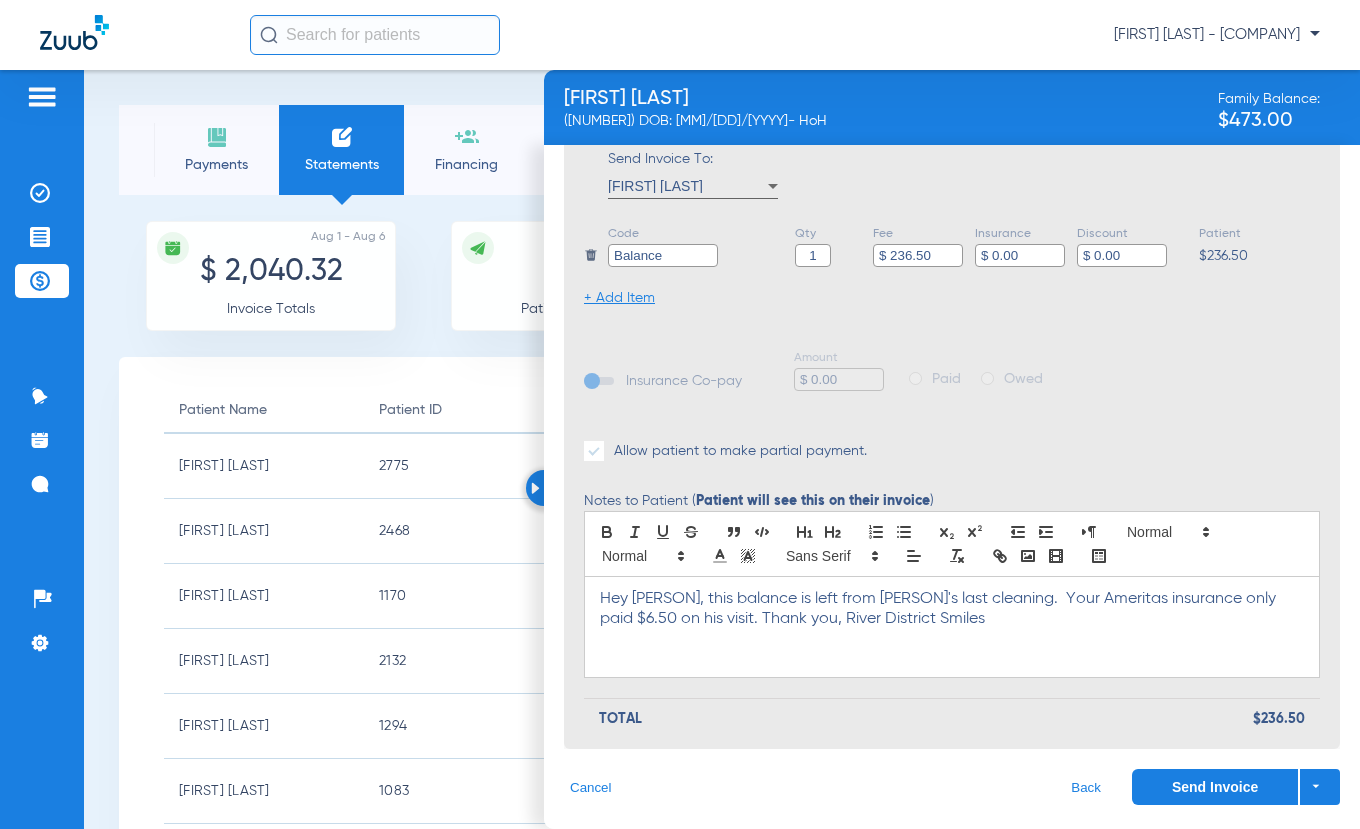 click on "Send Invoice" 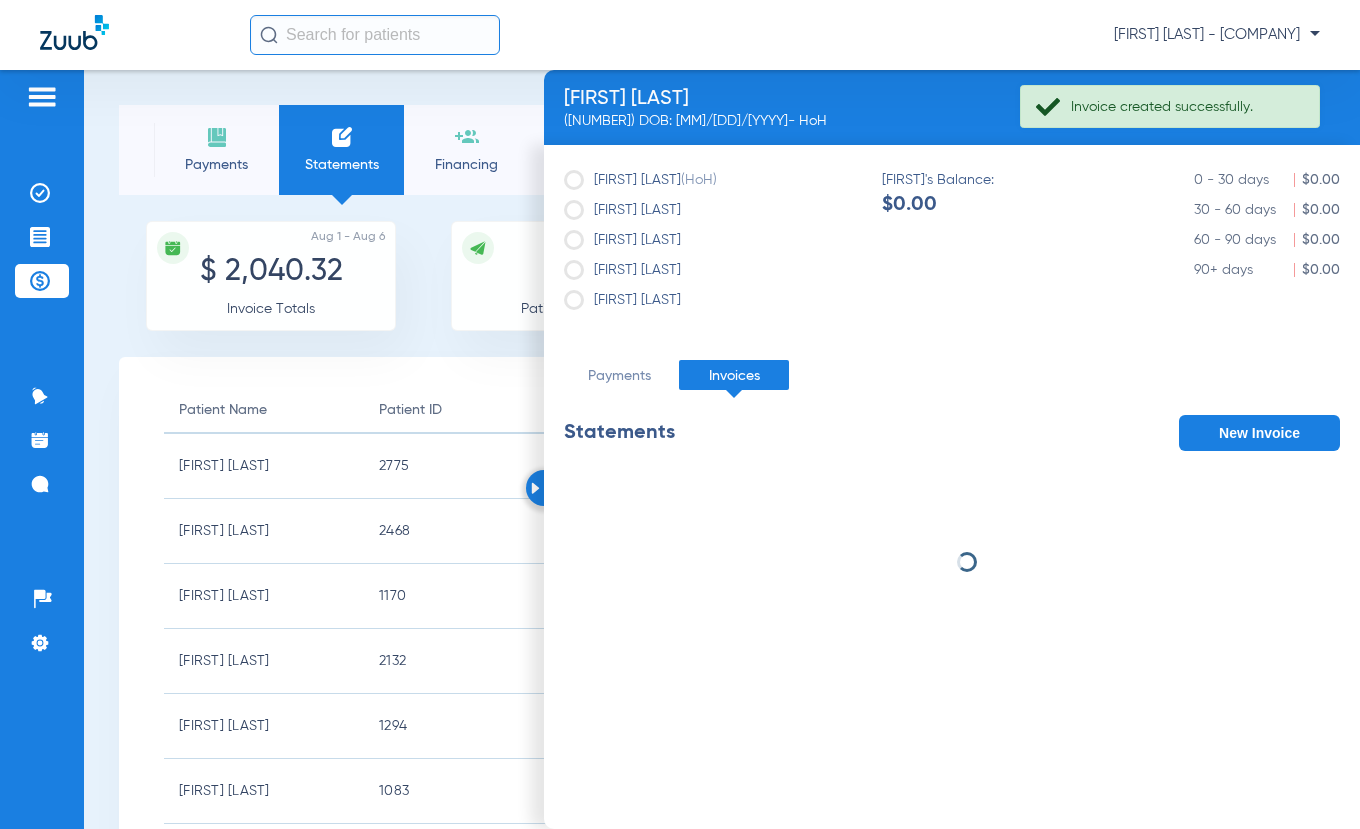 scroll, scrollTop: 0, scrollLeft: 0, axis: both 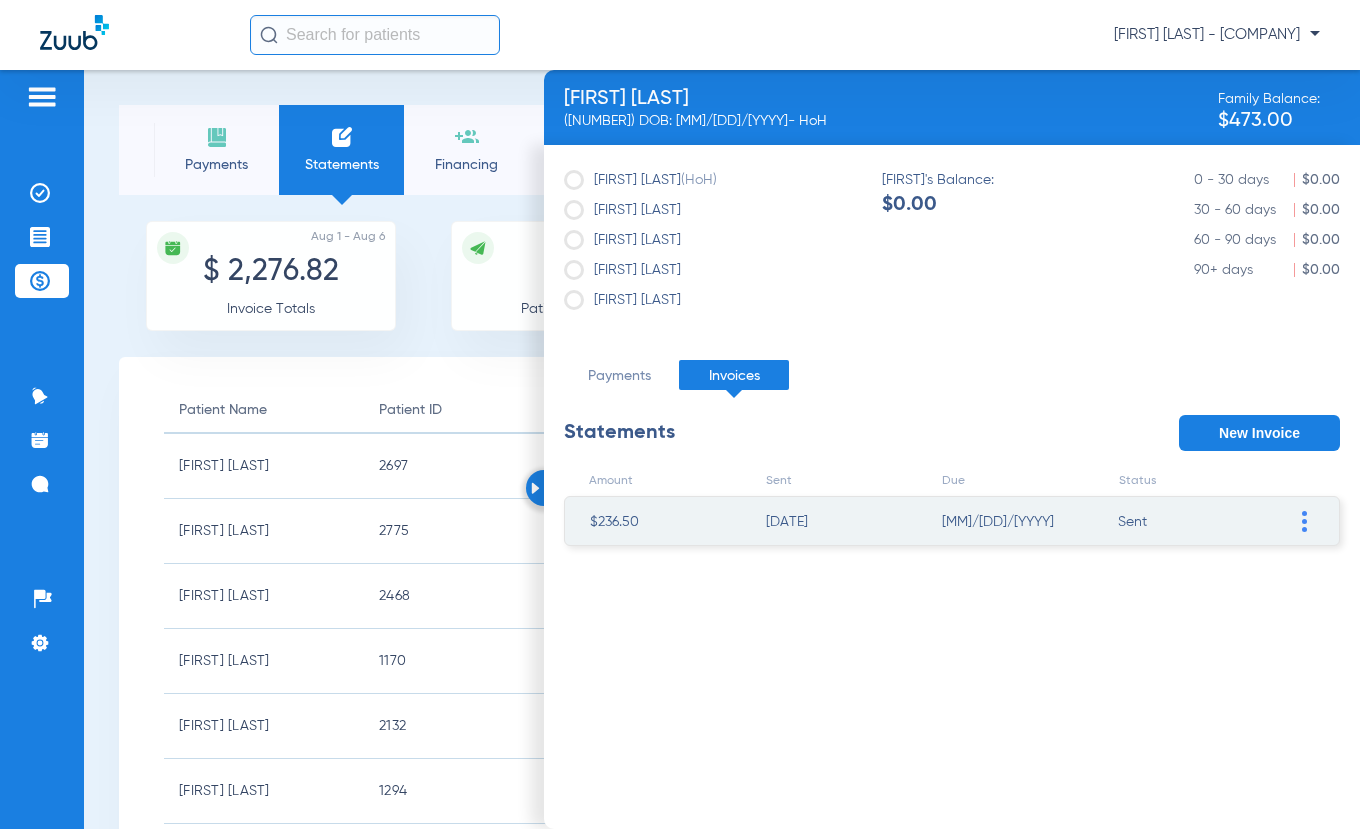 drag, startPoint x: 212, startPoint y: 166, endPoint x: 225, endPoint y: 160, distance: 14.3178215 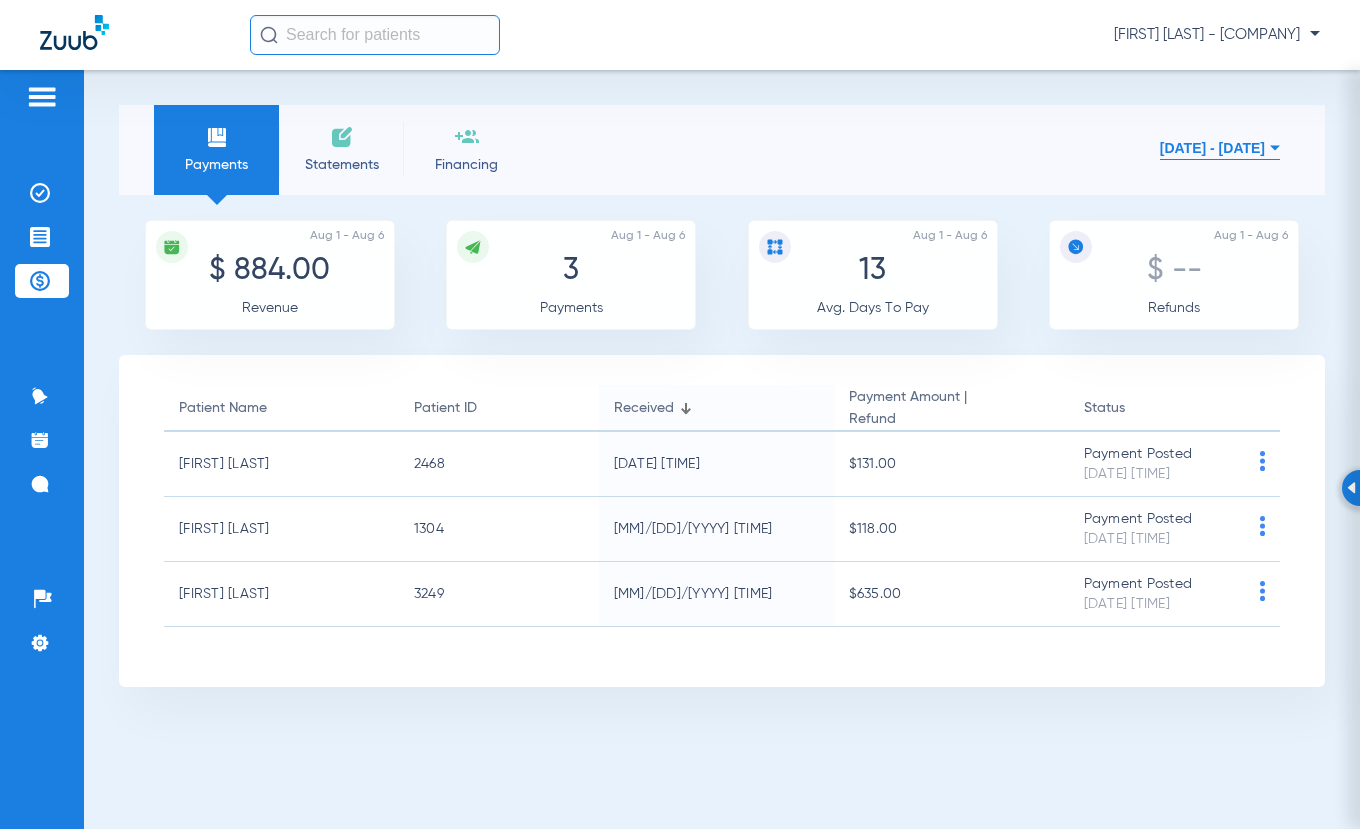 click on "Statements" 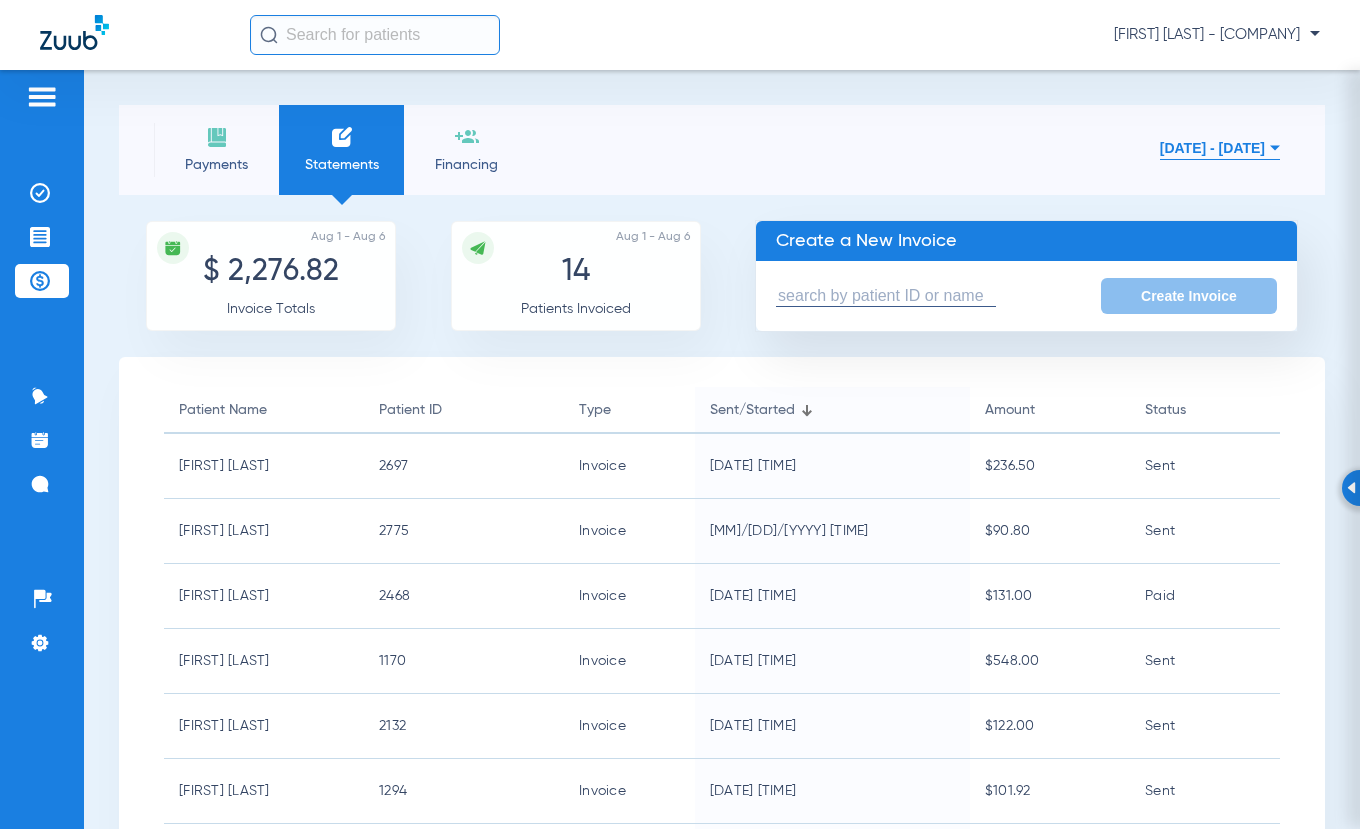 click at bounding box center [886, 296] 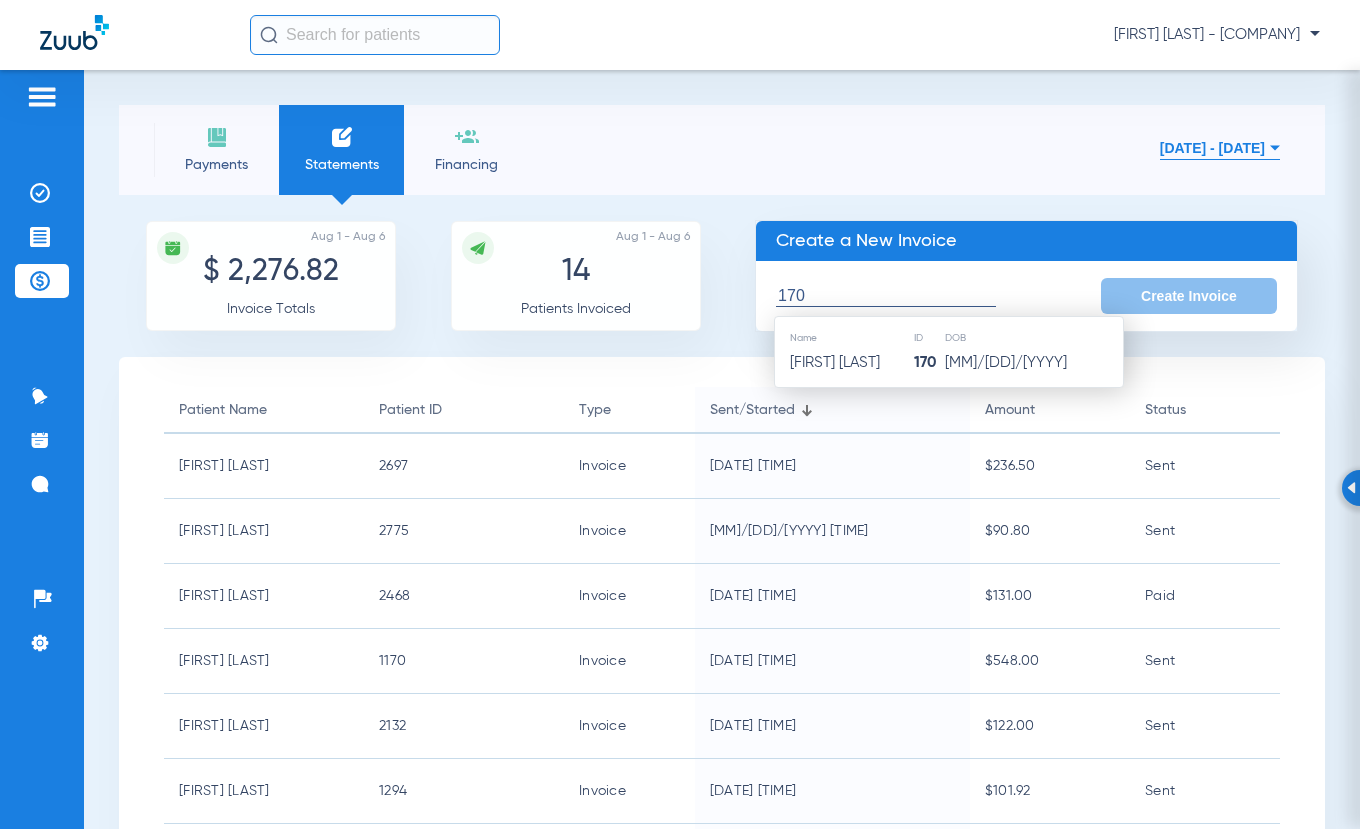 click on "Name" 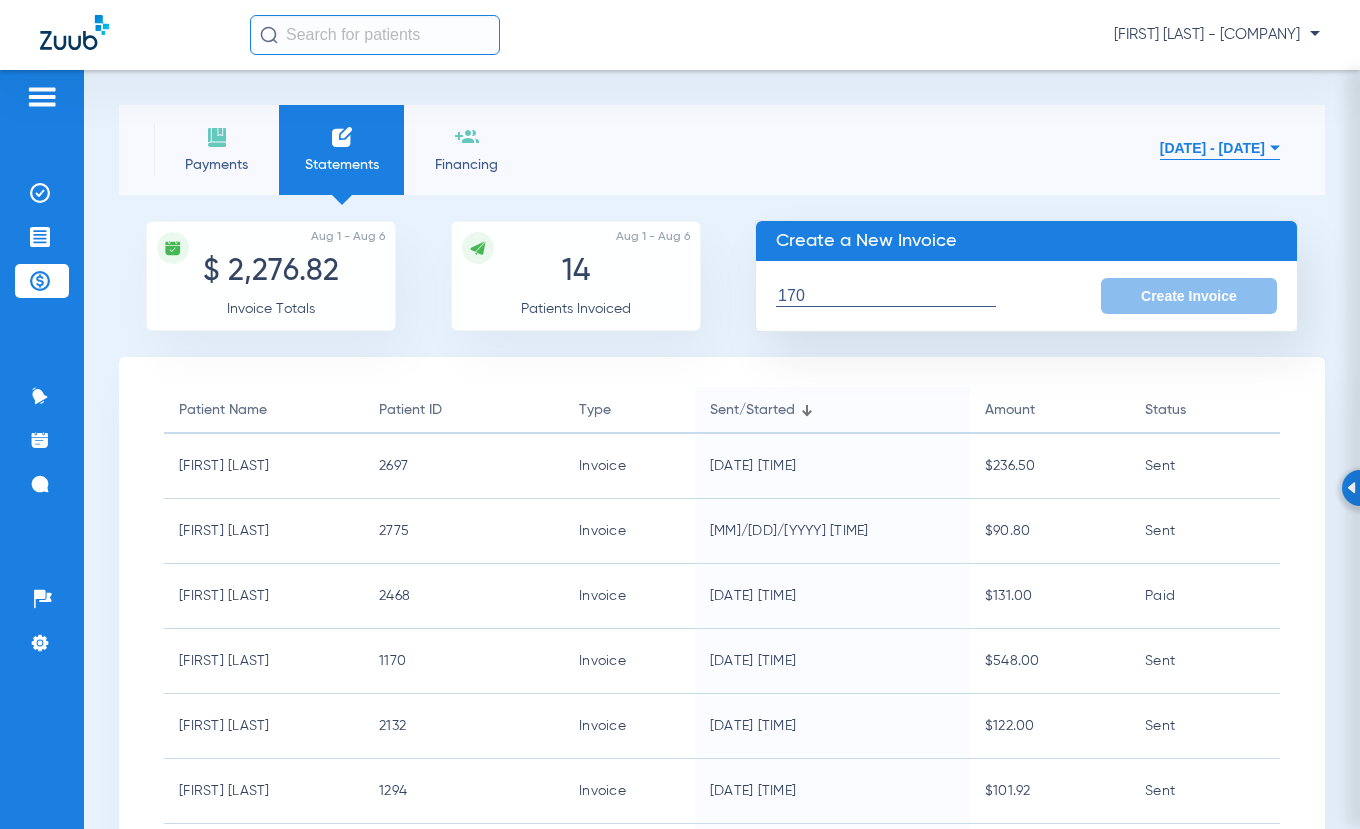 click on "170" at bounding box center [886, 296] 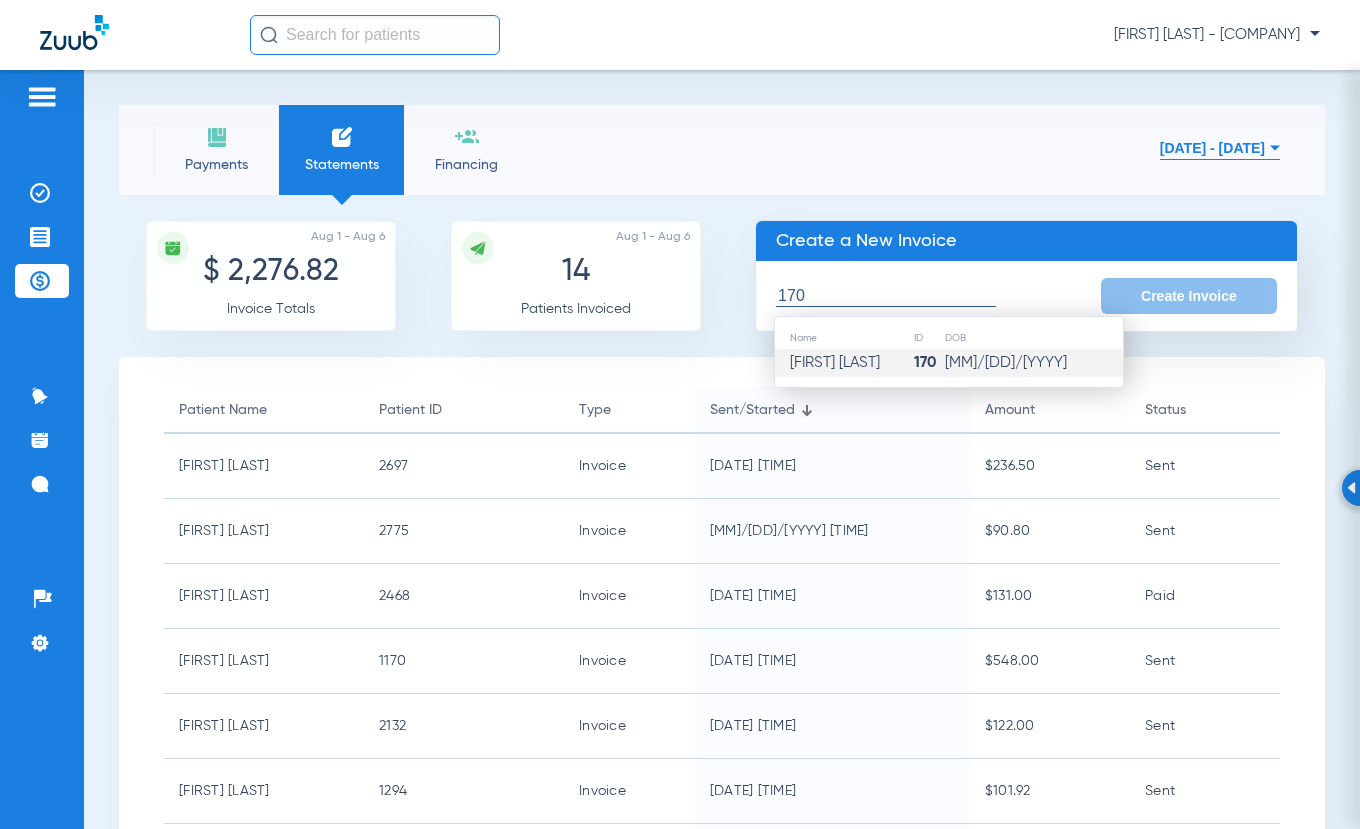 click on "[FIRST] [LAST]" 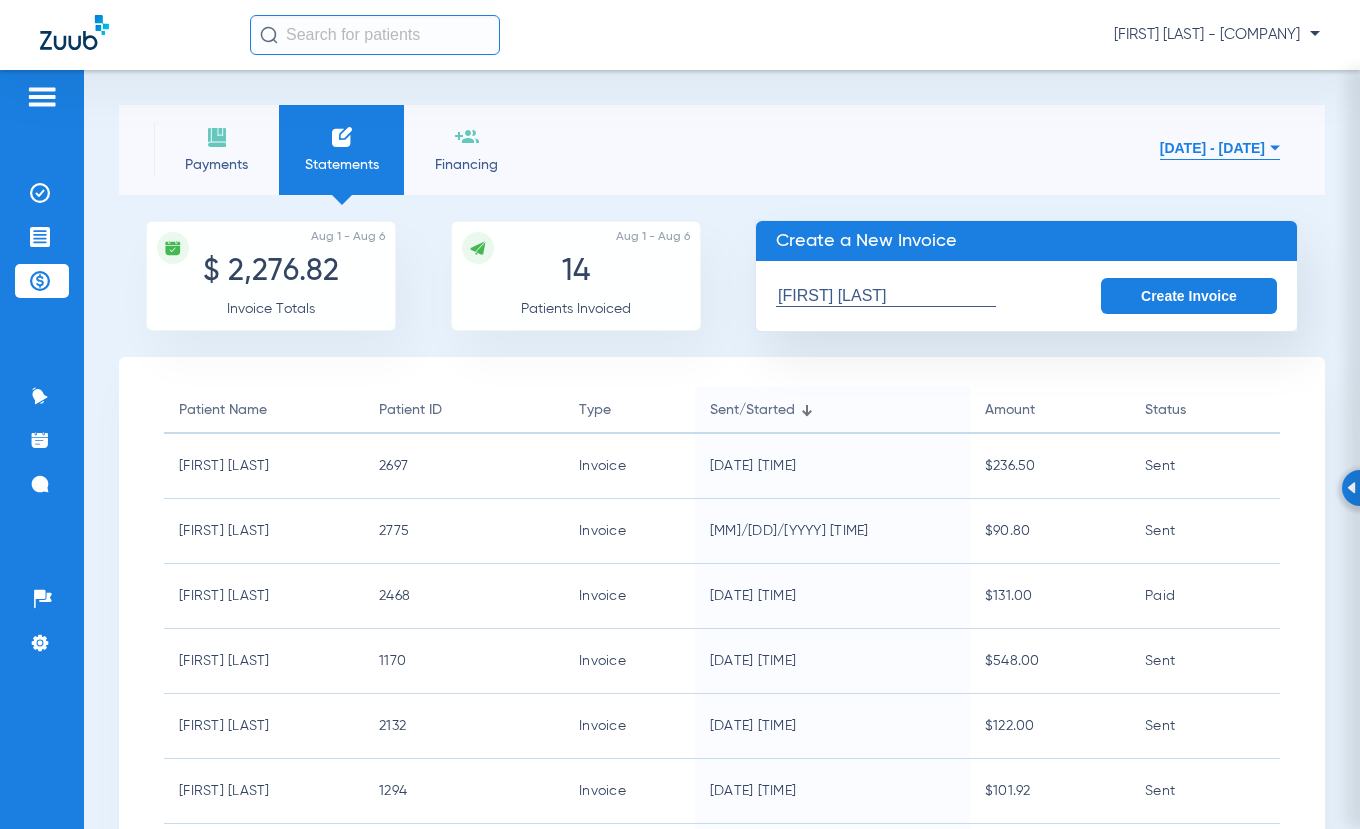 click on "Create Invoice" 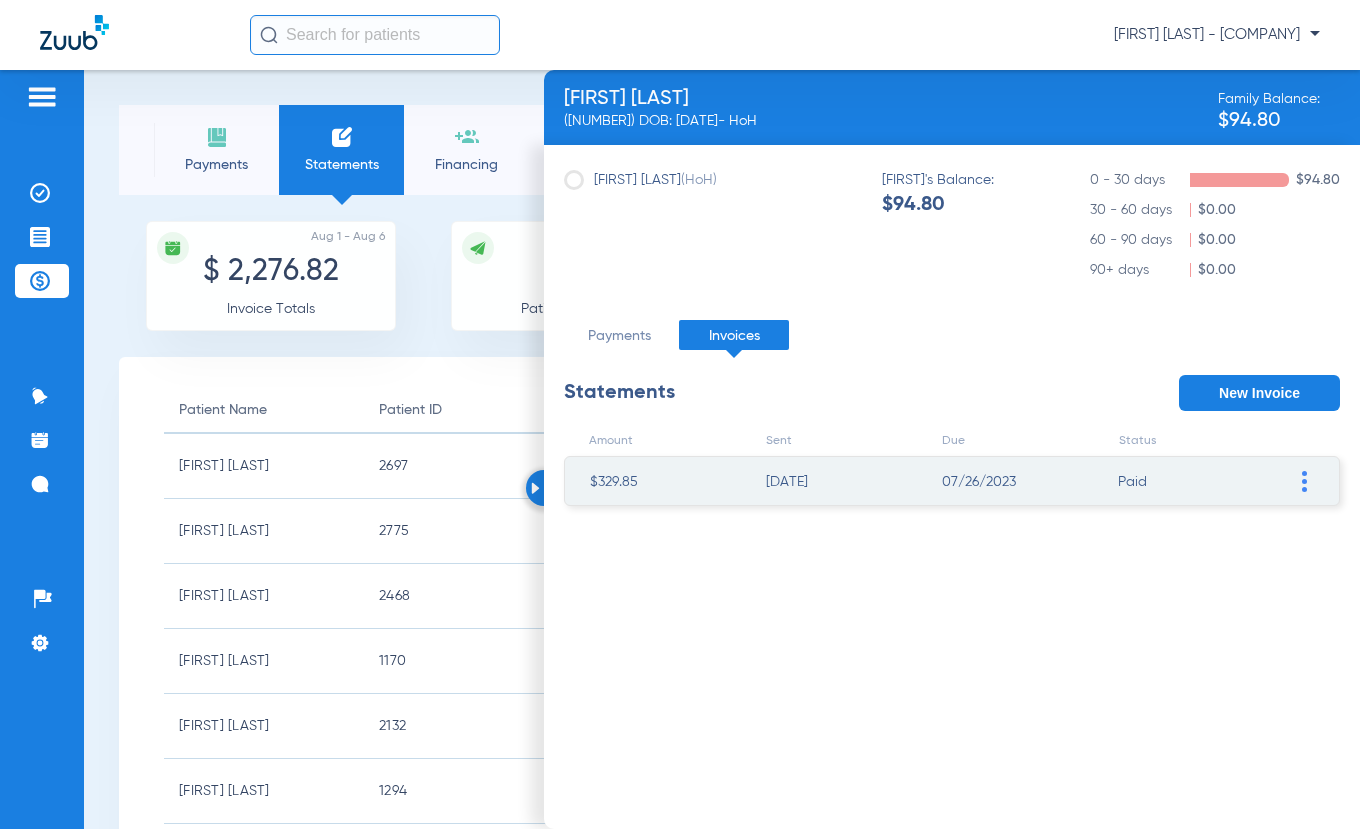 click on "New Invoice" 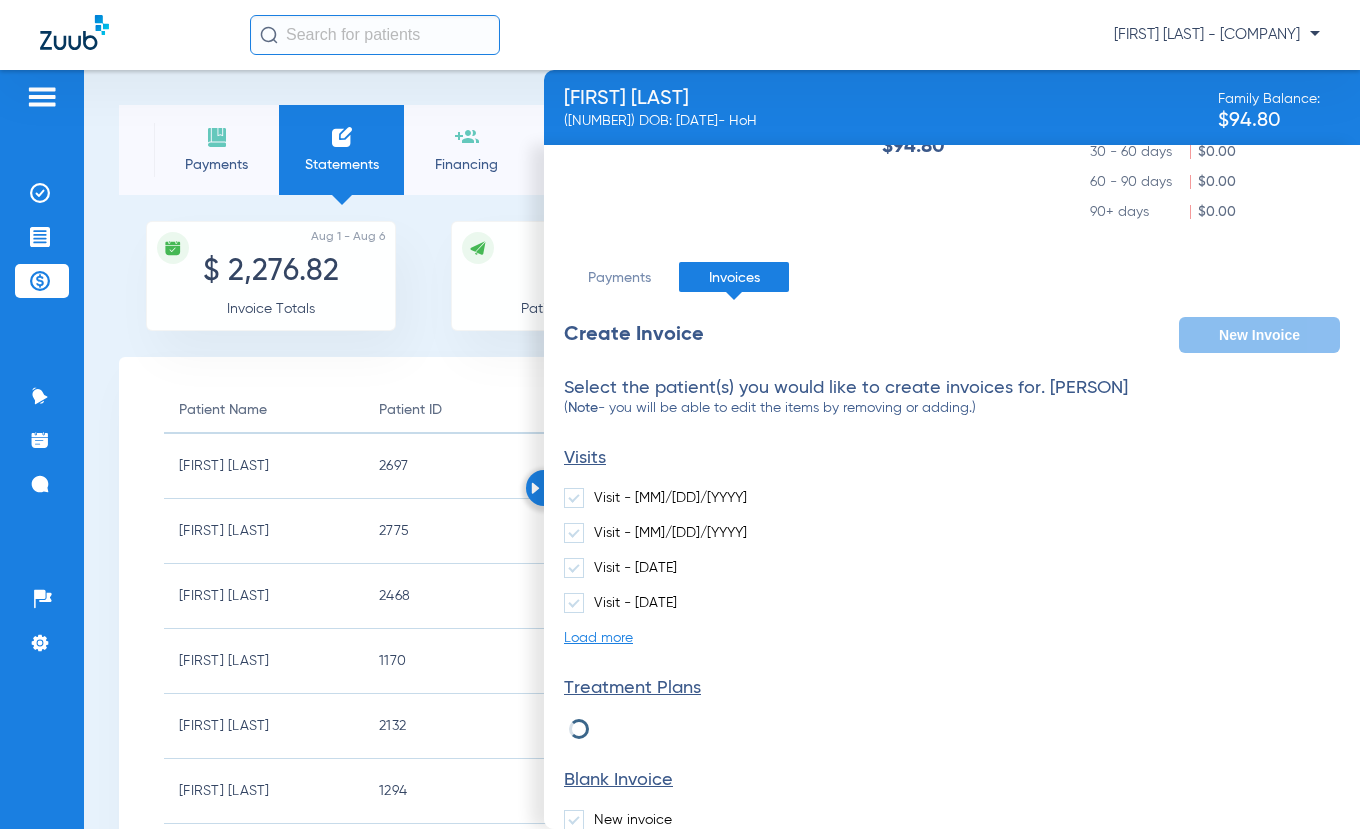 scroll, scrollTop: 155, scrollLeft: 0, axis: vertical 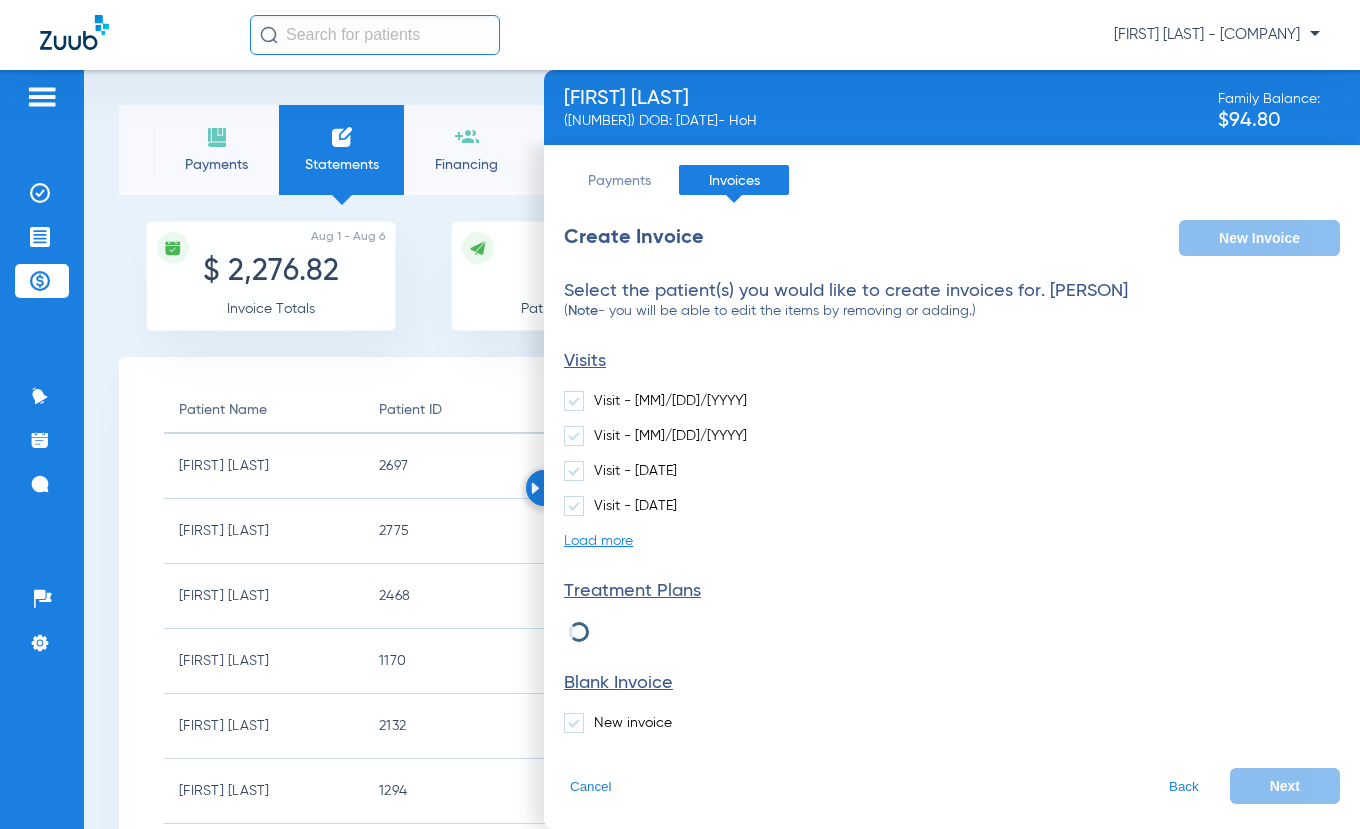 click 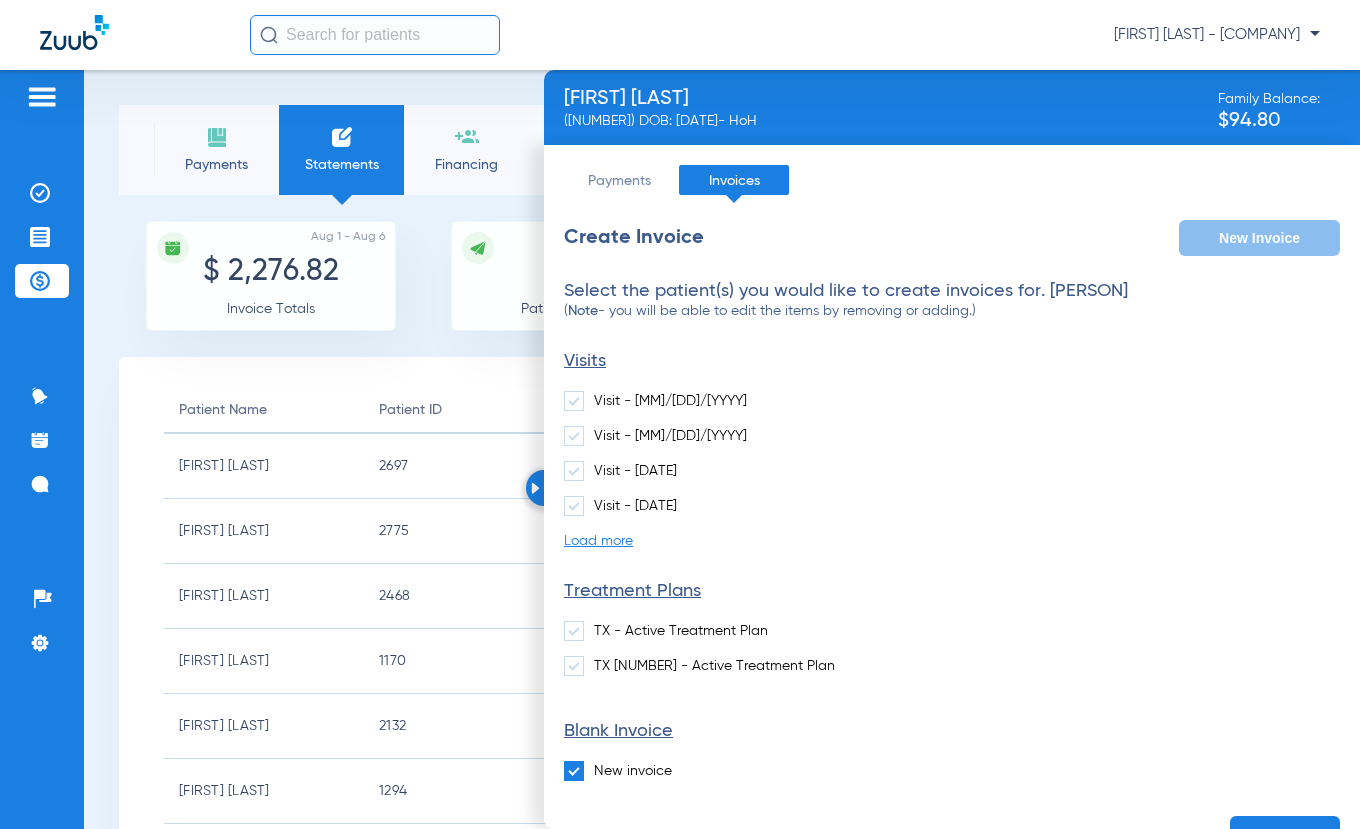 click on "New invoice" 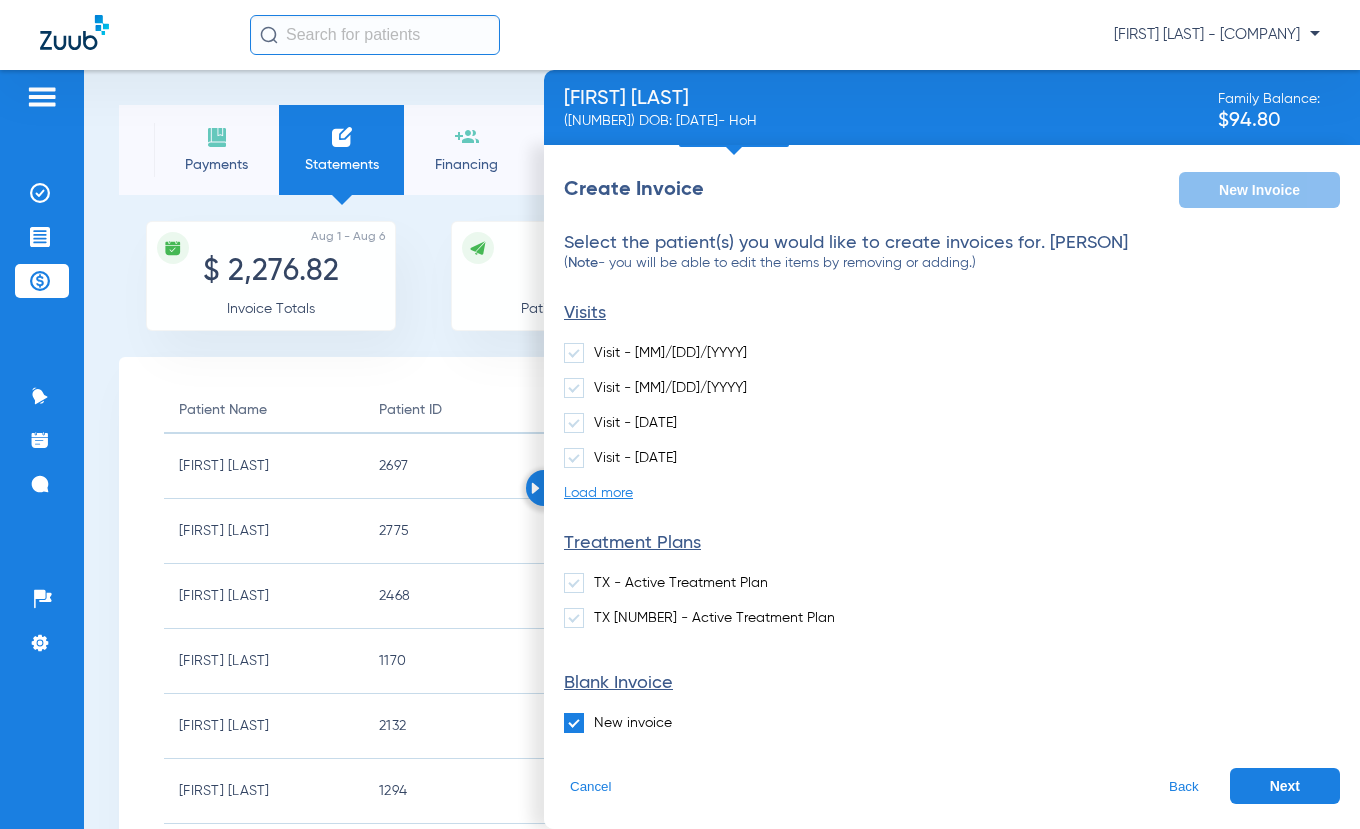 click on "Select the items you would like to use to create an invoice for [FIRST] [LAST].   ( Note  - you will be able to edit the items by removing or adding.)  Visits  Visit - [DATE]   Visit - [DATE]   Visit - [DATE]   Visit - [DATE]   Load more  Treatment Plans  TX - Active Treatment Plan   TX [NUMBER] - Active Treatment Plan  Blank Invoice  New invoice   Cancel   Back   Next" 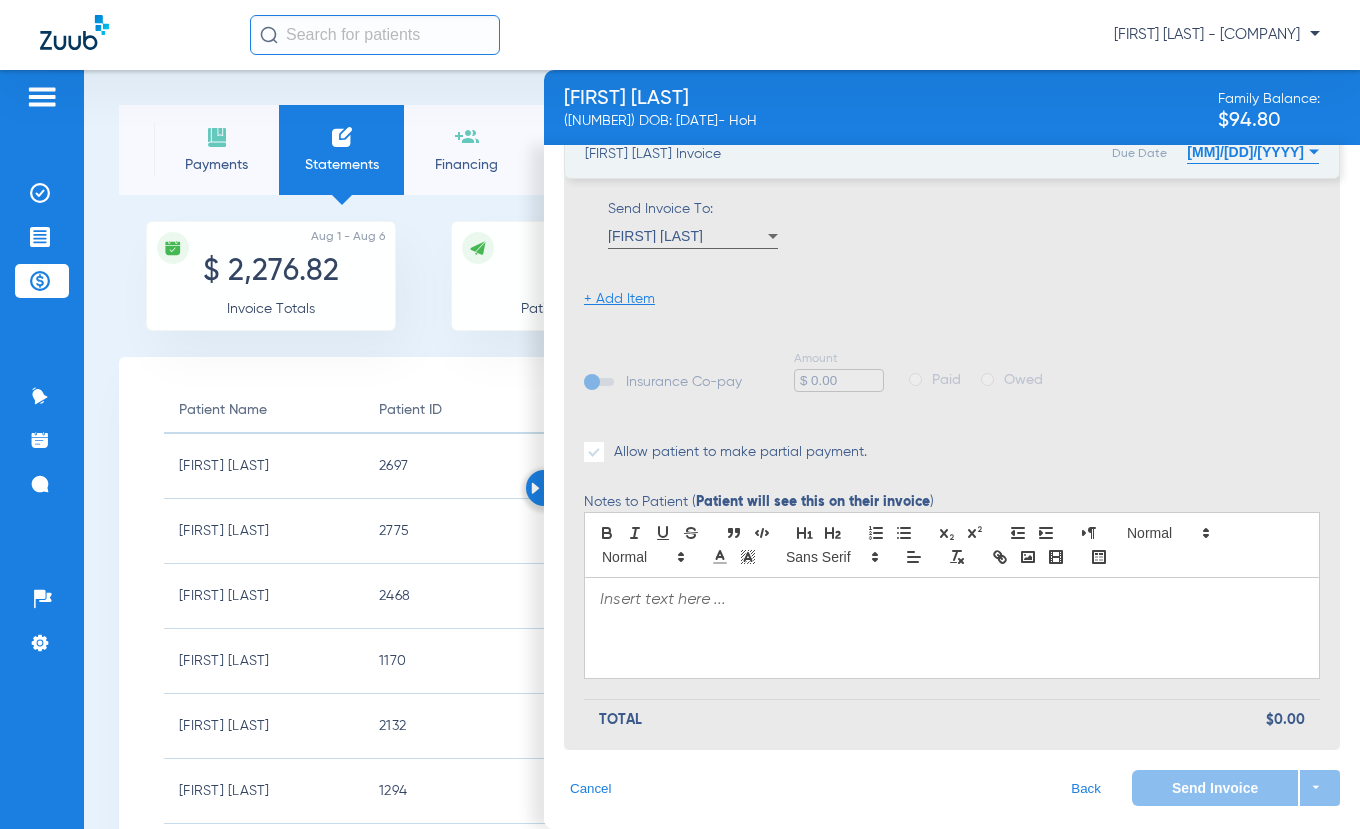 scroll, scrollTop: 348, scrollLeft: 0, axis: vertical 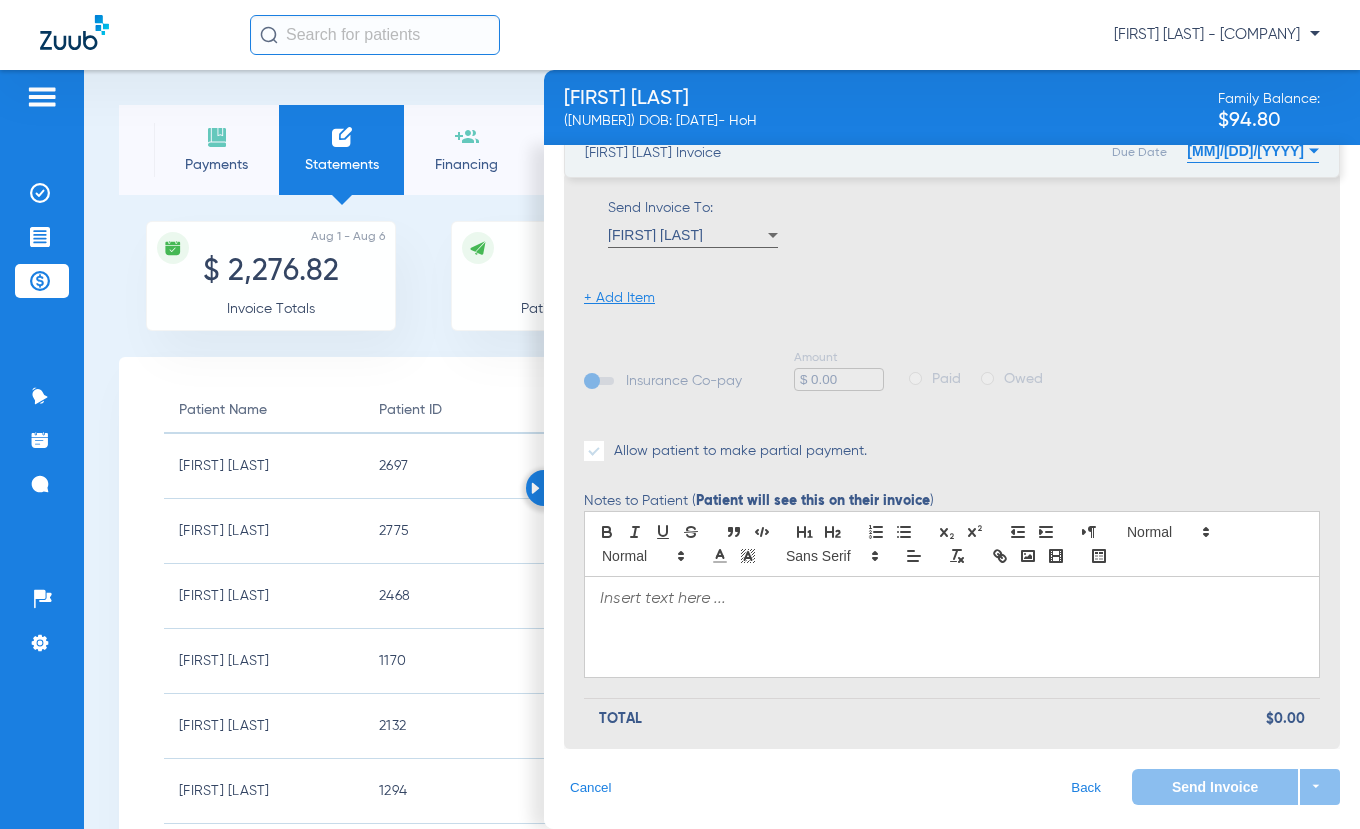 click on "+ Add Item" 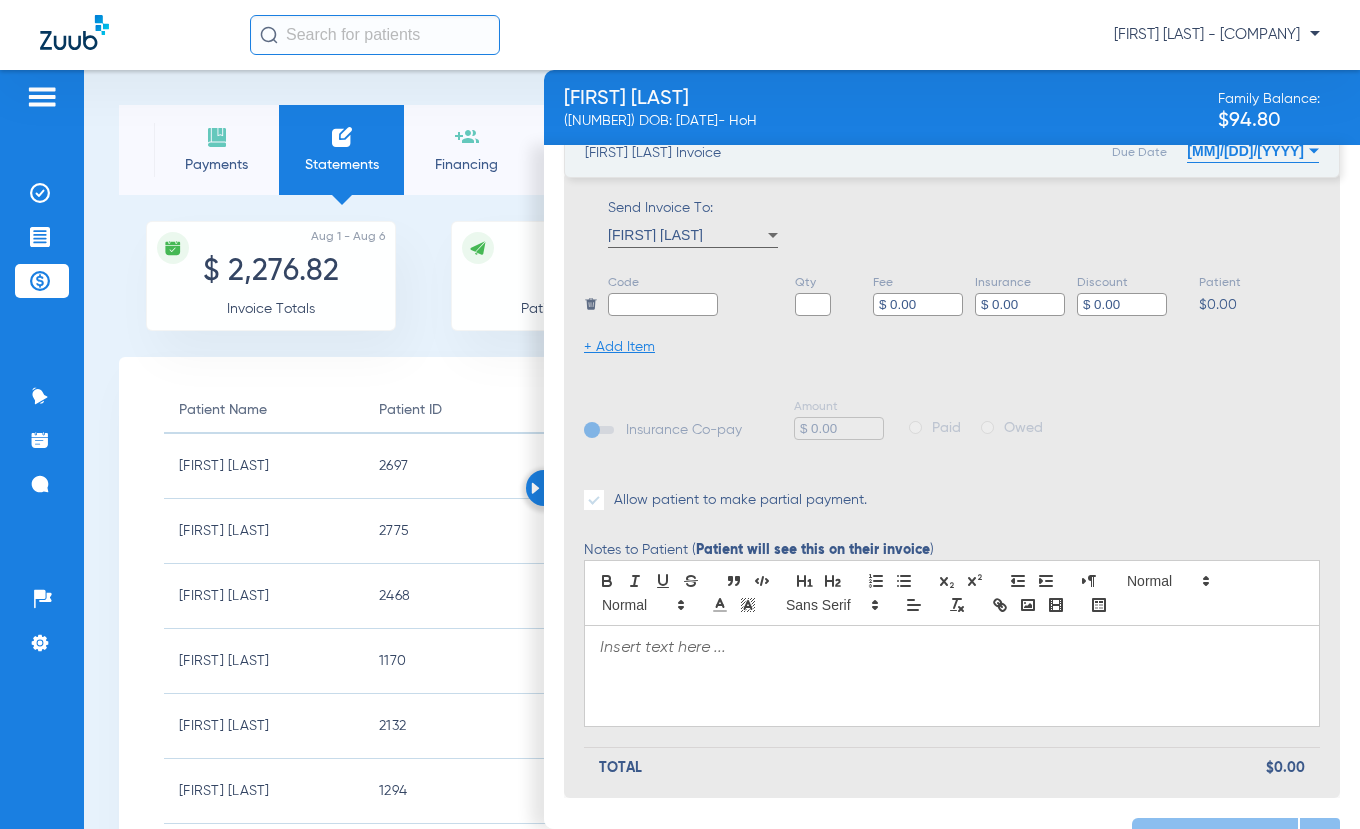 click 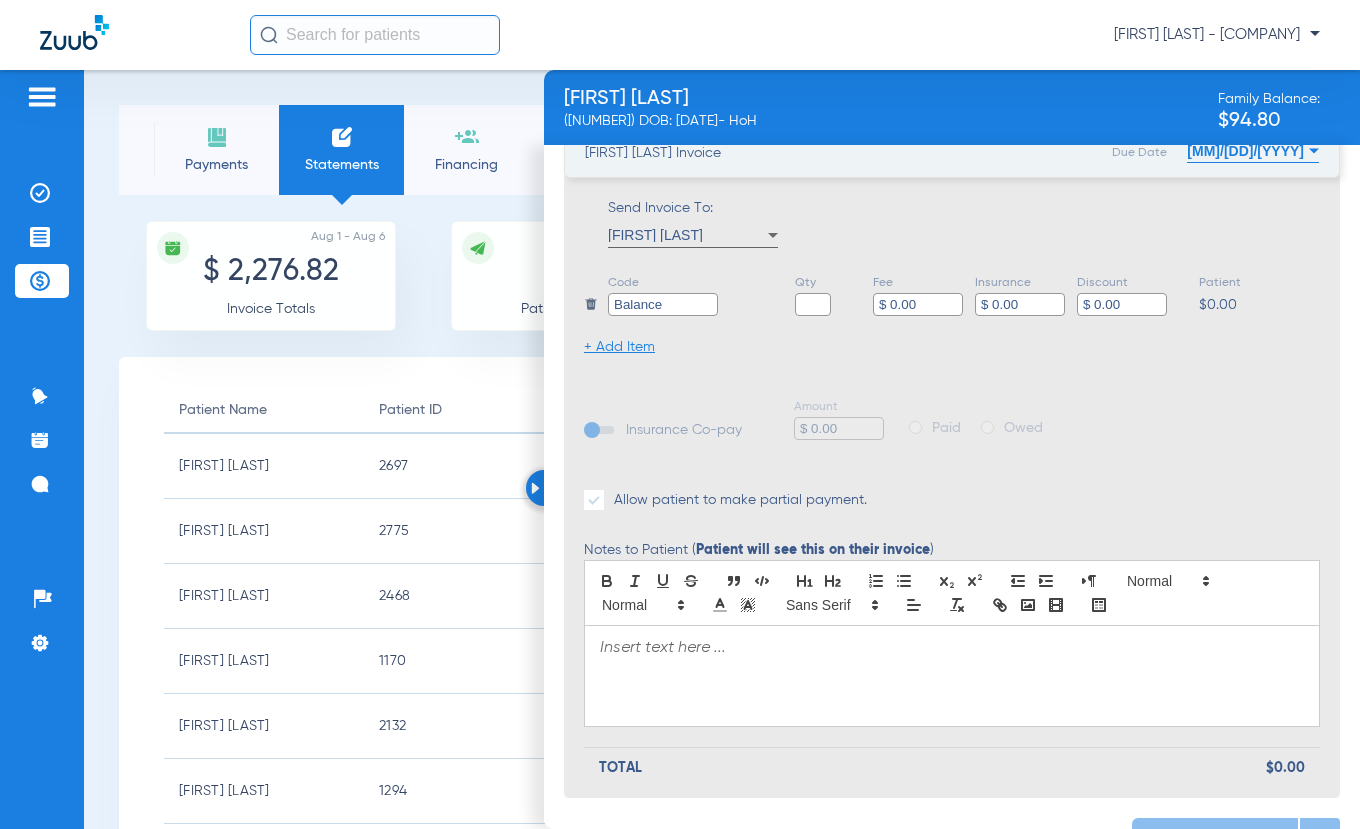 type on "Balance" 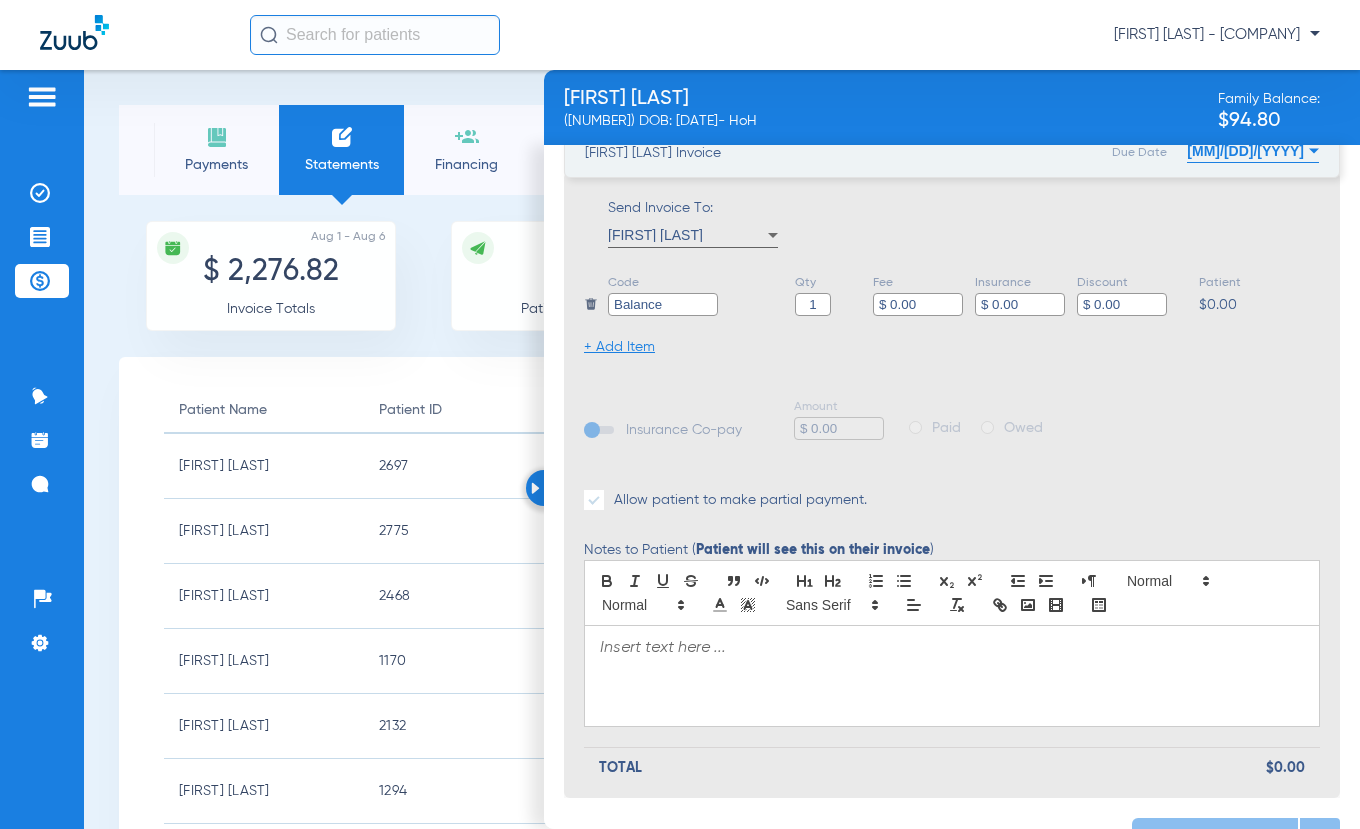 type on "1" 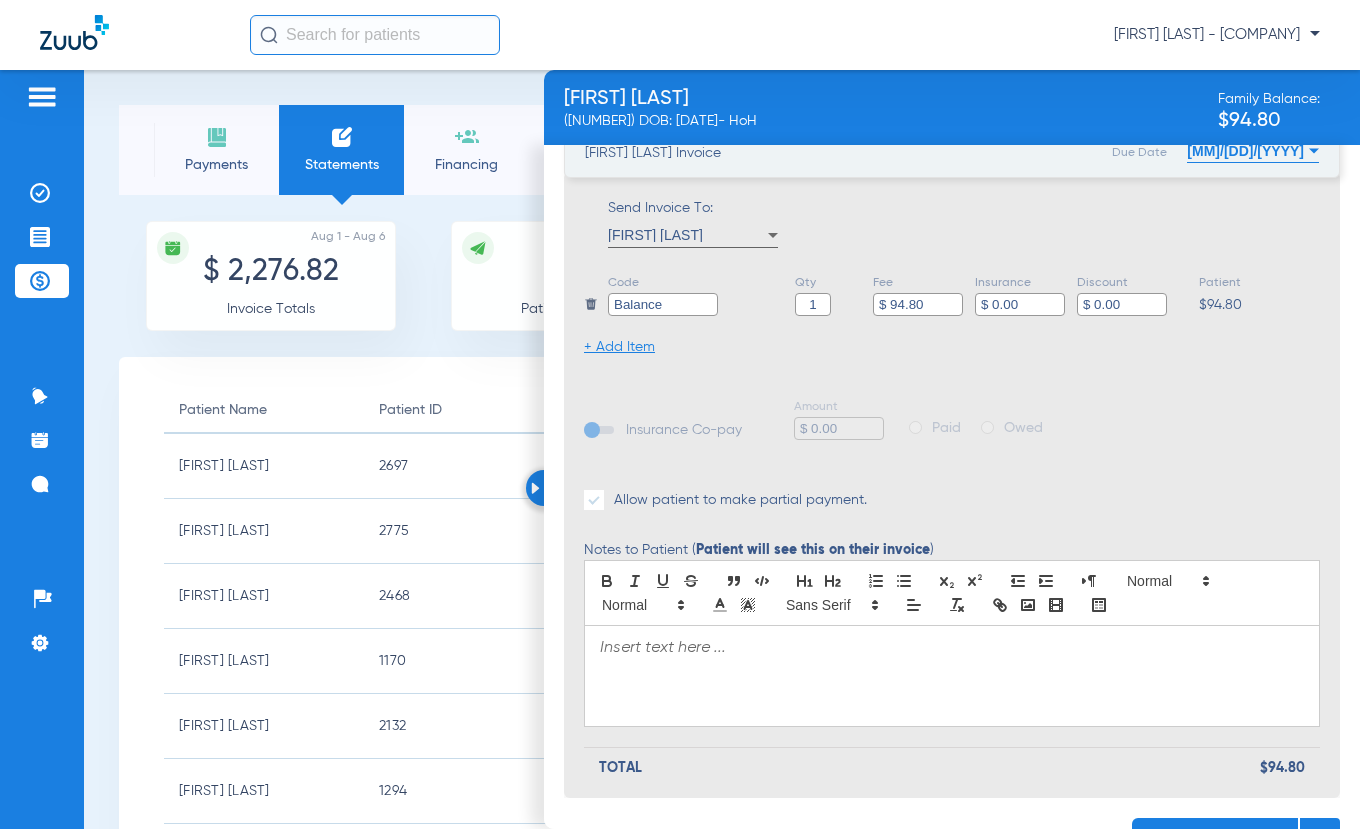 type on "$ 94.80" 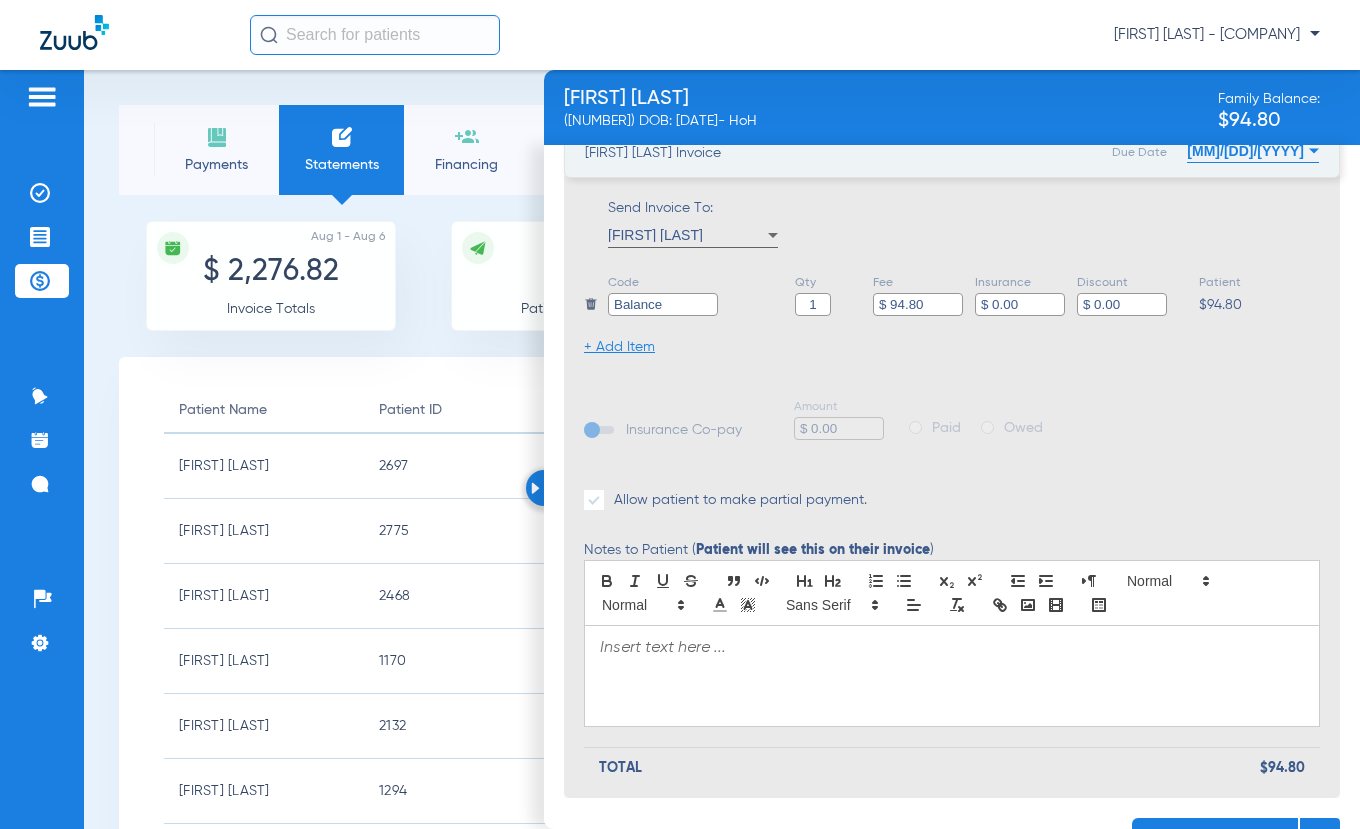 type 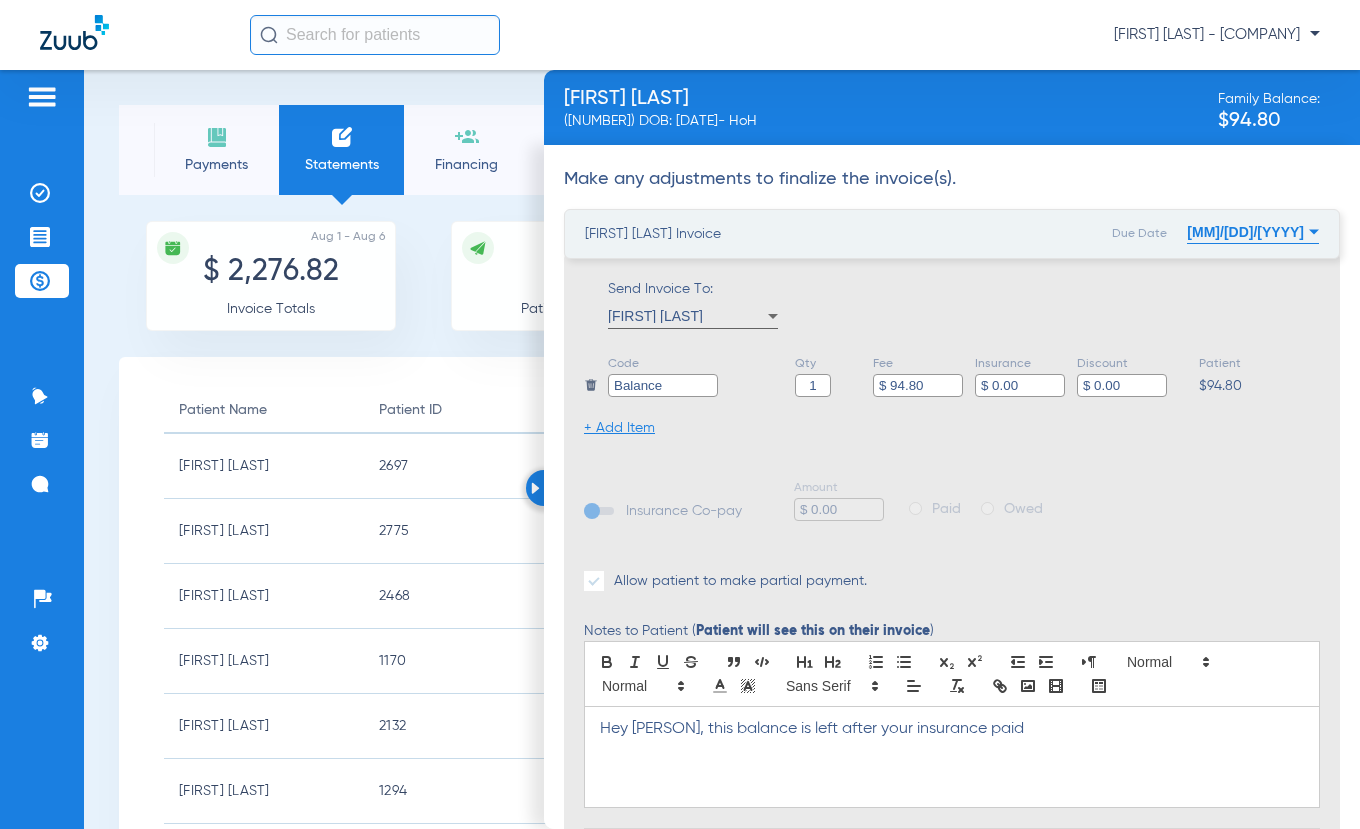 scroll, scrollTop: 397, scrollLeft: 0, axis: vertical 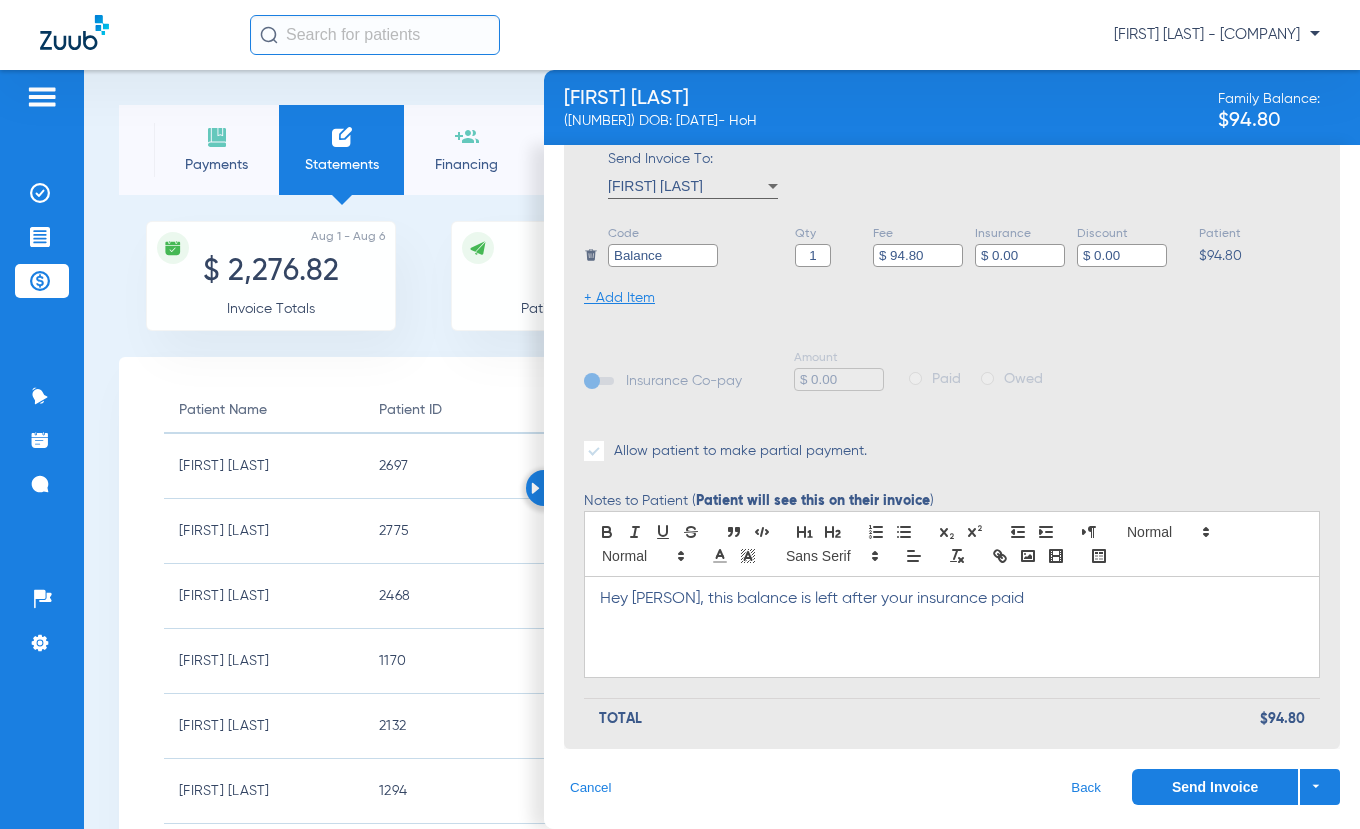 click on "Hey [PERSON], this balance is left after your insurance paid" at bounding box center [952, 599] 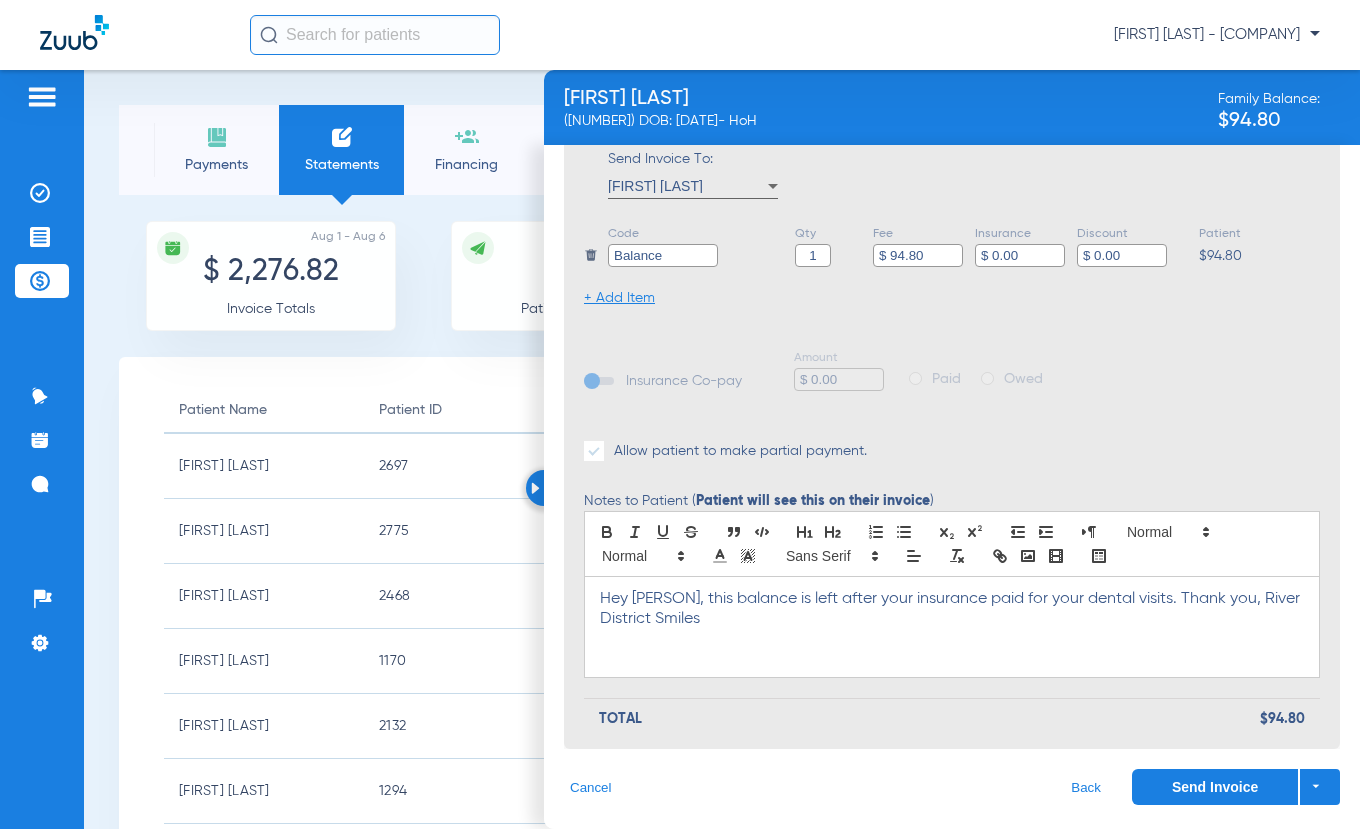 click on "Send Invoice" 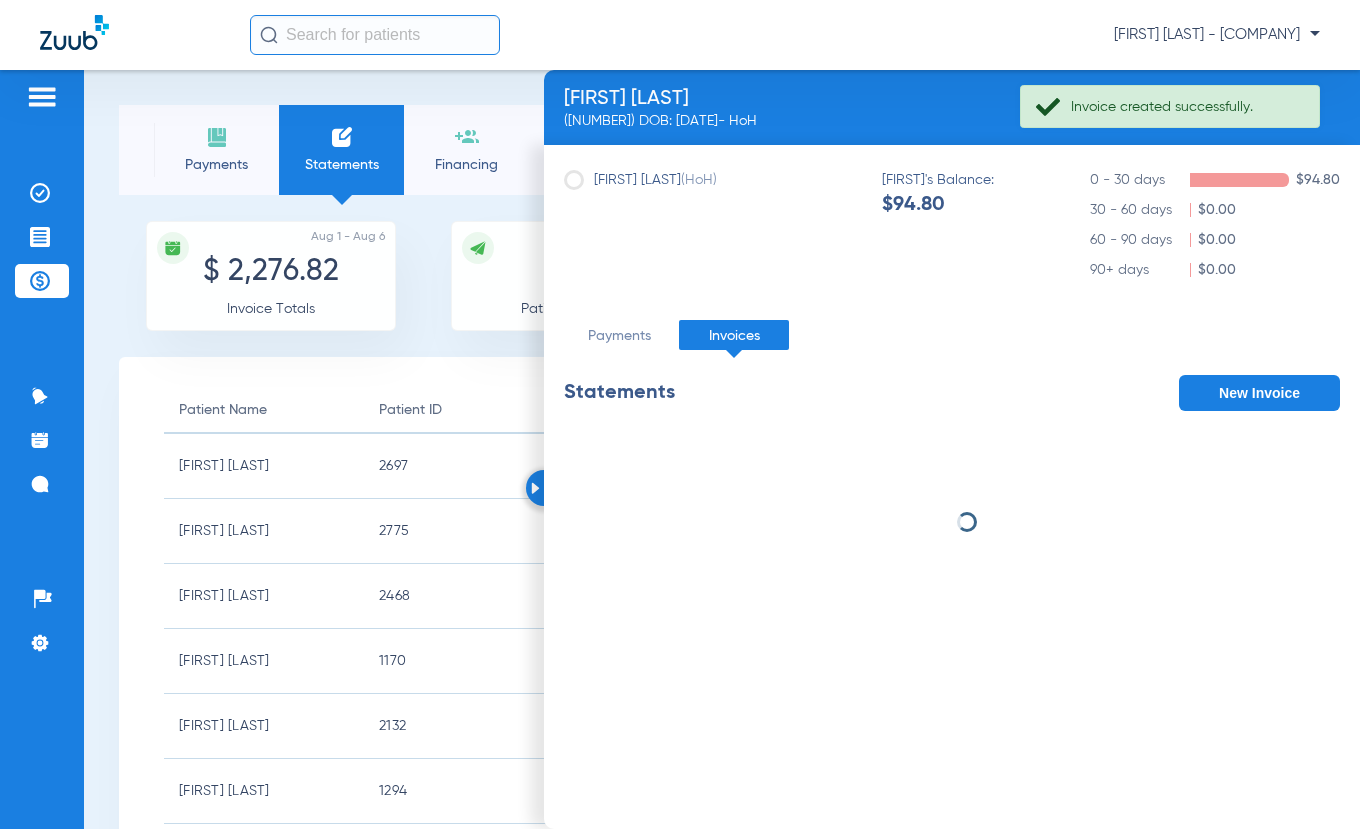 scroll, scrollTop: 0, scrollLeft: 0, axis: both 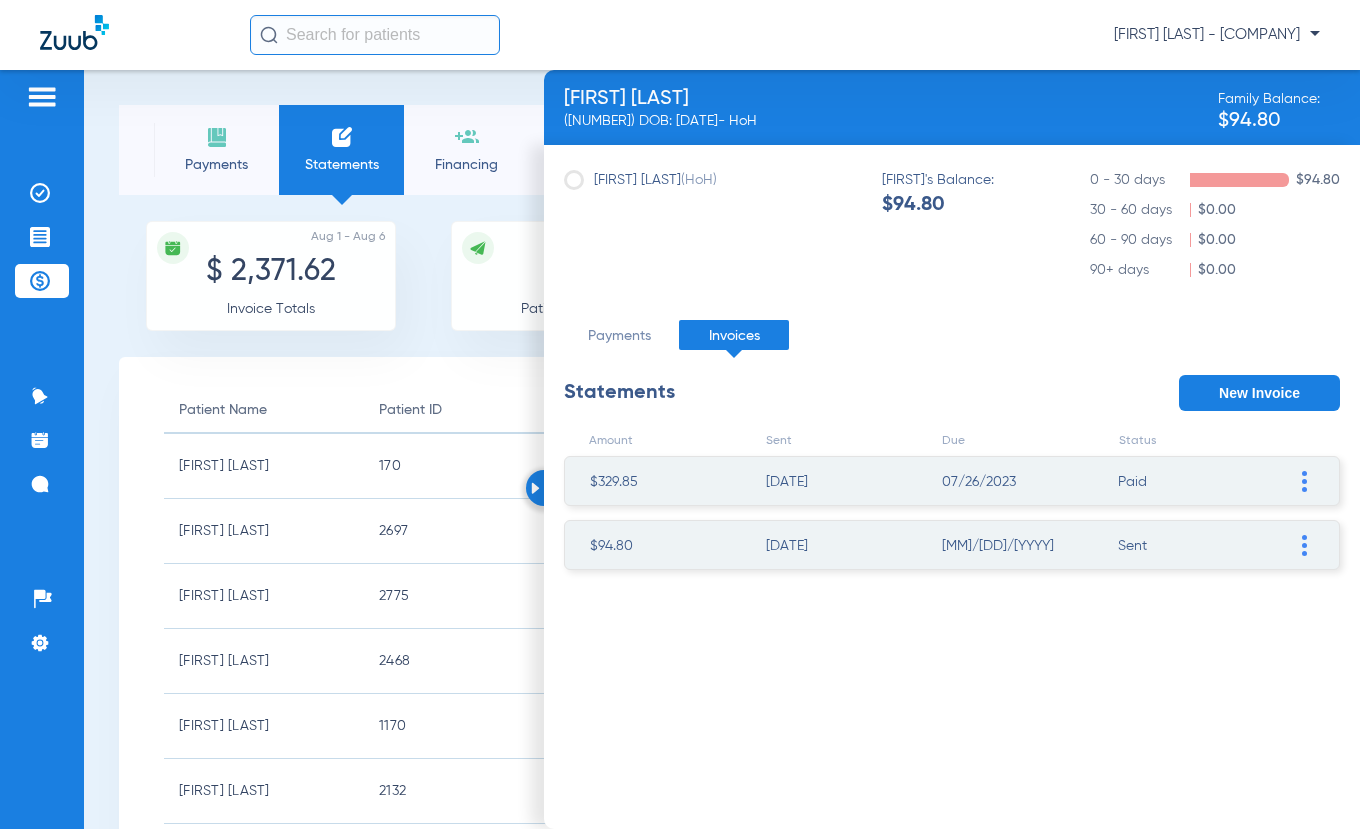 click on "Payments" 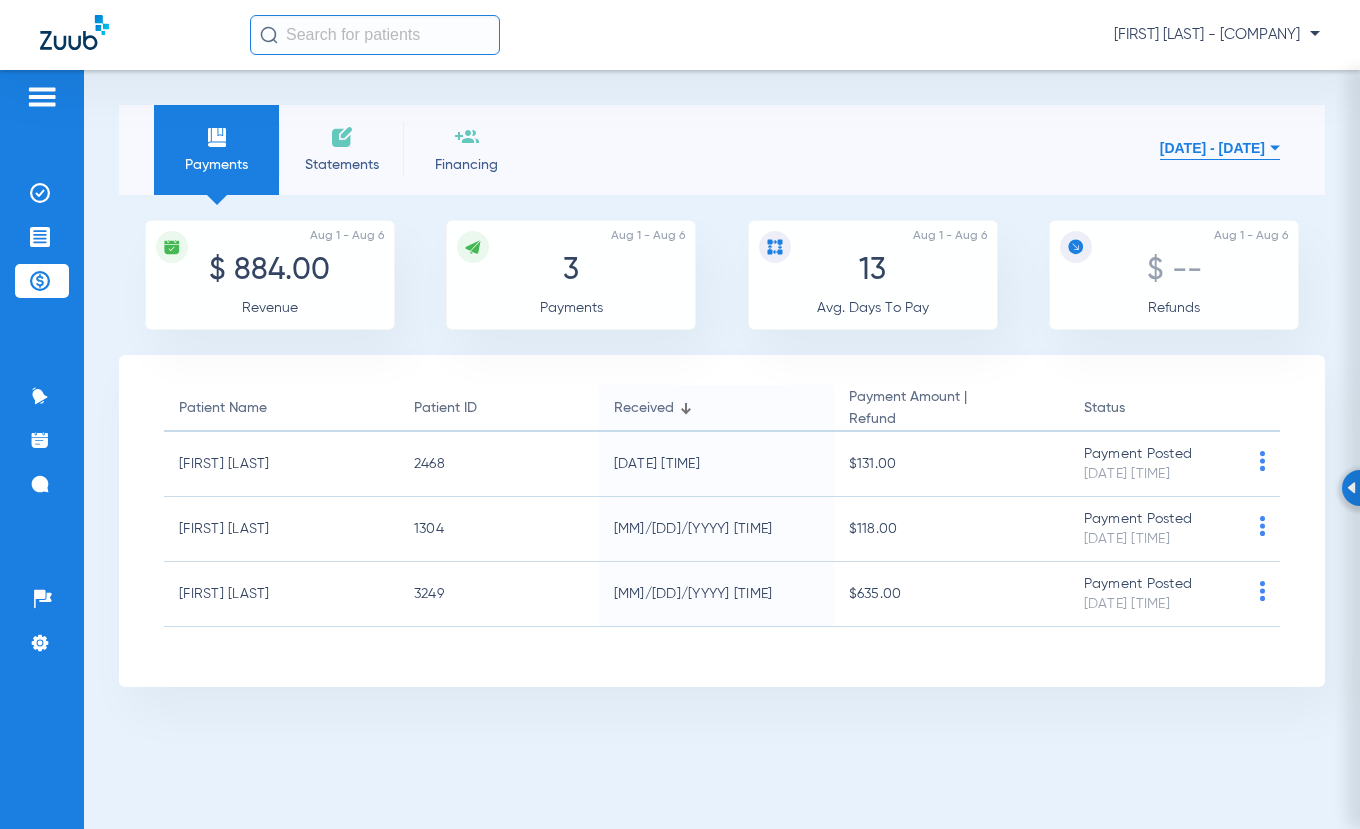 click on "Statements" 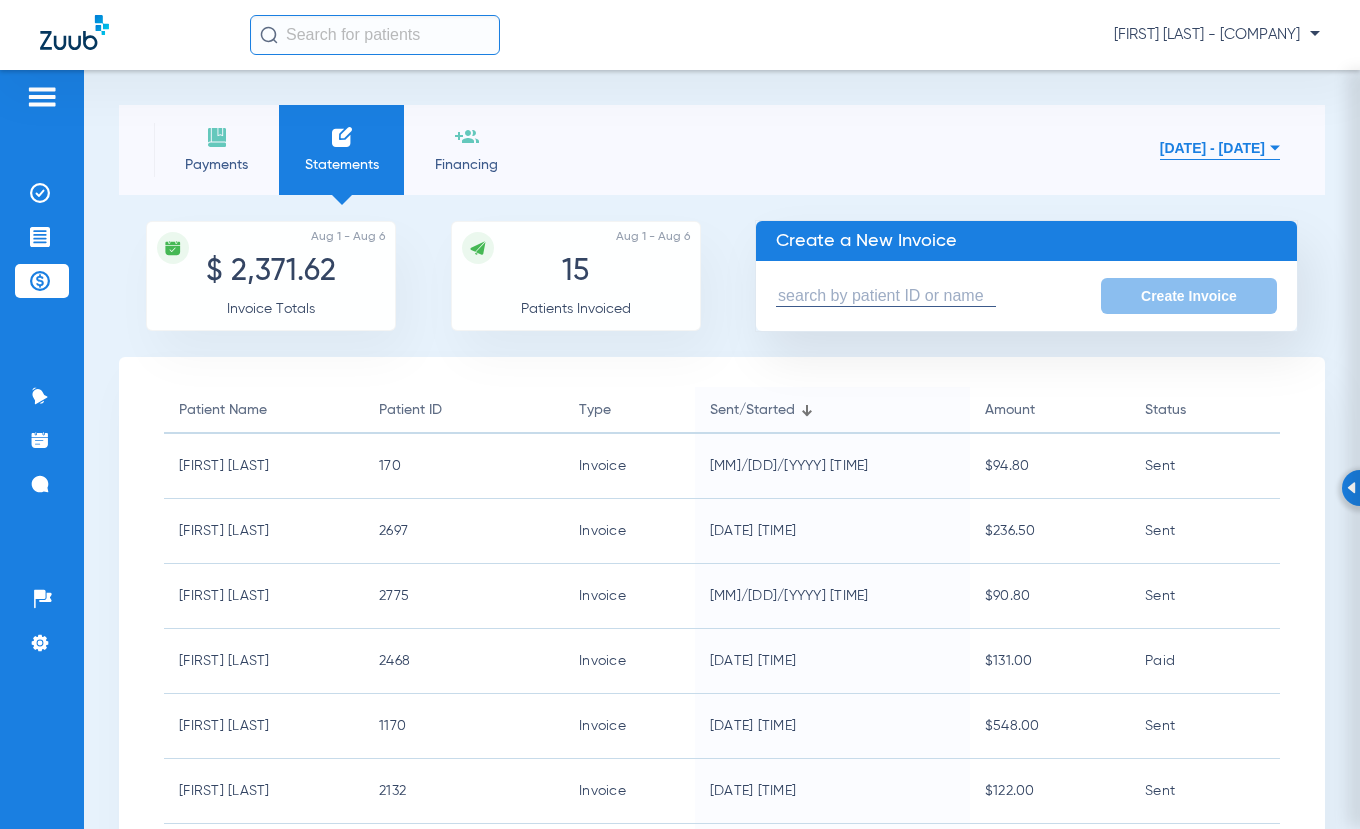 click 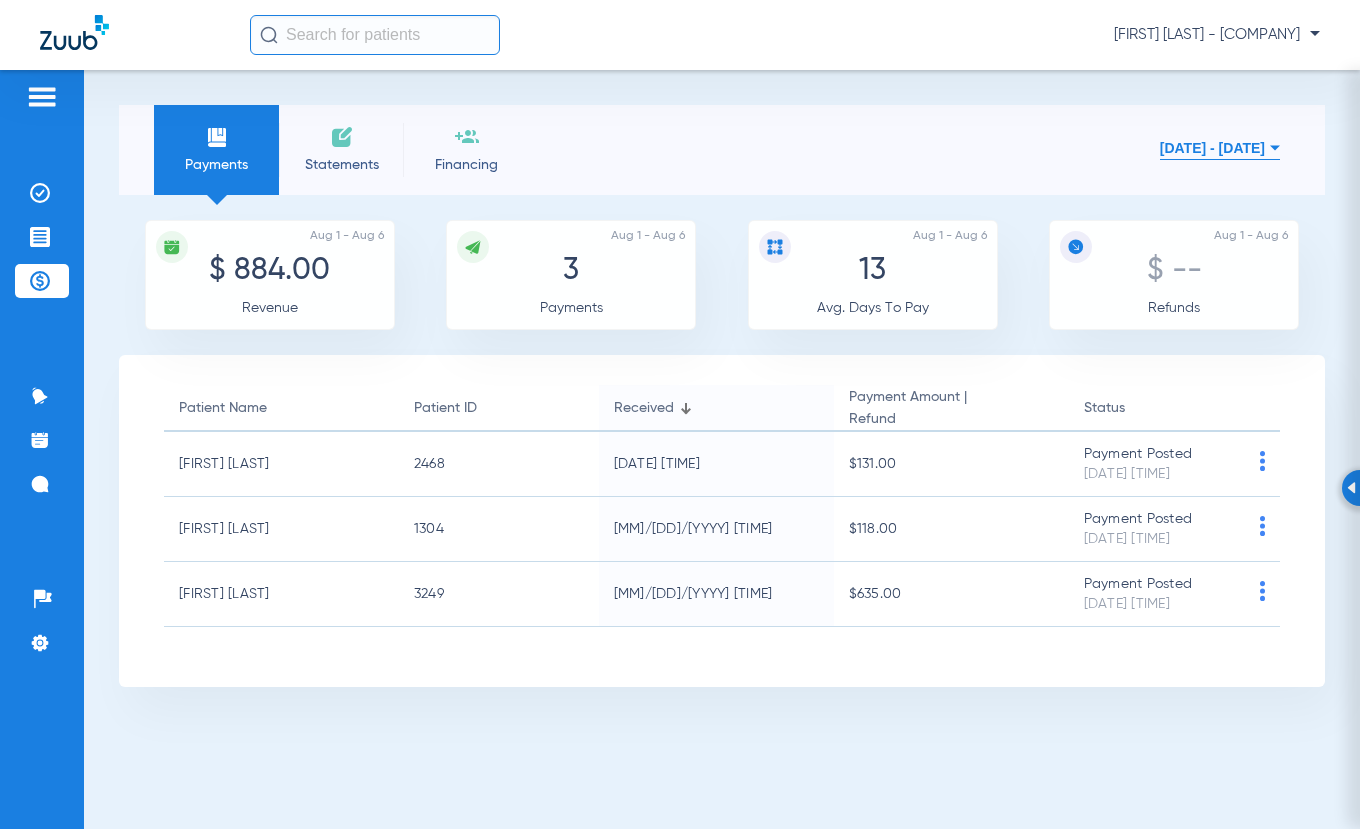 click on "Statements" 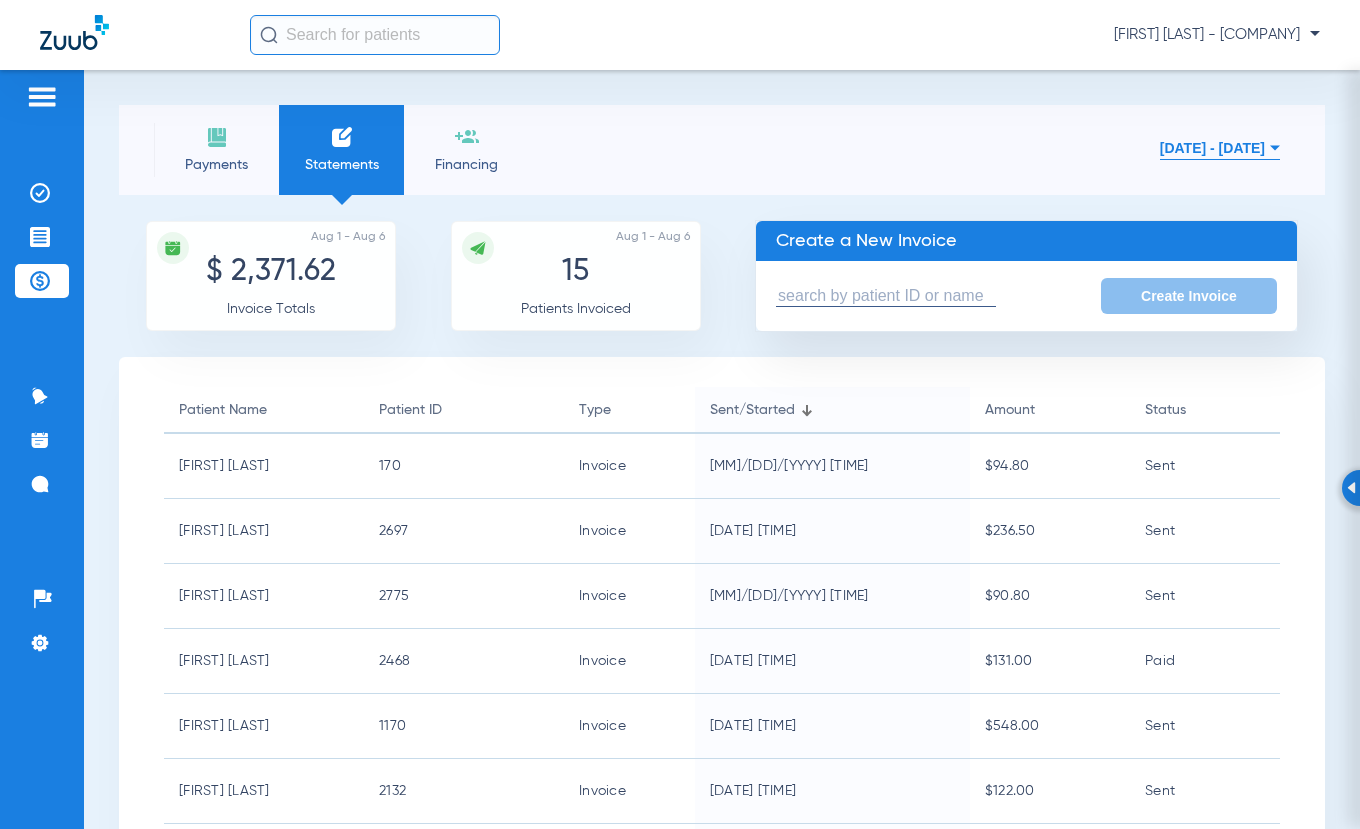 click on "Create Invoice" 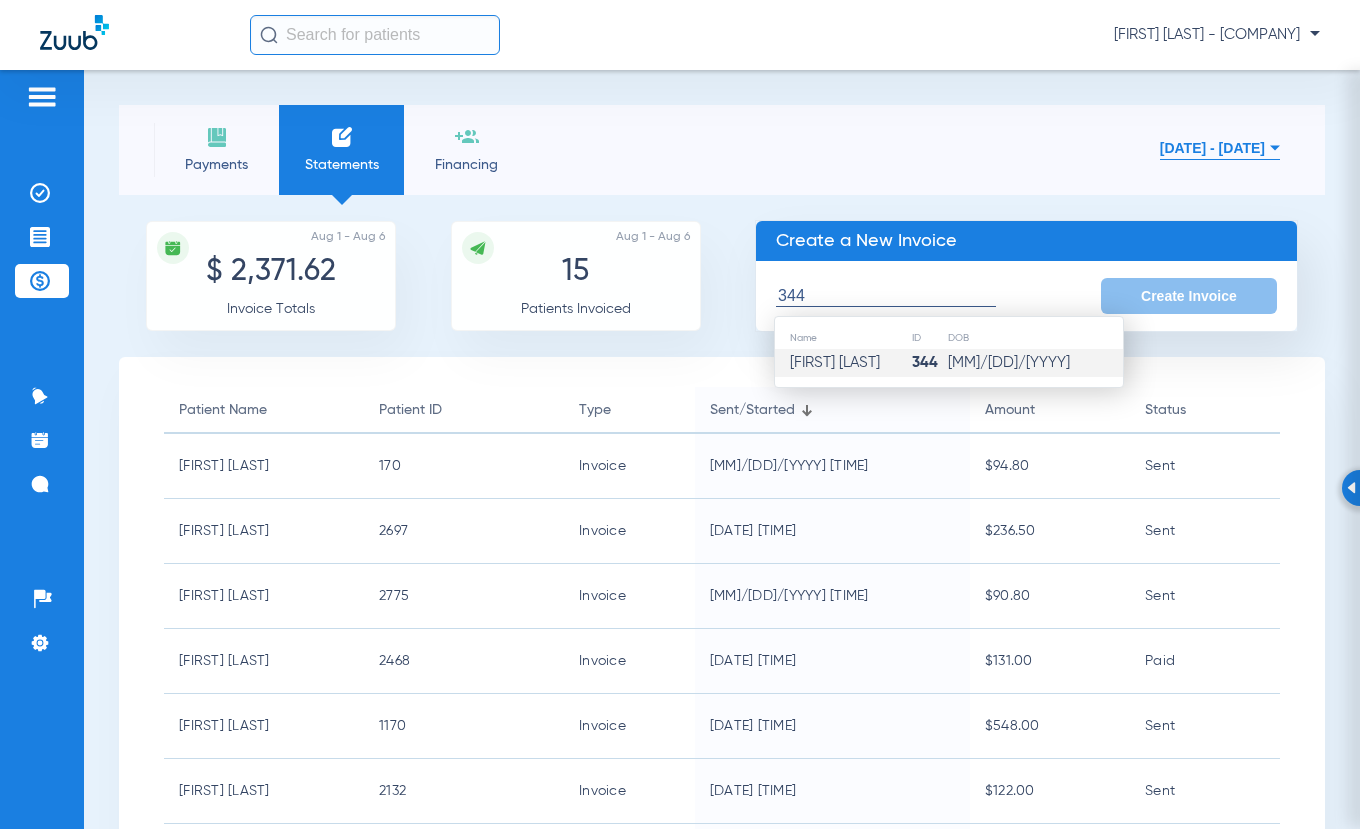 click on "[FIRST] [LAST]" 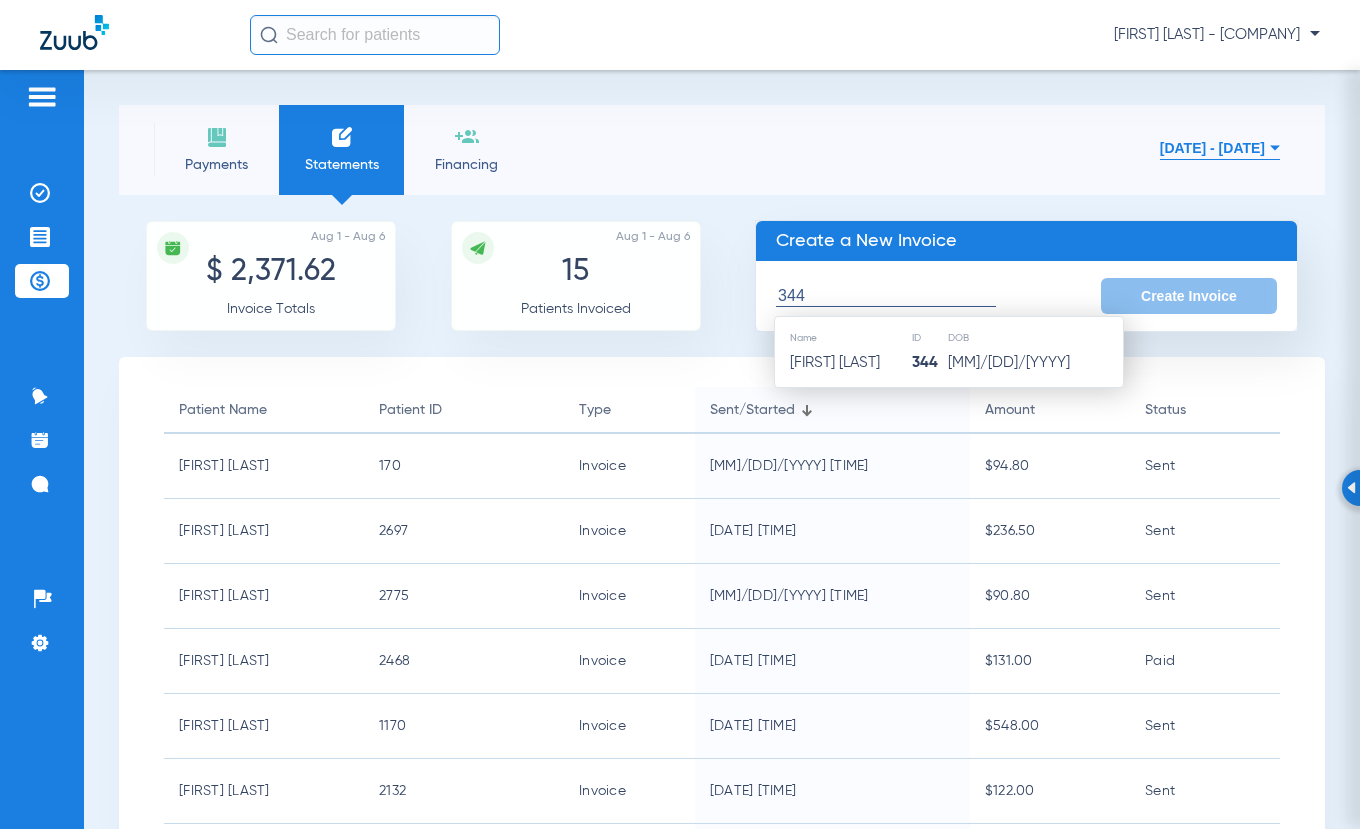 type on "[FIRST] [LAST]" 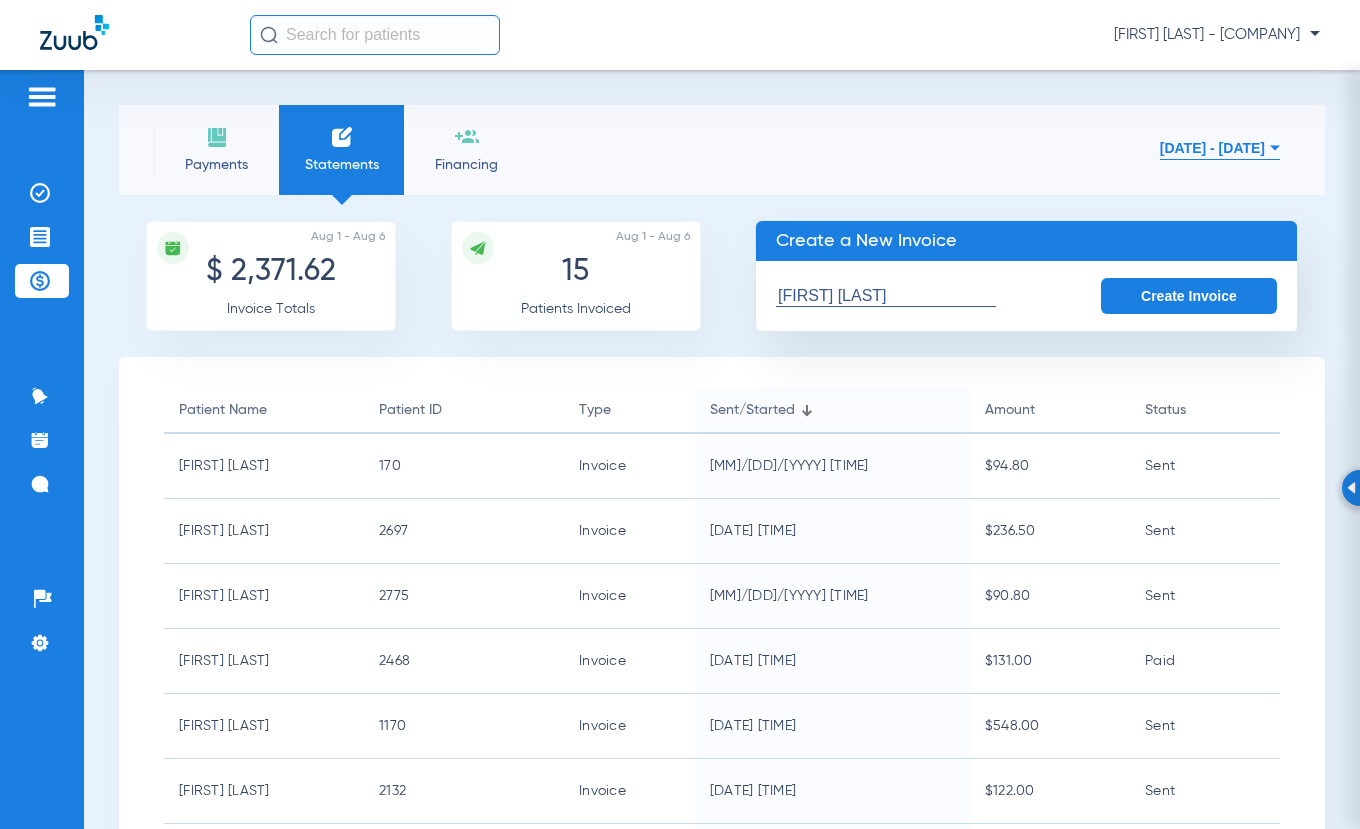 click on "Create Invoice" 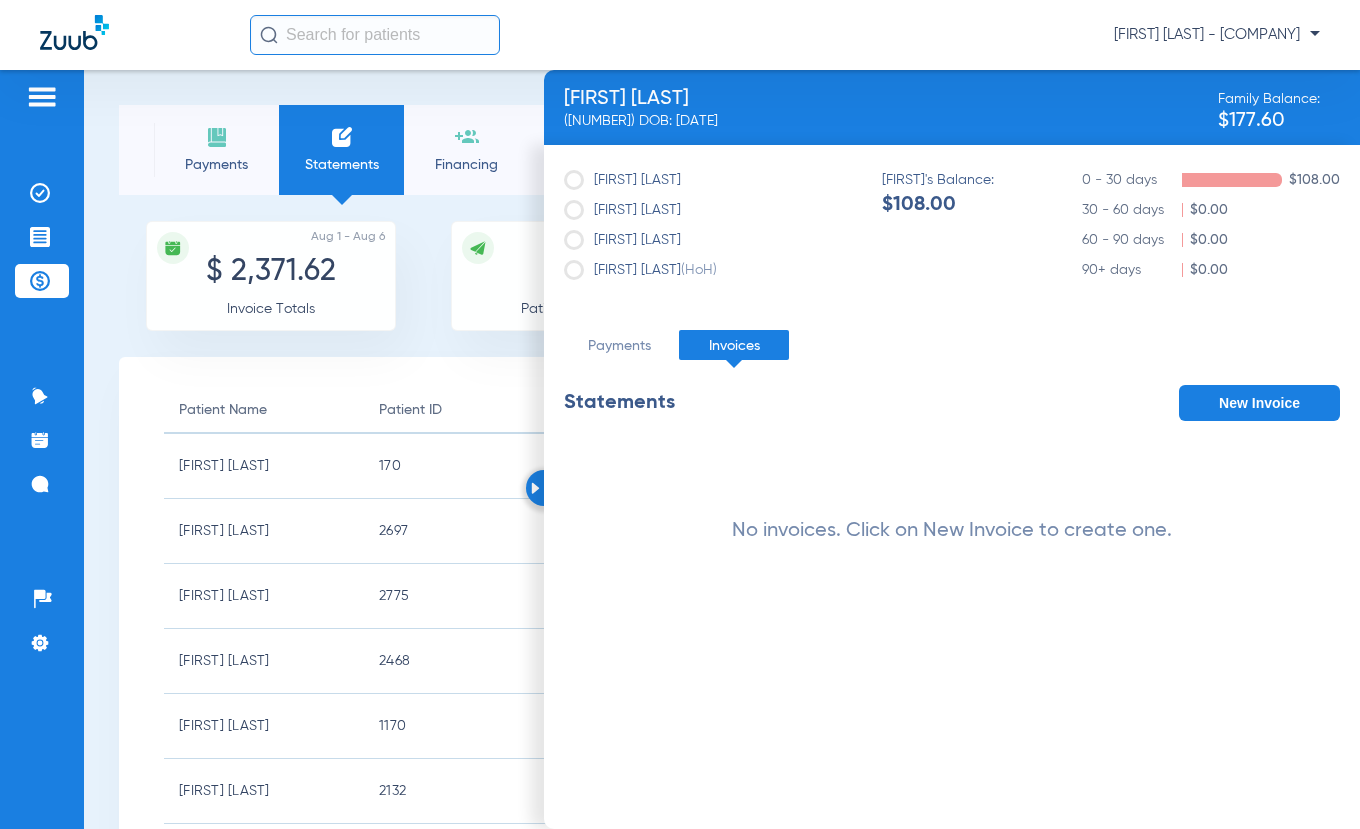 click on "New Invoice" 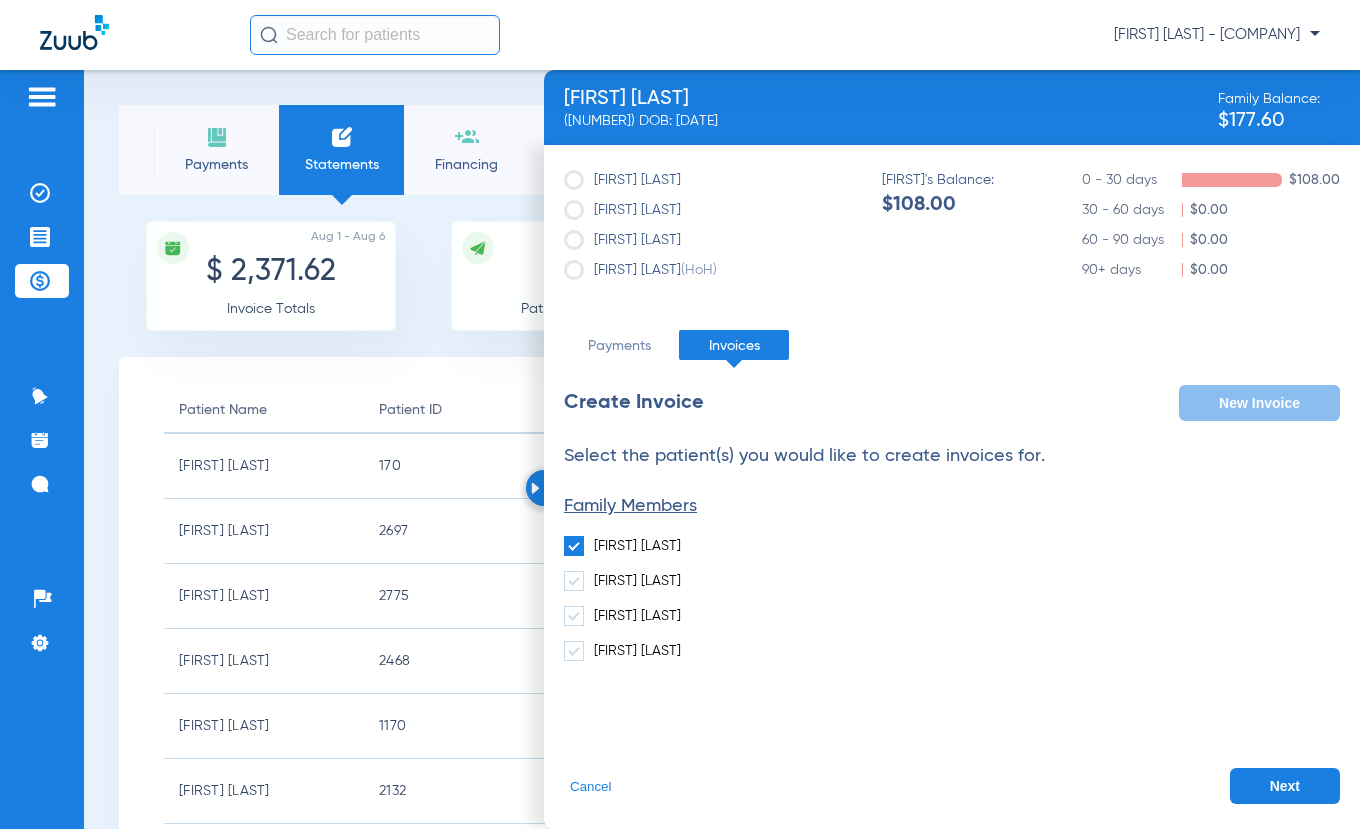 click on "Next" 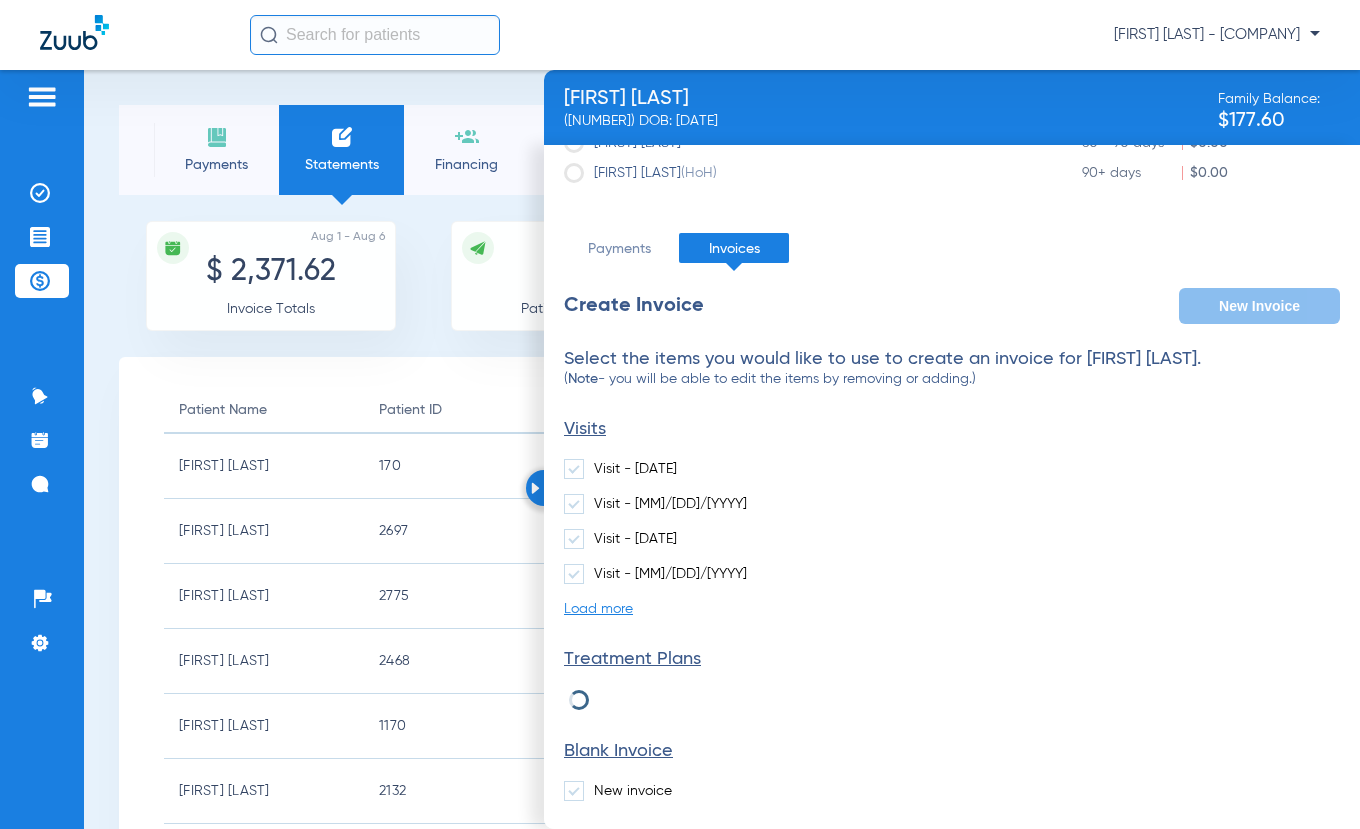 scroll, scrollTop: 165, scrollLeft: 0, axis: vertical 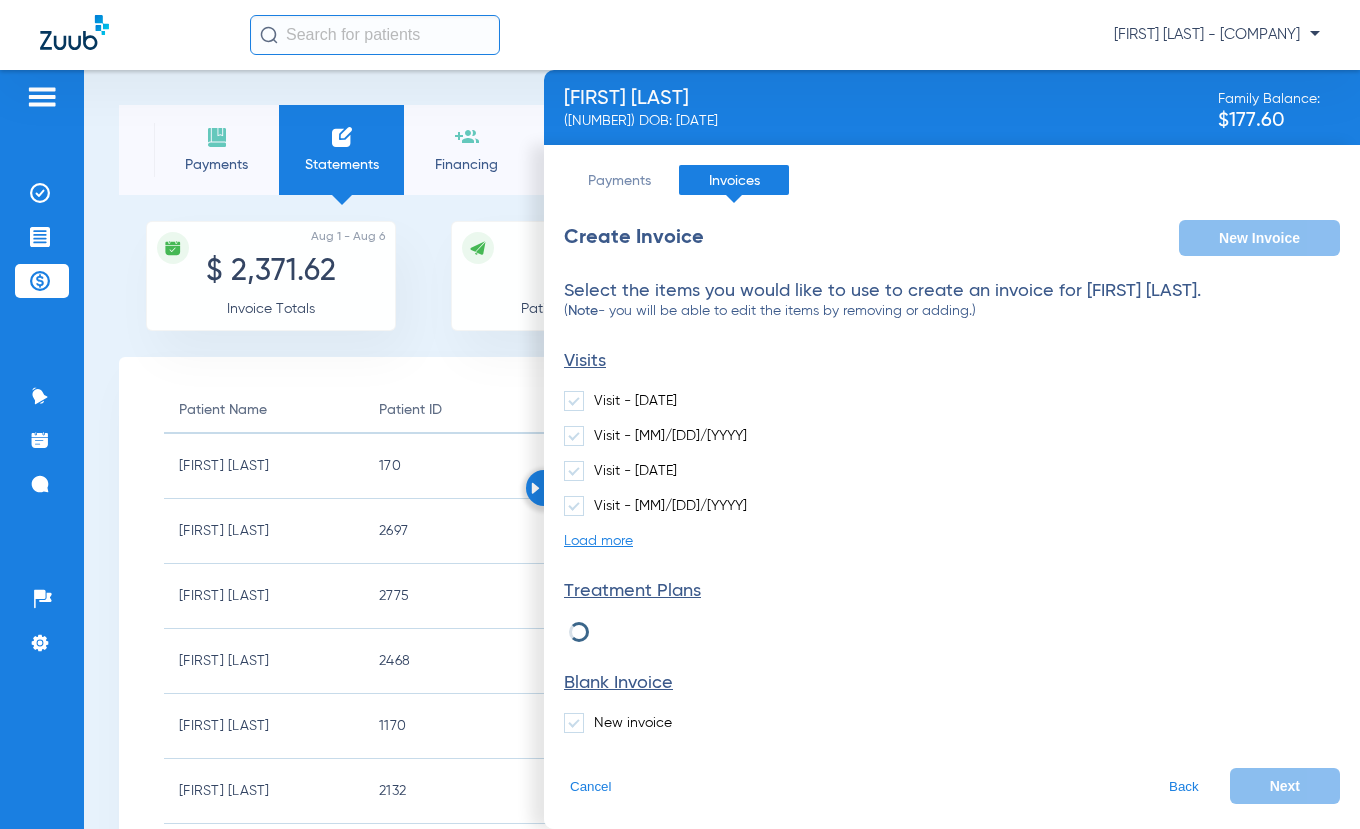 click 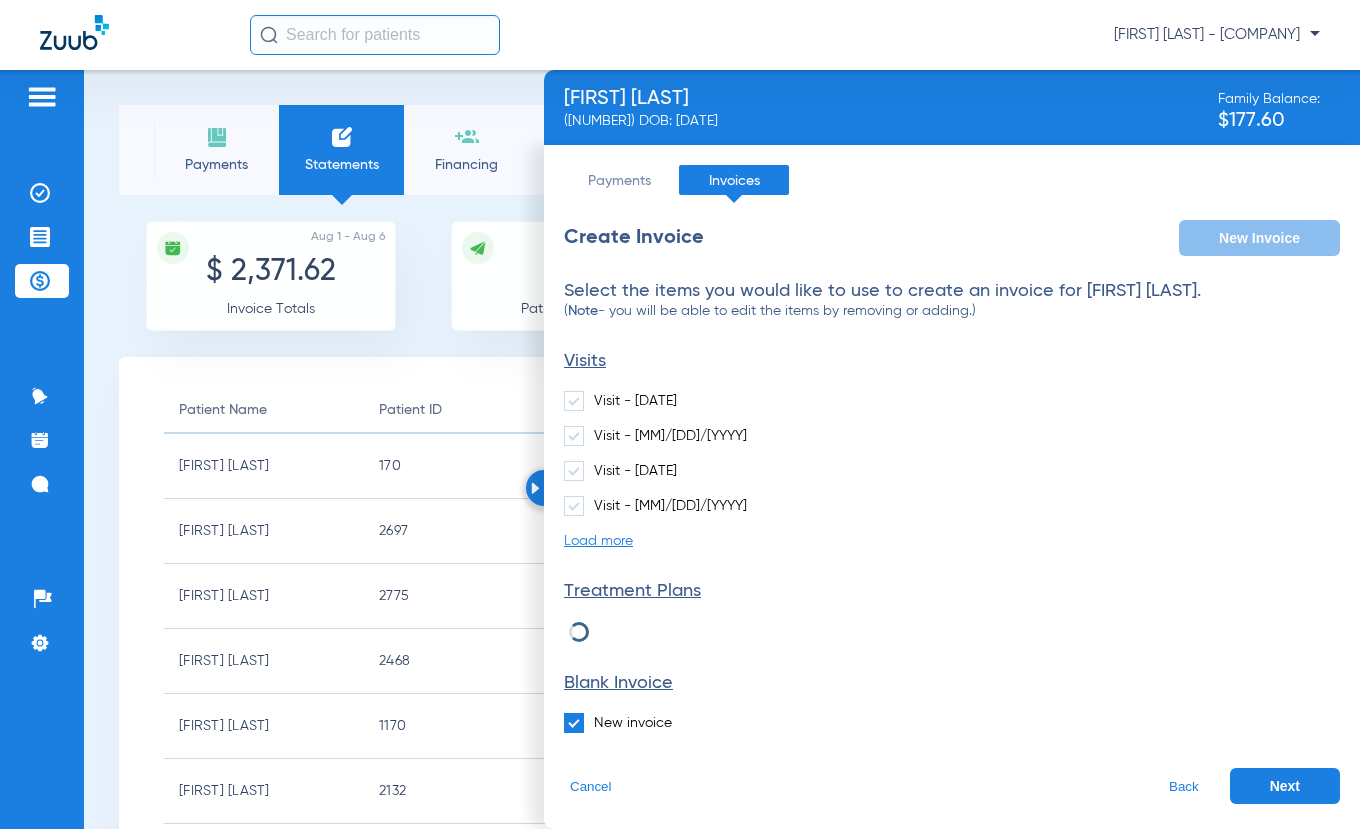 click on "Next" 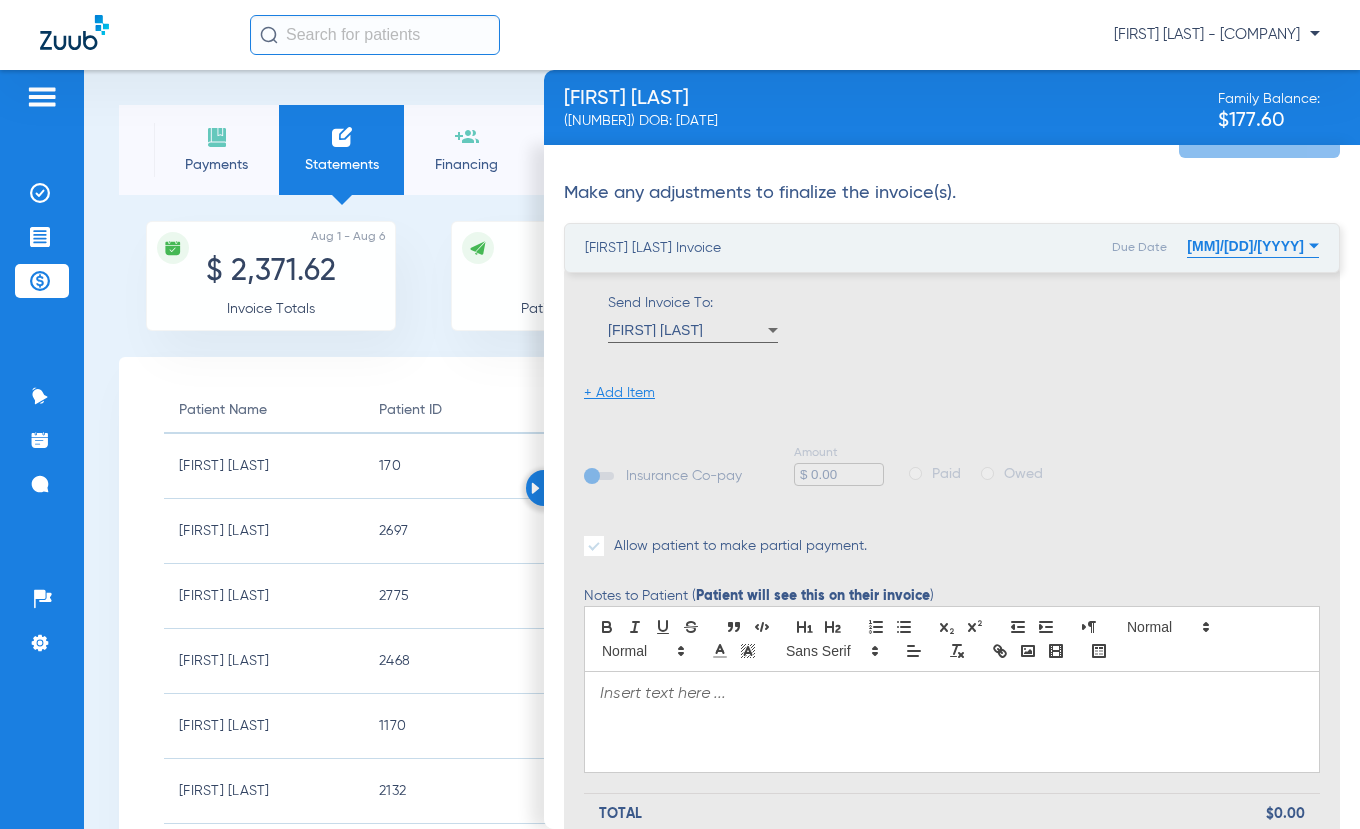 scroll, scrollTop: 358, scrollLeft: 0, axis: vertical 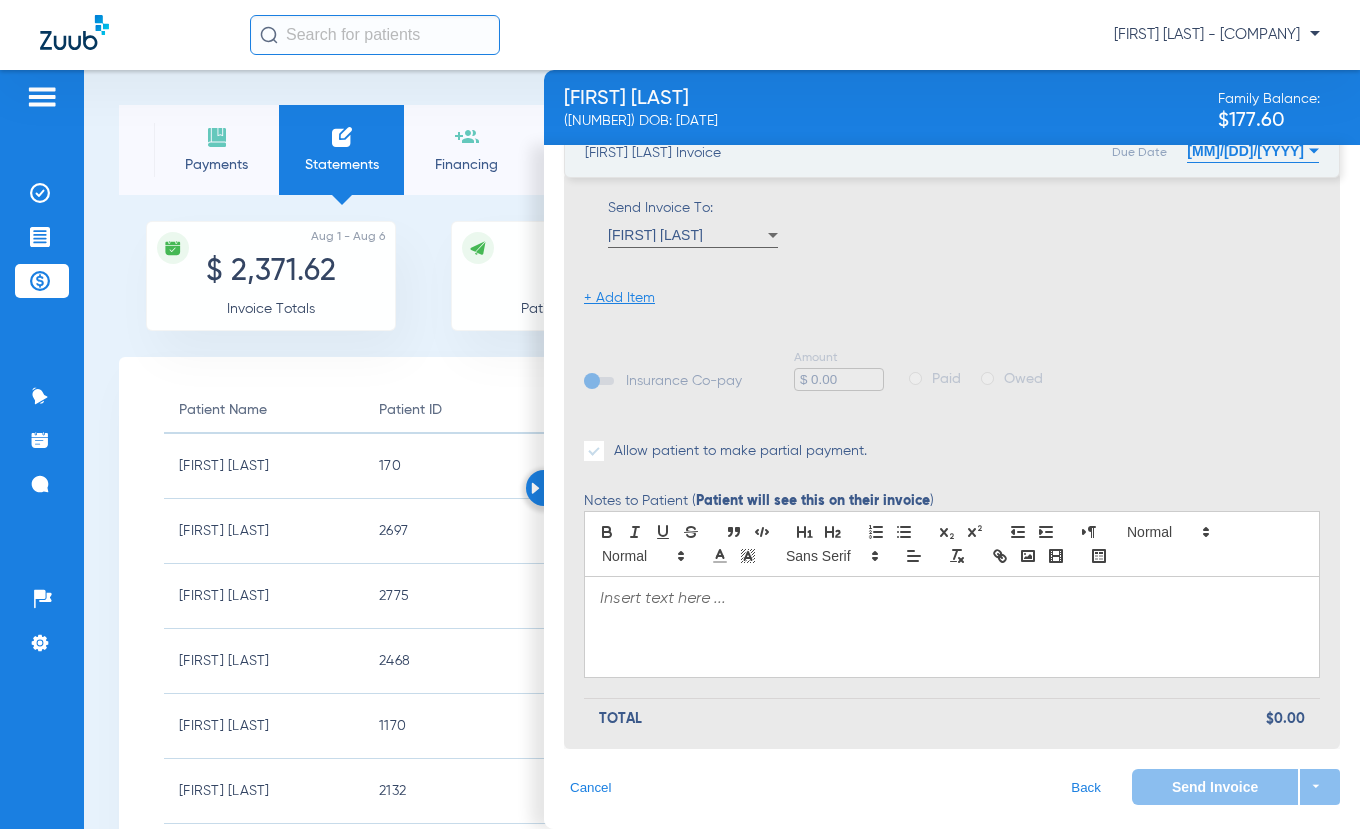 click on "+ Add Item" 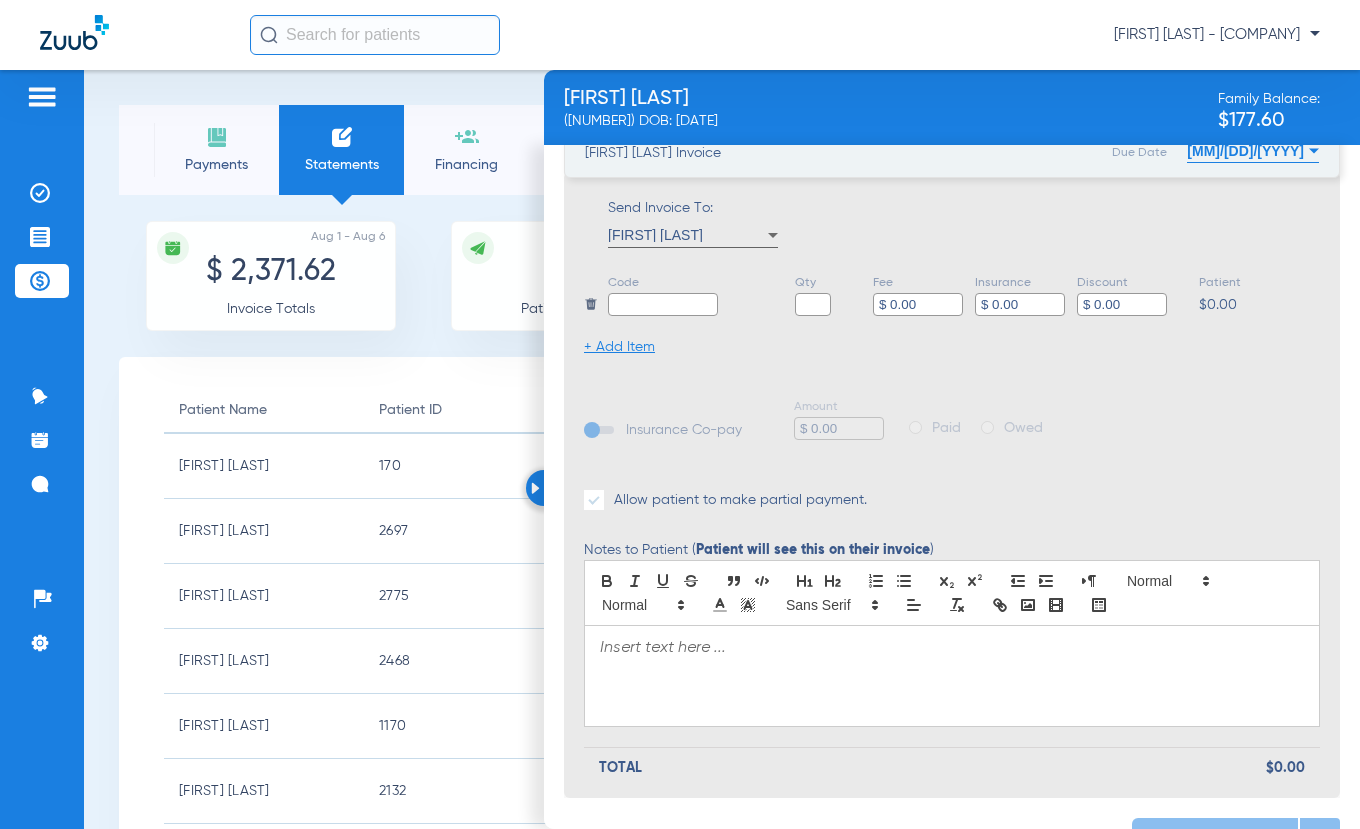 click 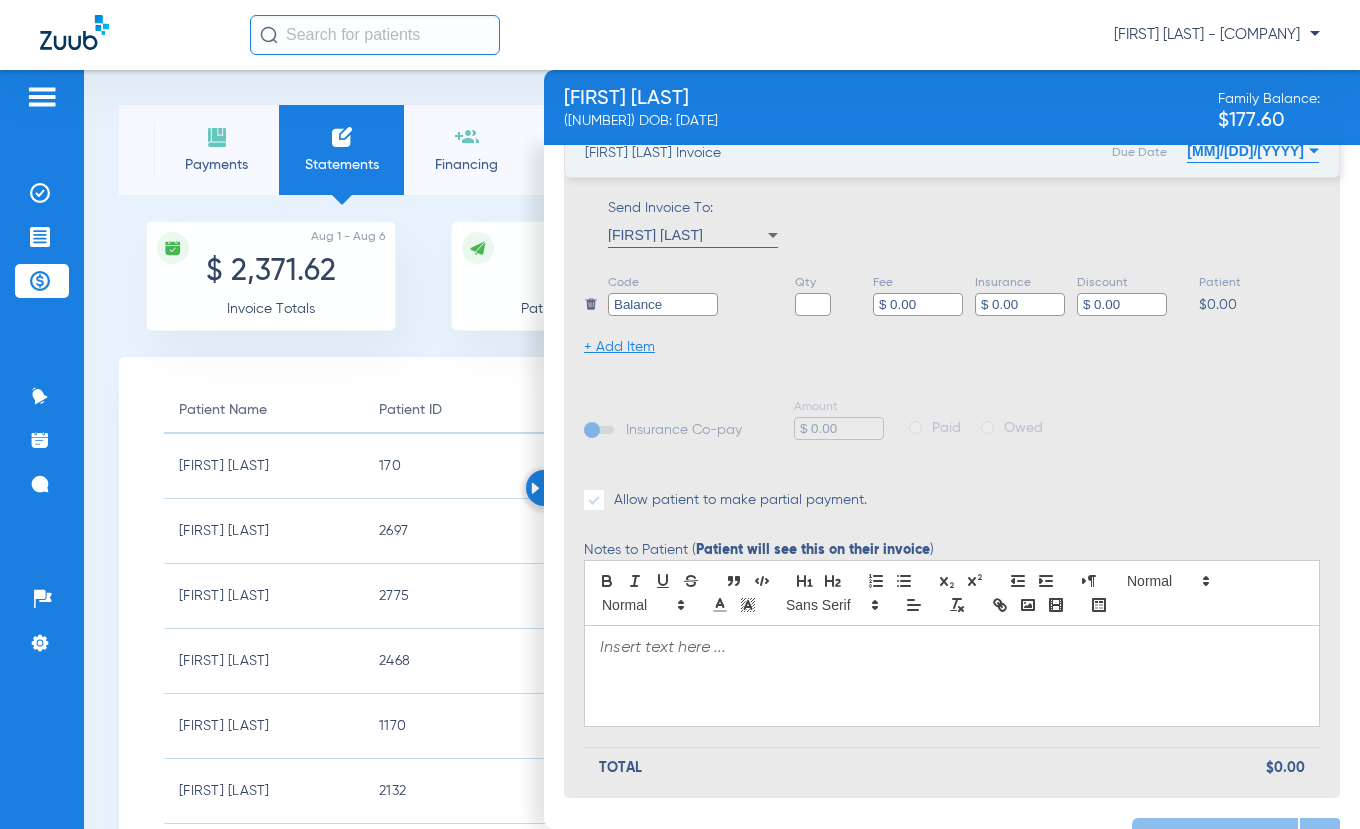 type on "Balance" 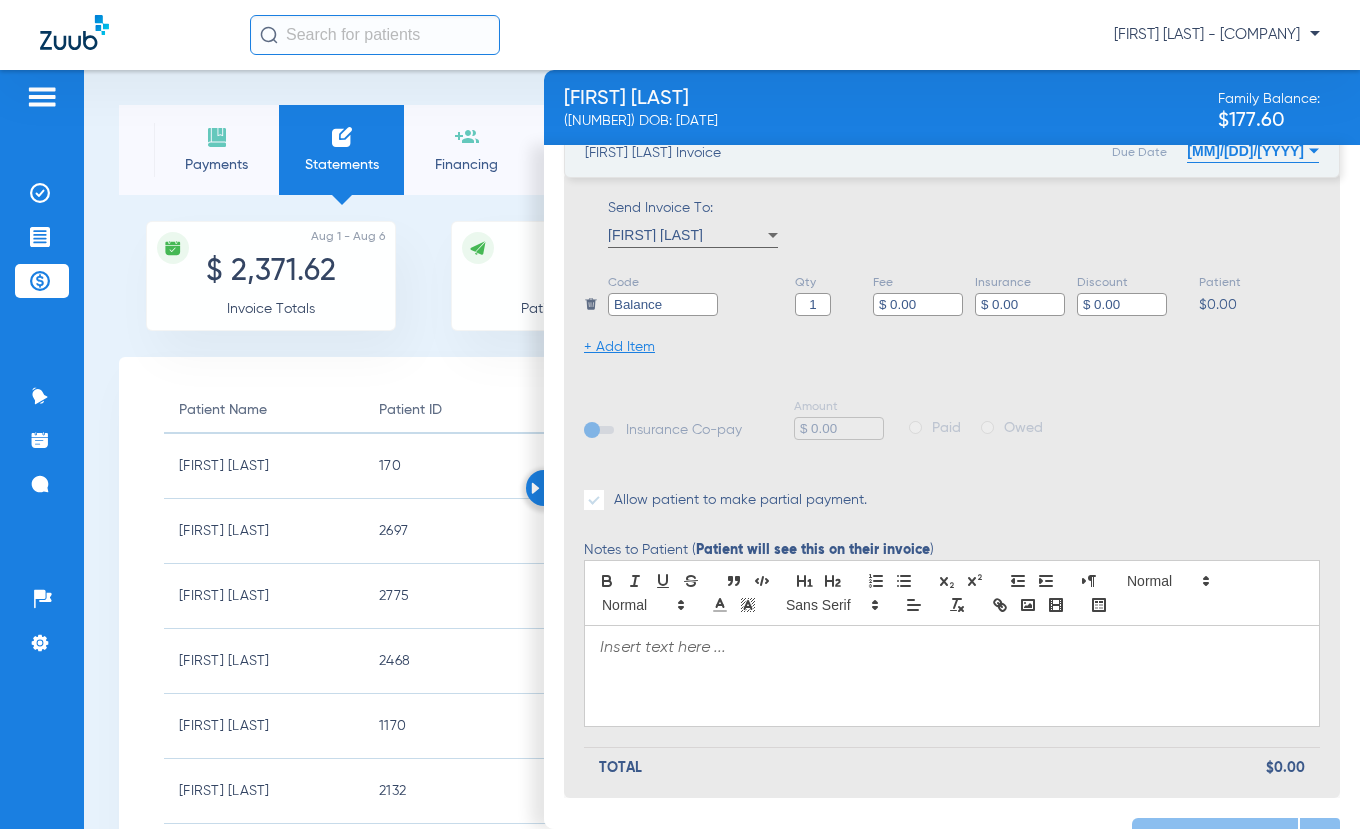 type on "1" 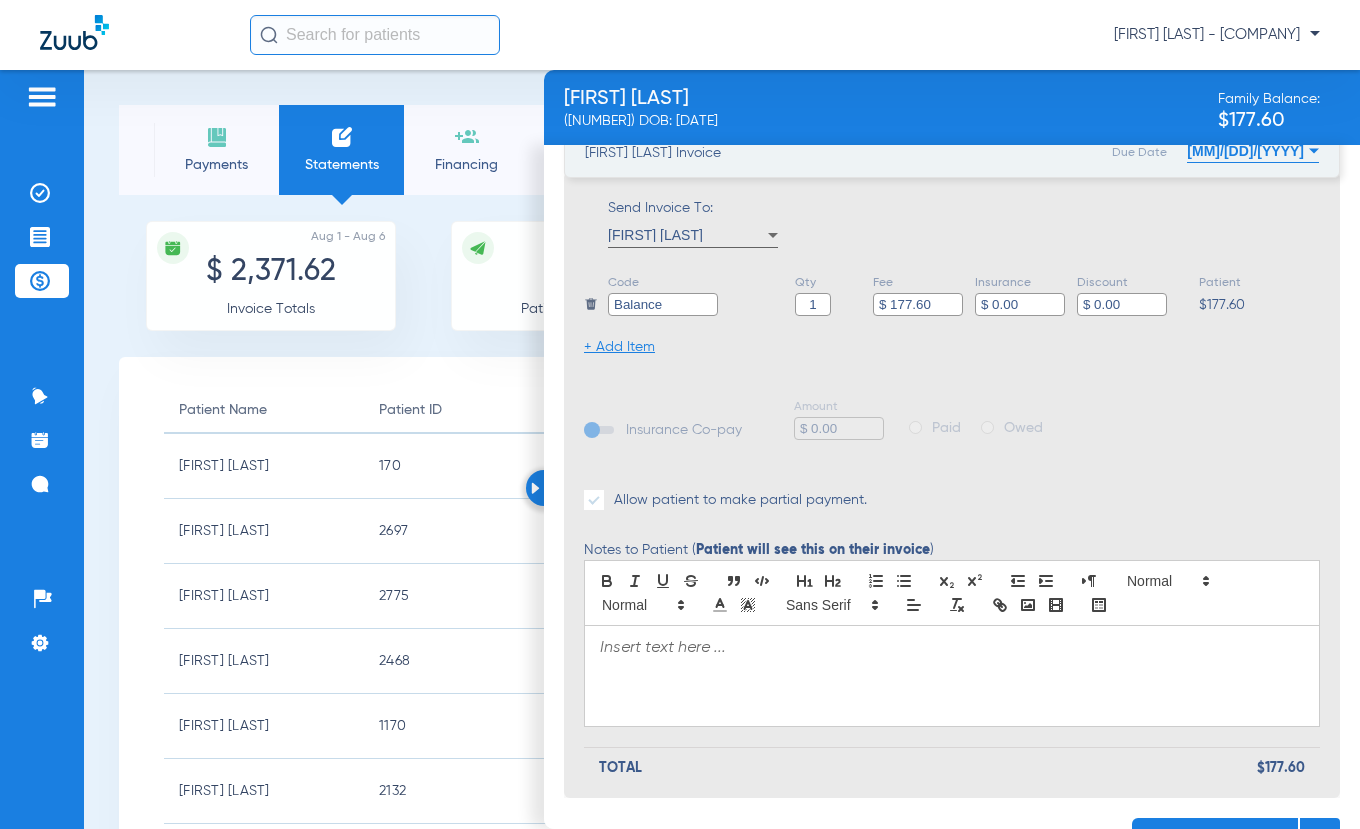 scroll, scrollTop: 407, scrollLeft: 0, axis: vertical 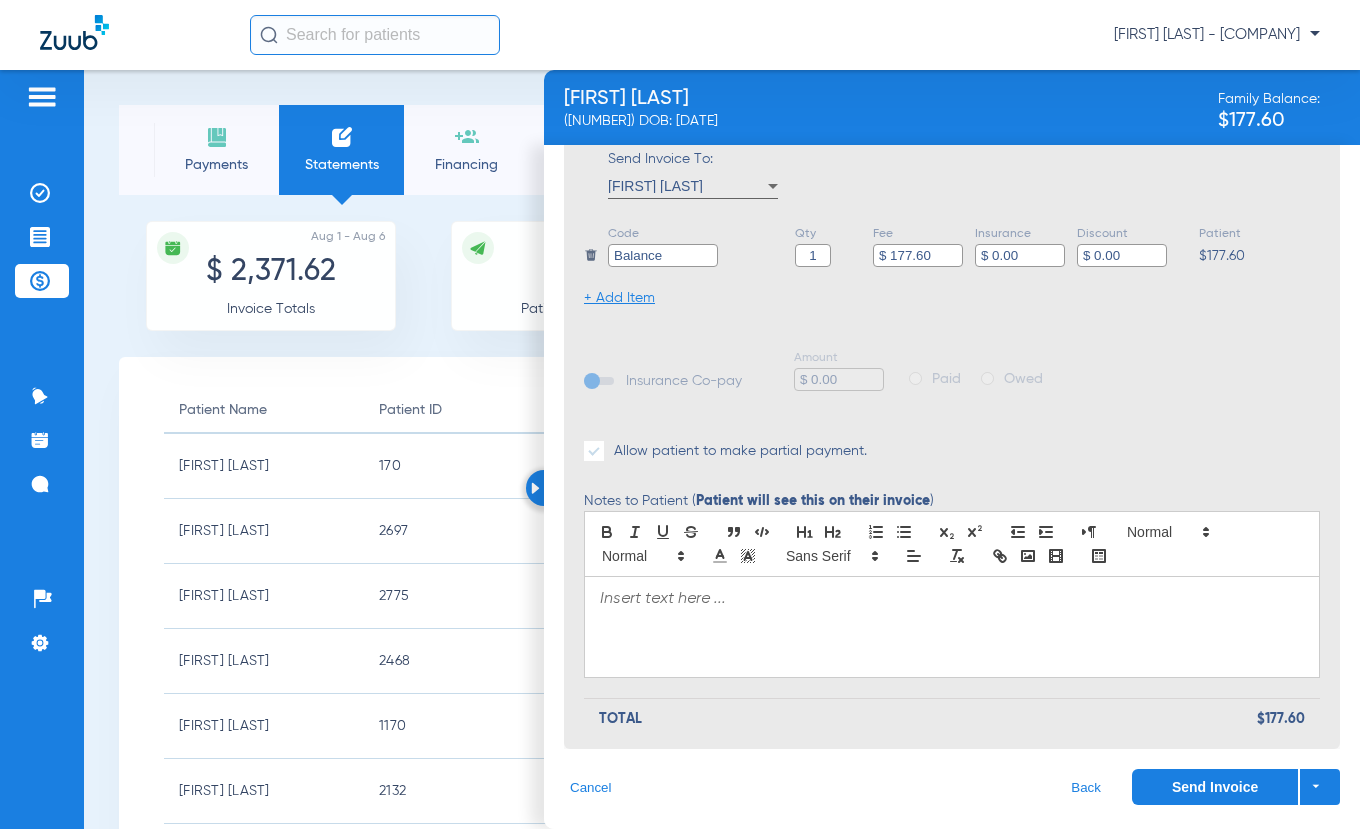 type on "$ 177.60" 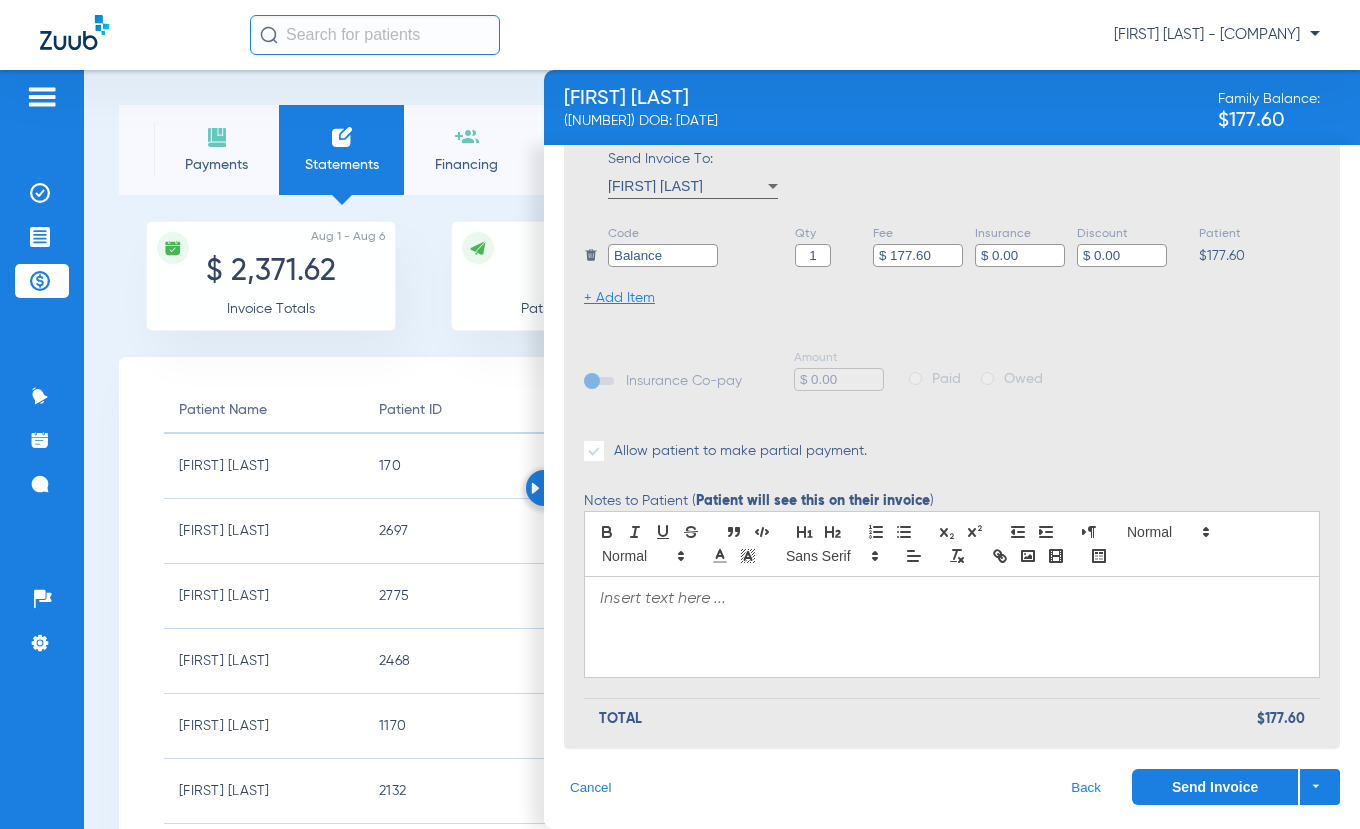 type 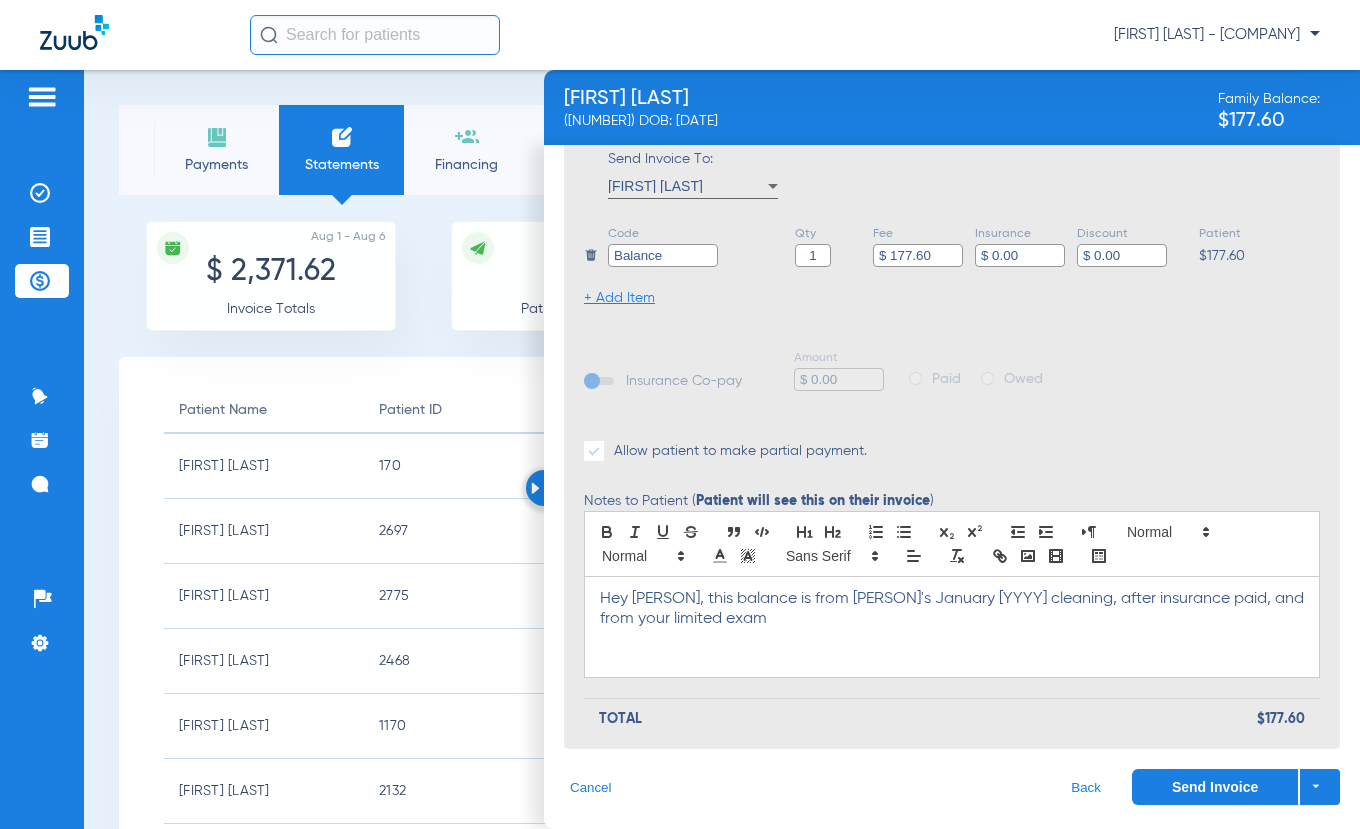click on "Hey [PERSON], this balance is from [PERSON]'s January [YYYY] cleaning, after insurance paid, and from your limited exam" at bounding box center [952, 627] 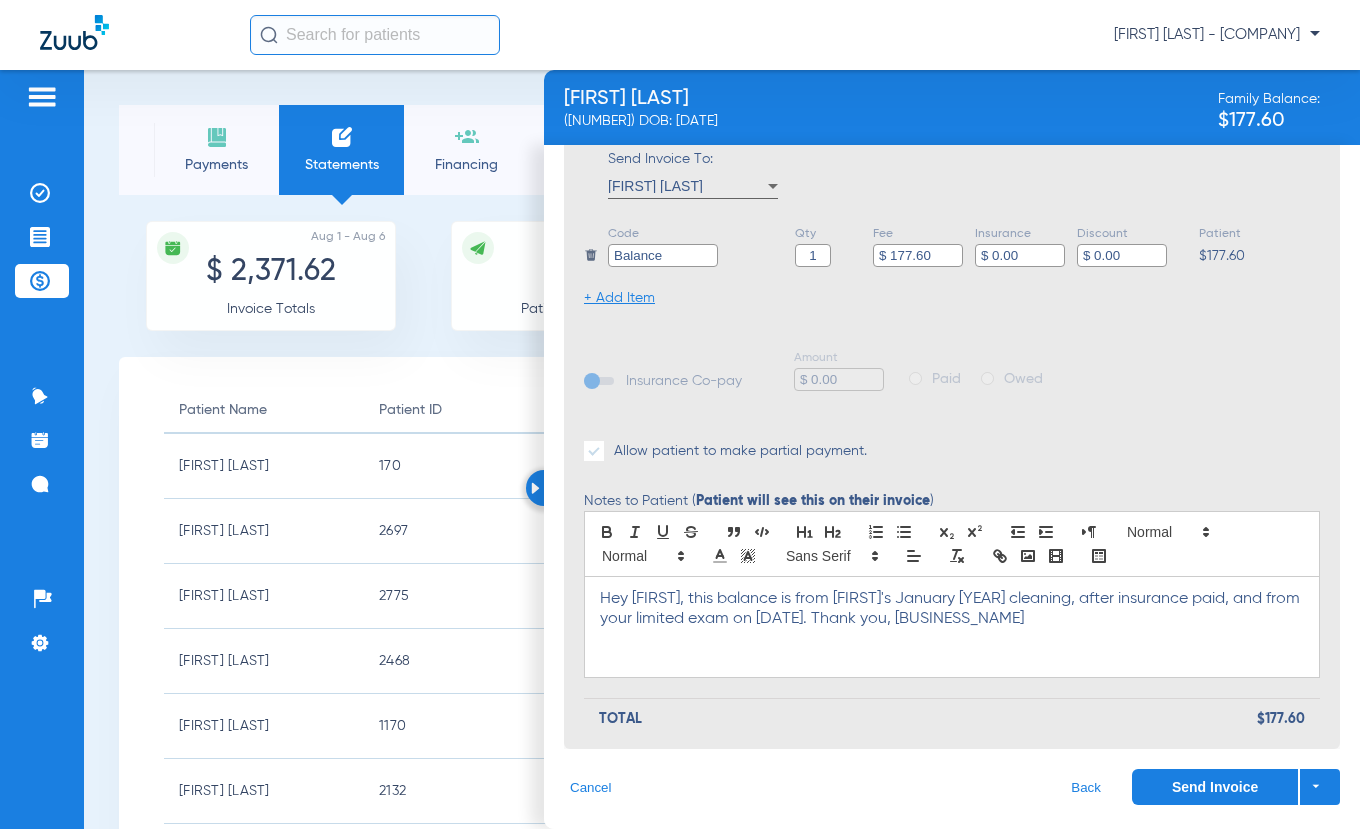click on "Send Invoice" 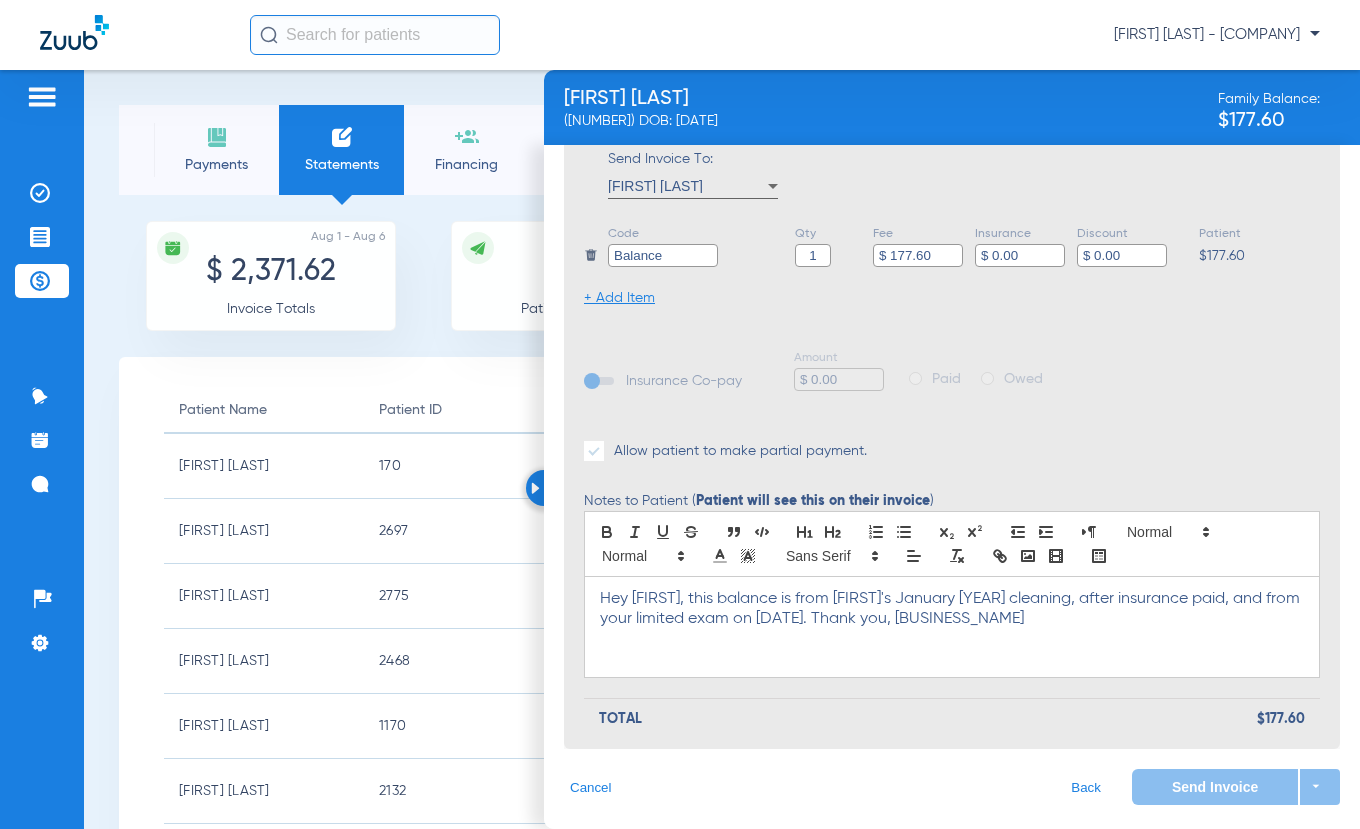 scroll, scrollTop: 0, scrollLeft: 0, axis: both 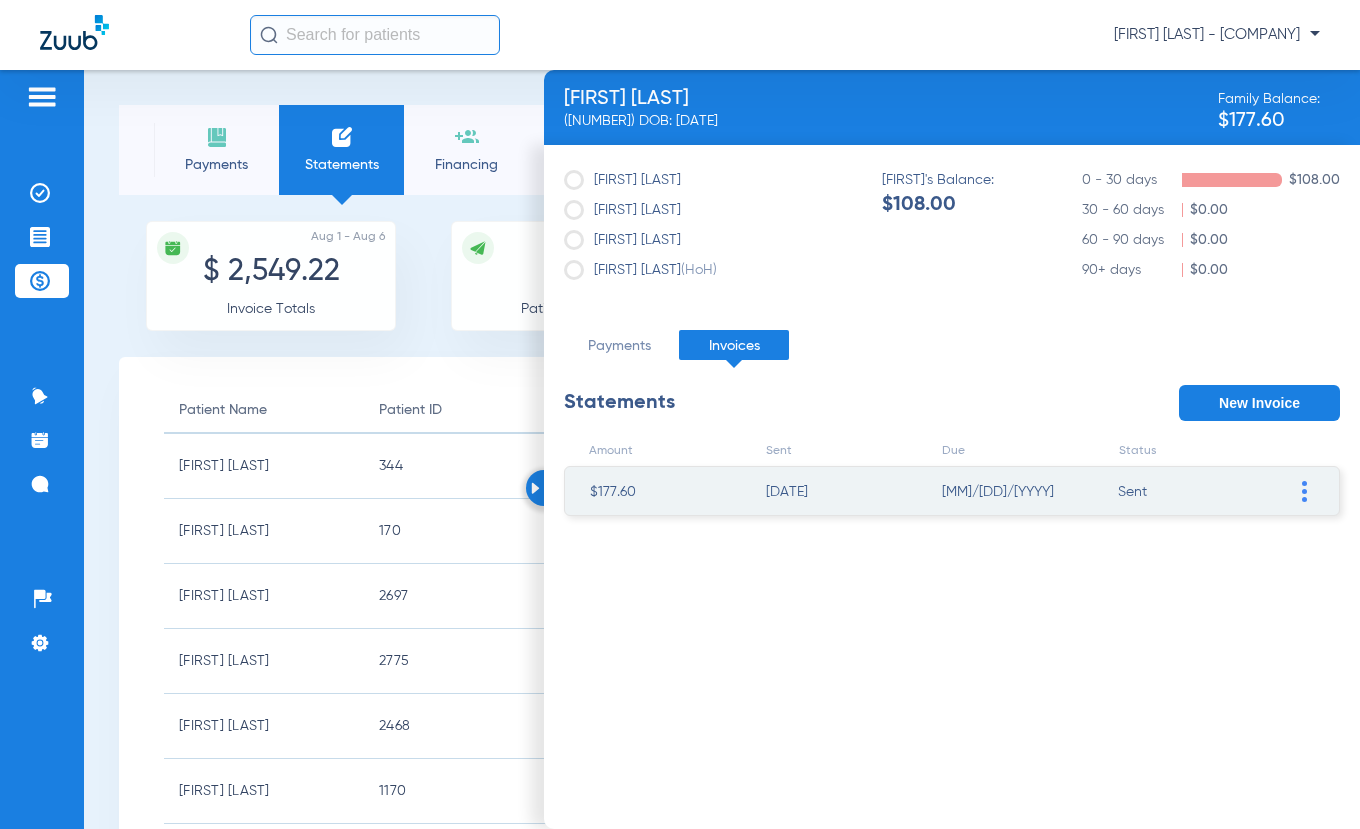 click on "Payments" 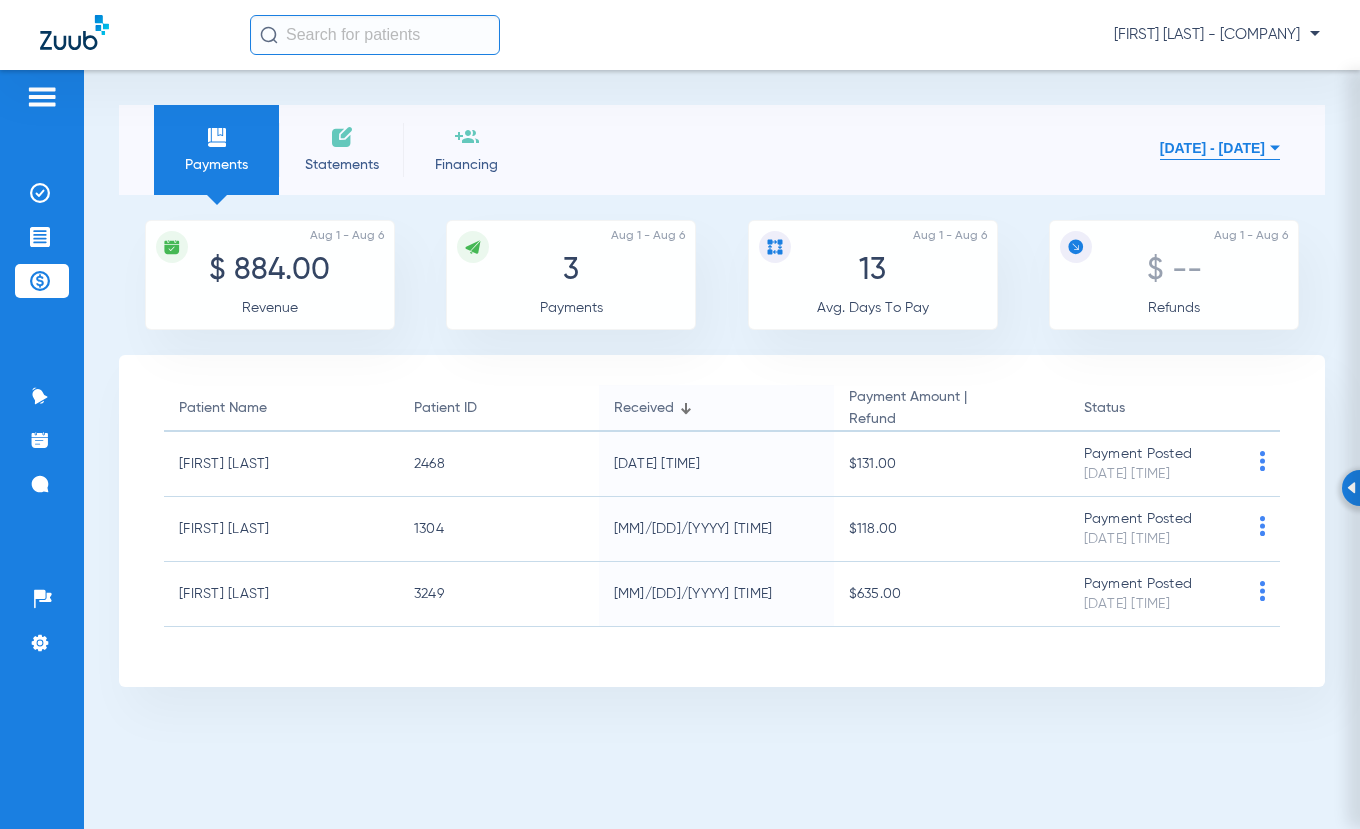 click 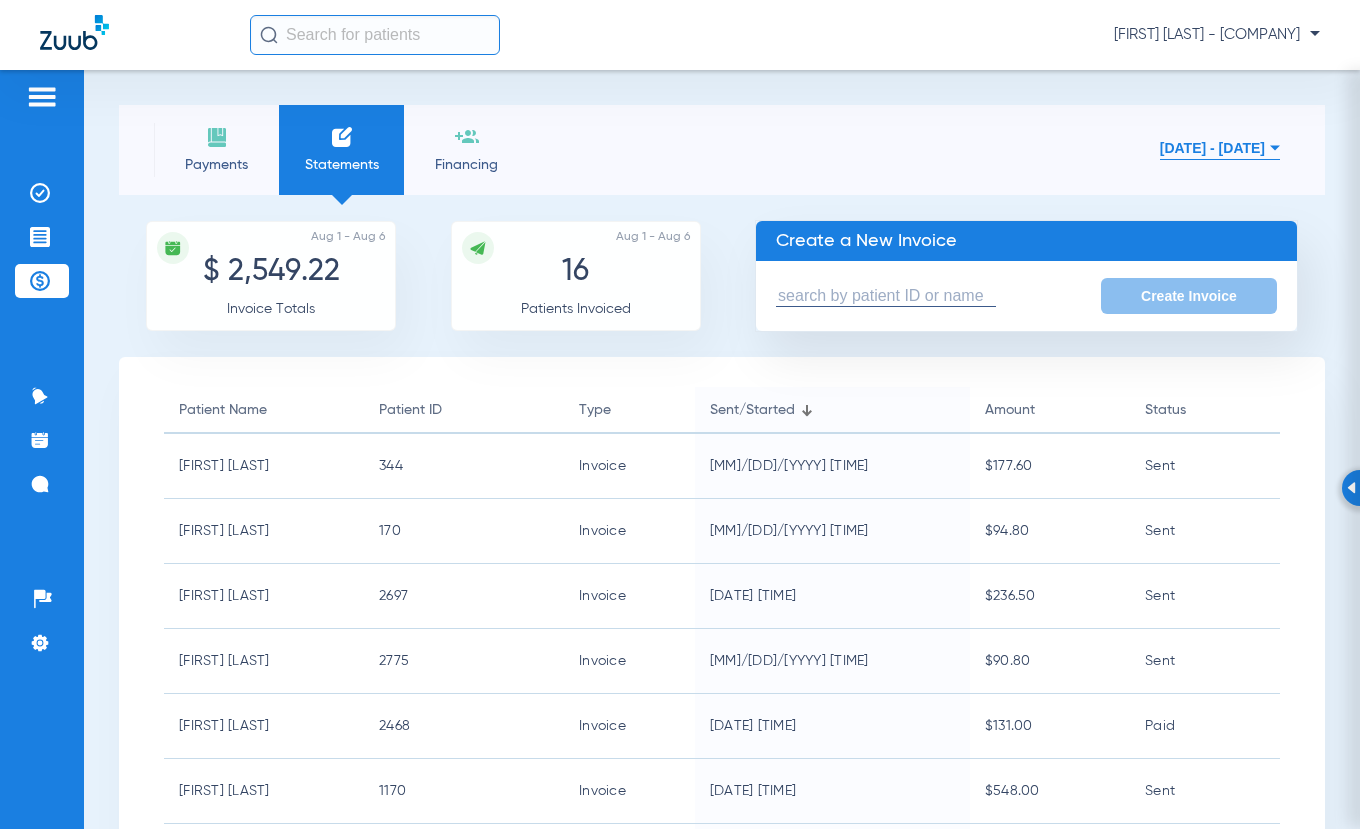 click on "Payments" 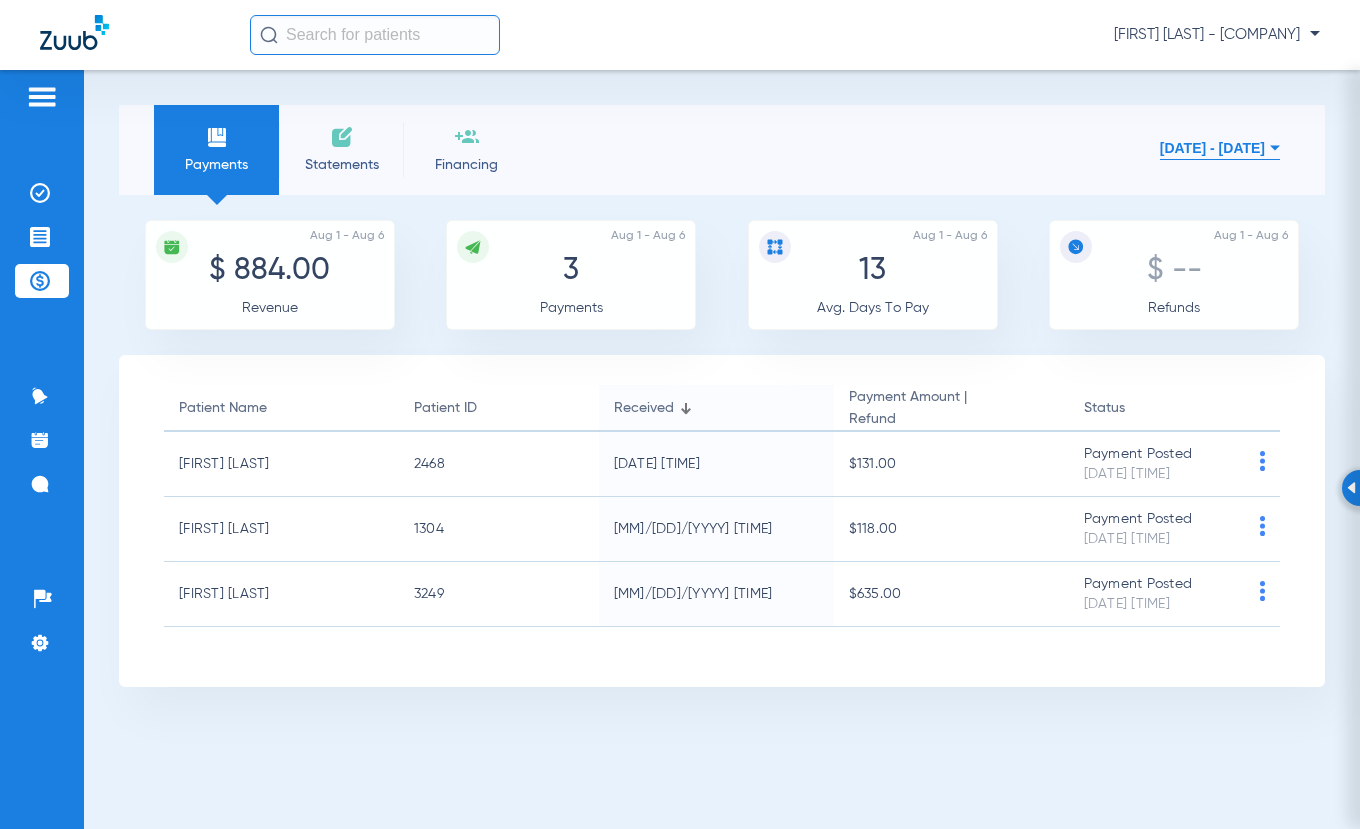 click 